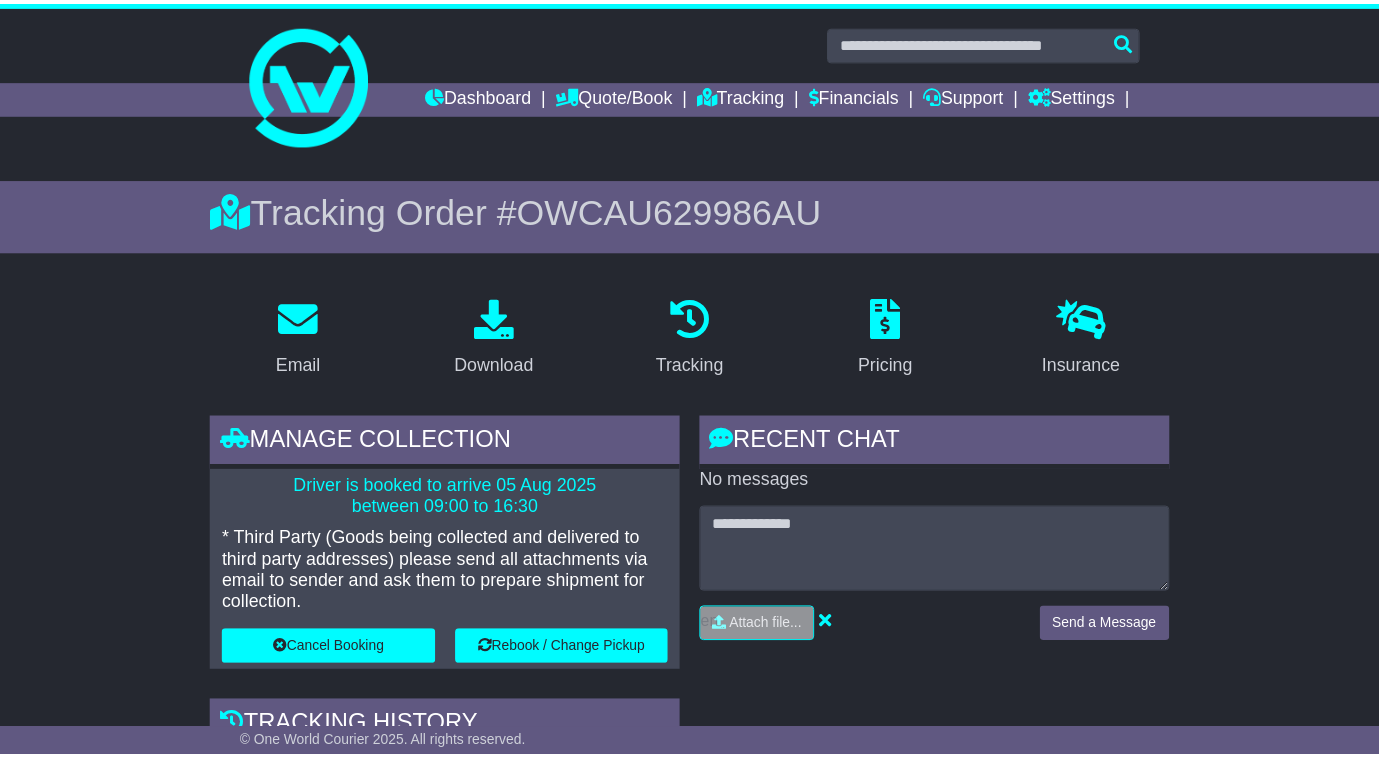 scroll, scrollTop: 0, scrollLeft: 0, axis: both 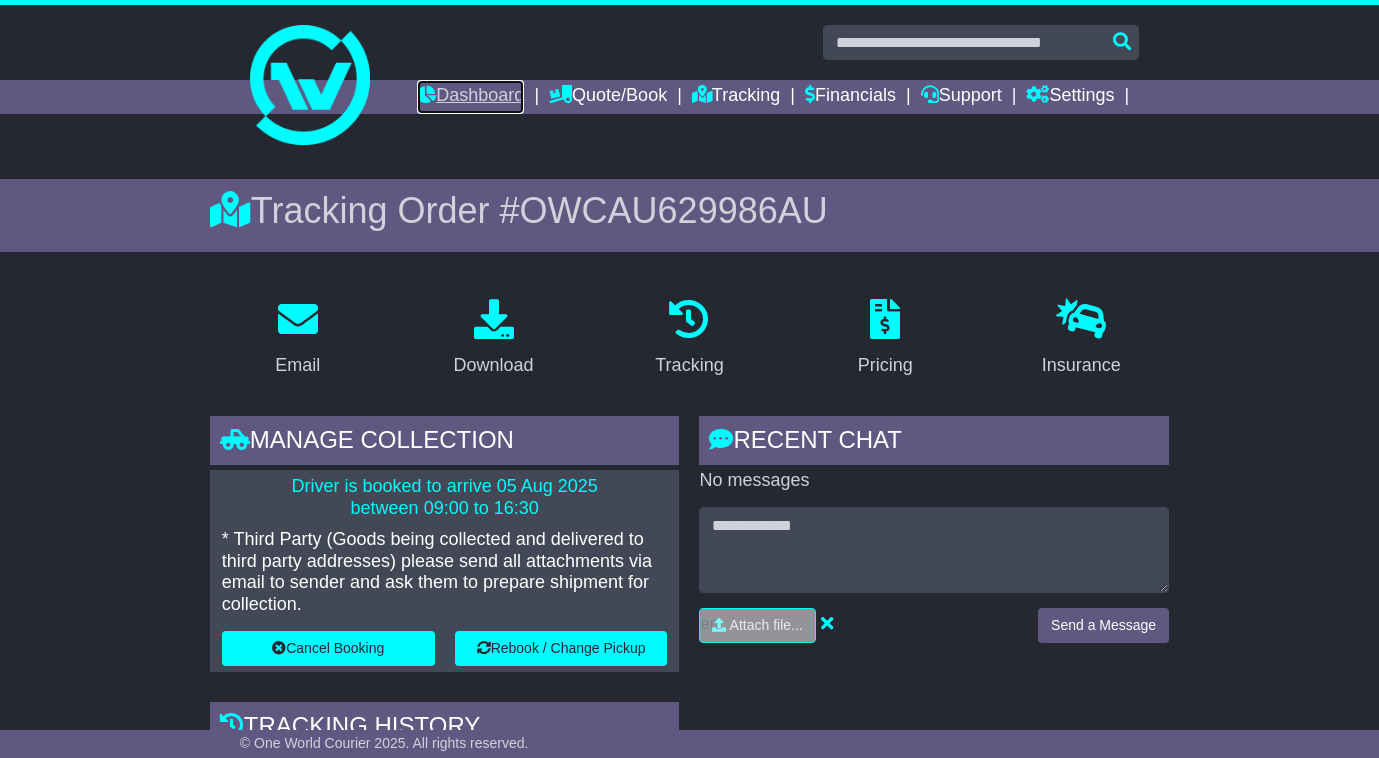 click on "Dashboard" at bounding box center [470, 97] 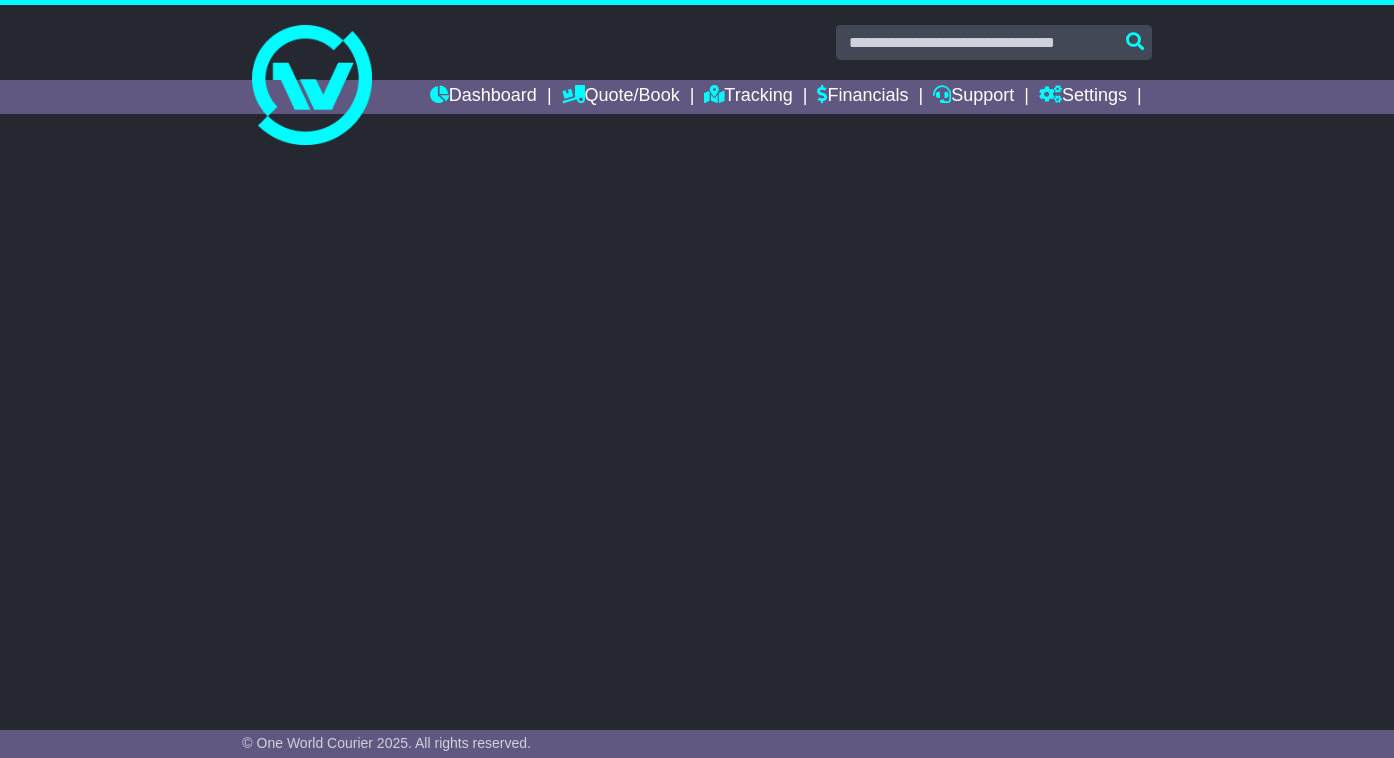 scroll, scrollTop: 0, scrollLeft: 0, axis: both 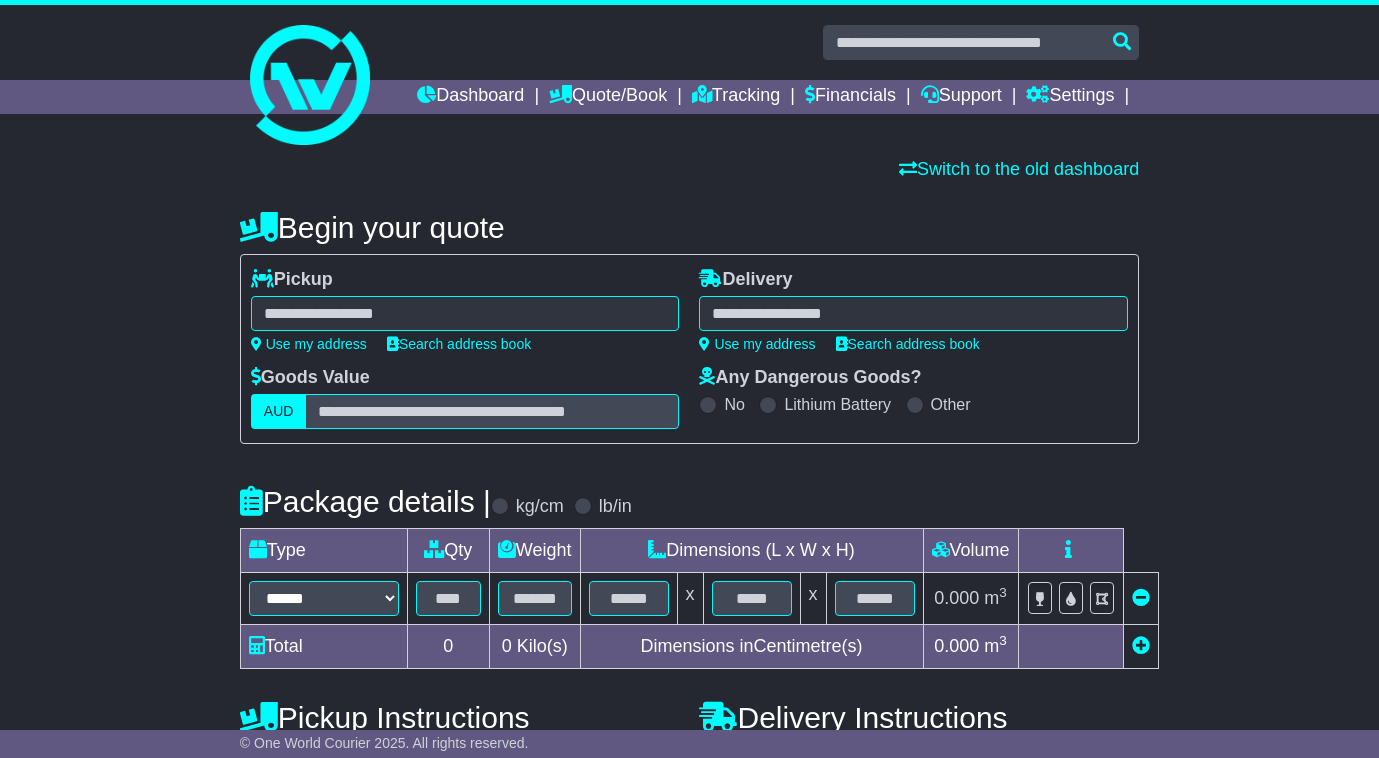 click at bounding box center (465, 313) 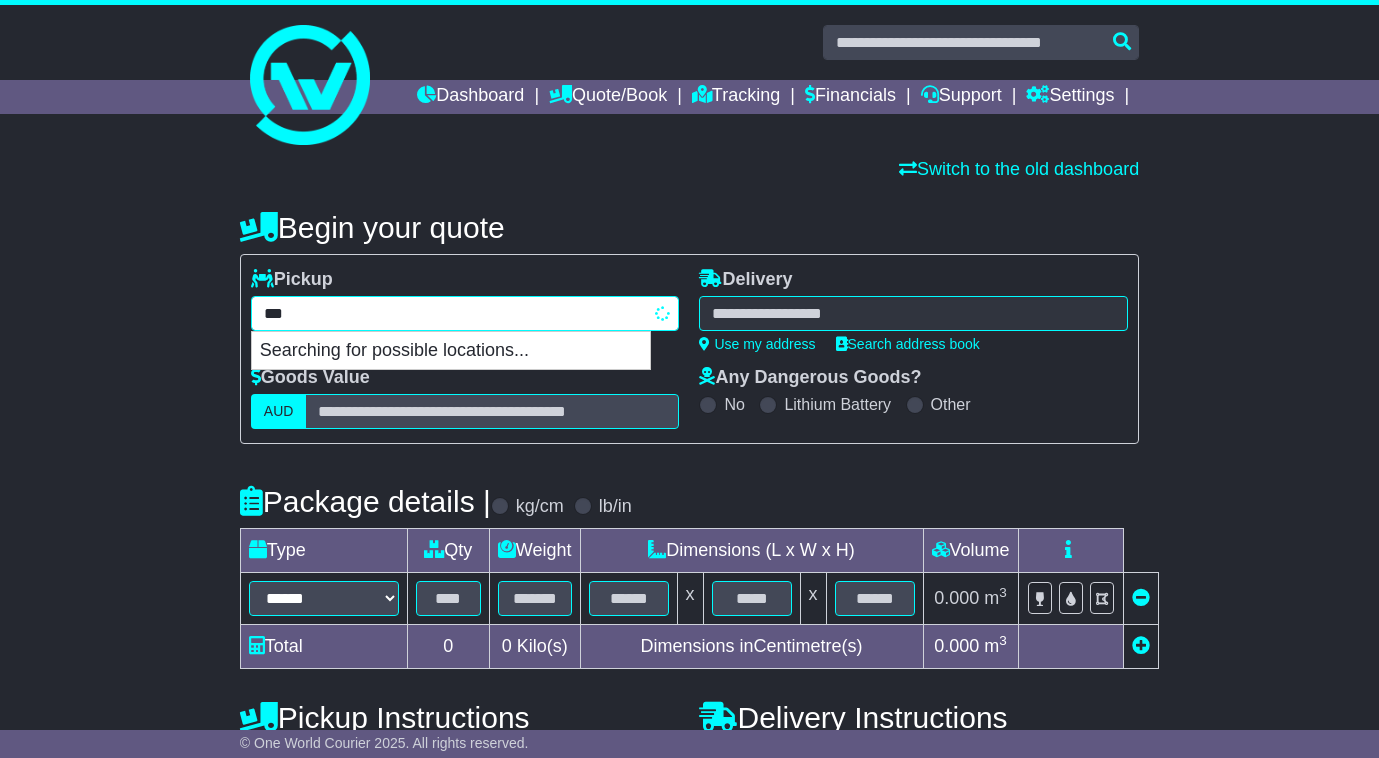 type on "****" 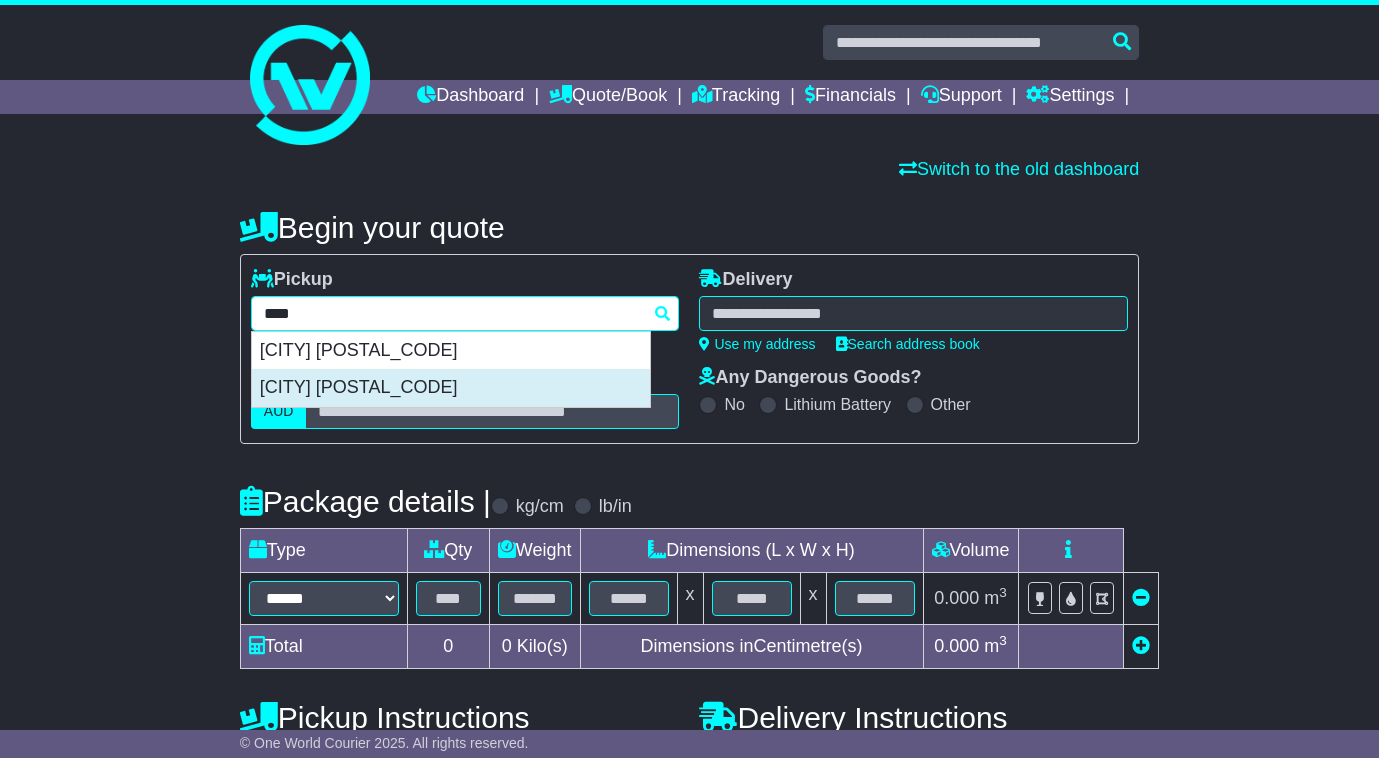 click on "MEADOWBROOK 4131" at bounding box center [451, 388] 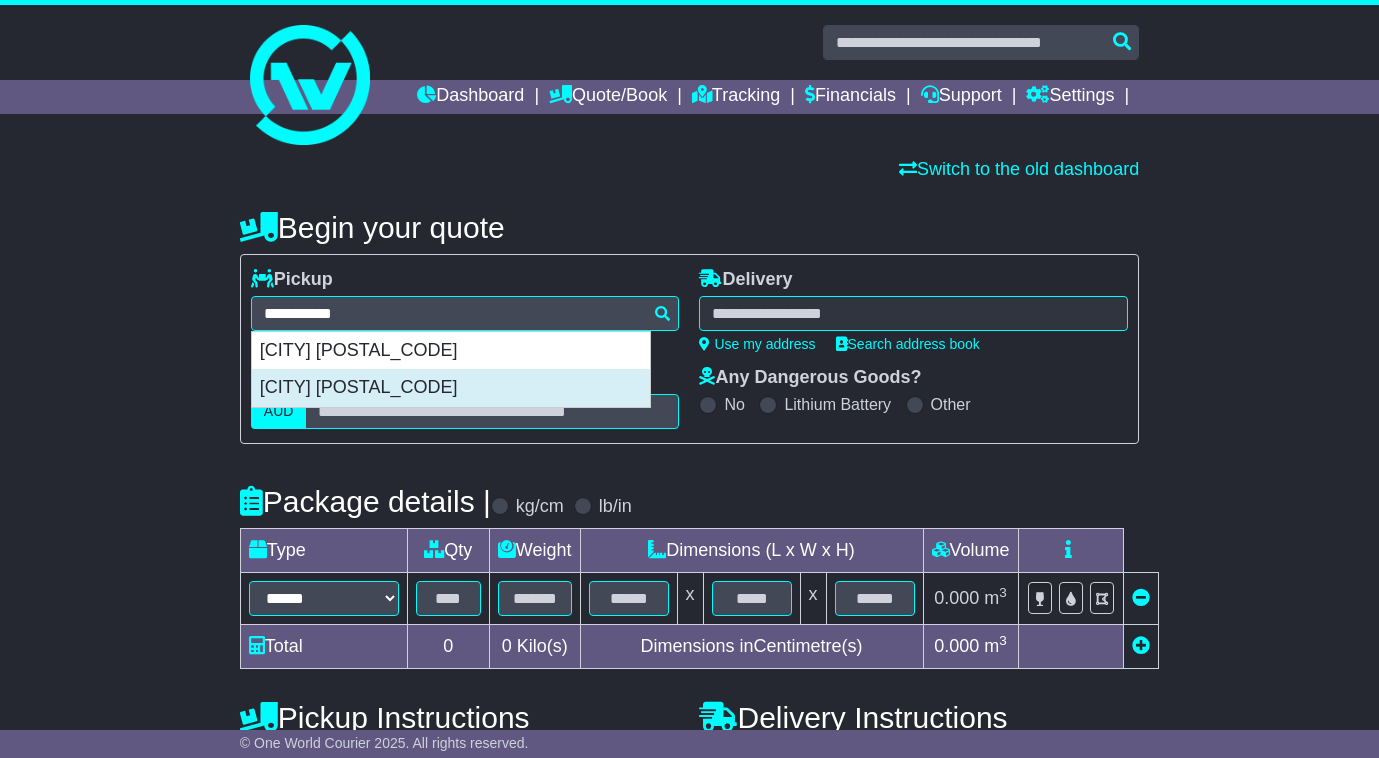 type on "**********" 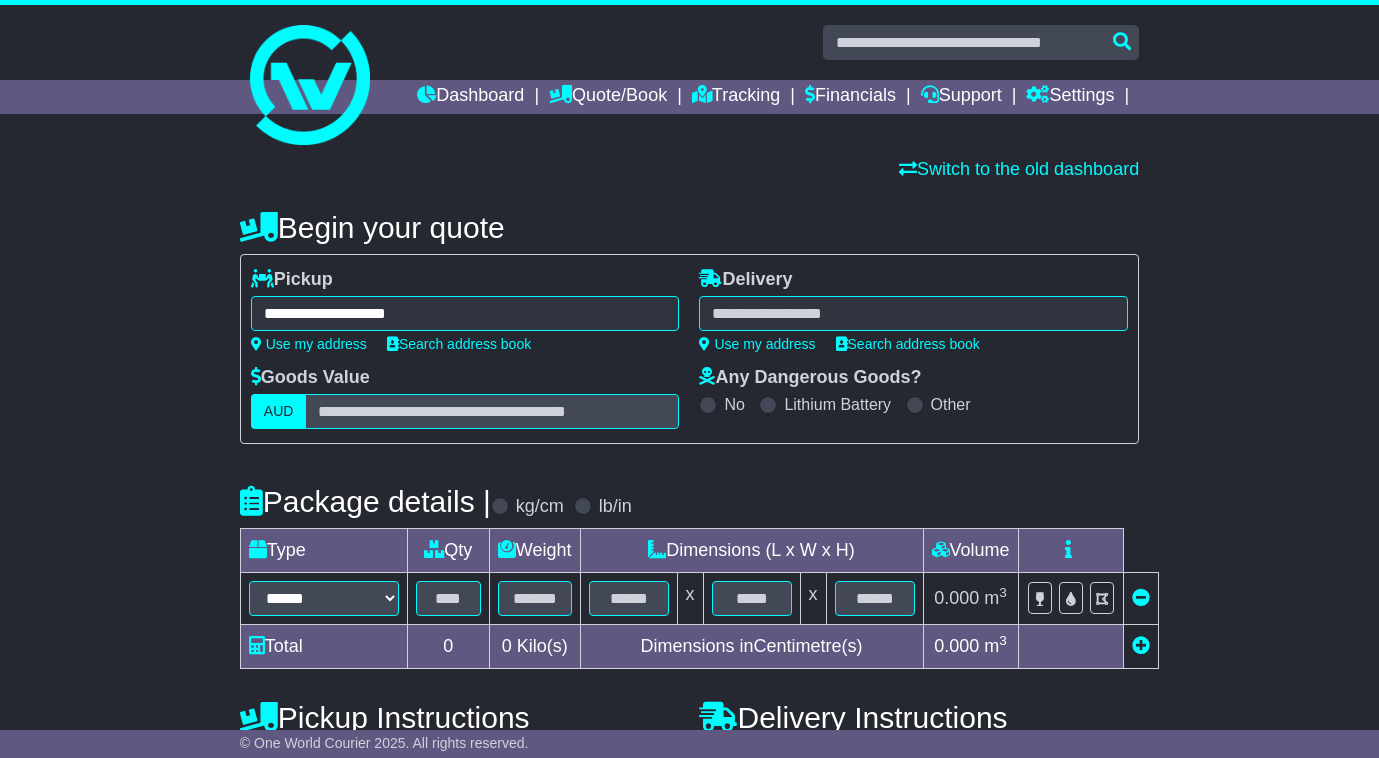 click at bounding box center (913, 313) 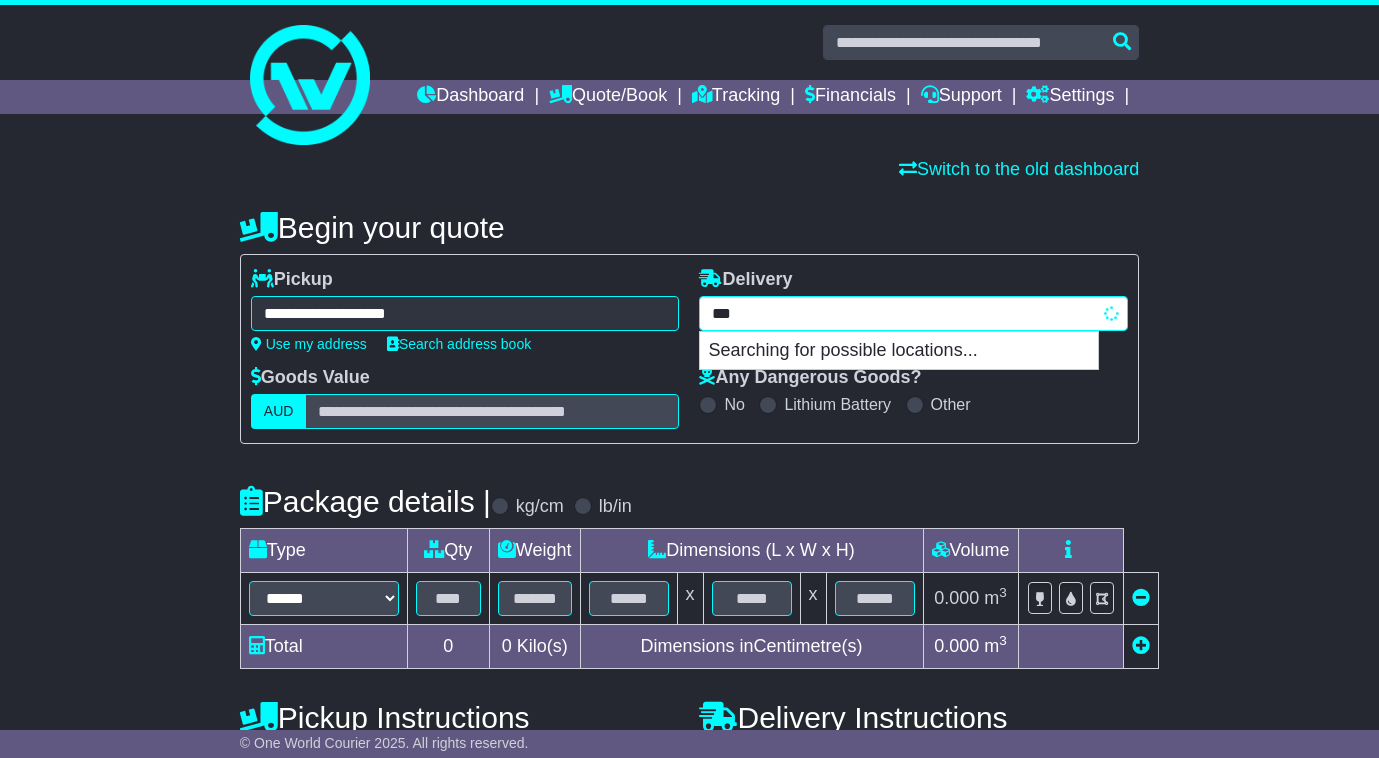 type on "****" 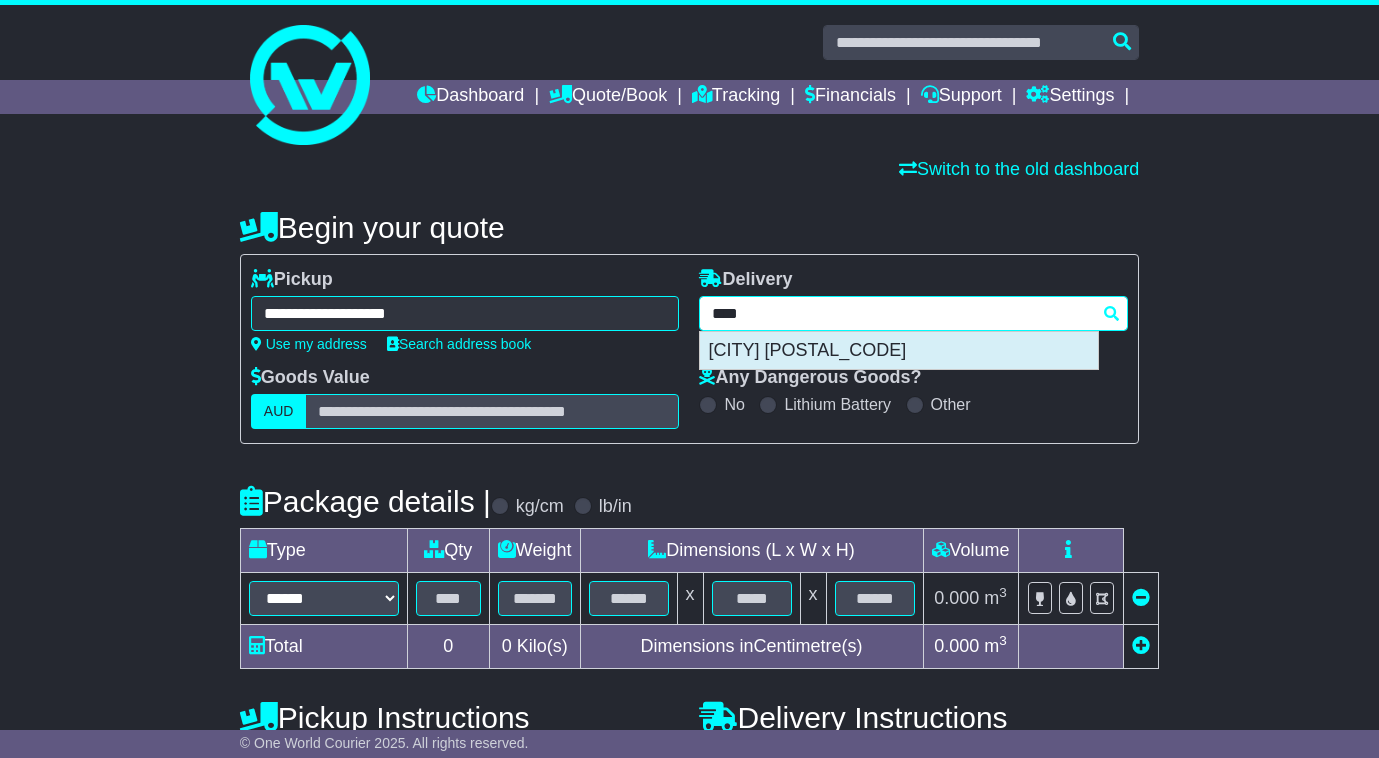 click on "THORNBURY 3071" at bounding box center (899, 351) 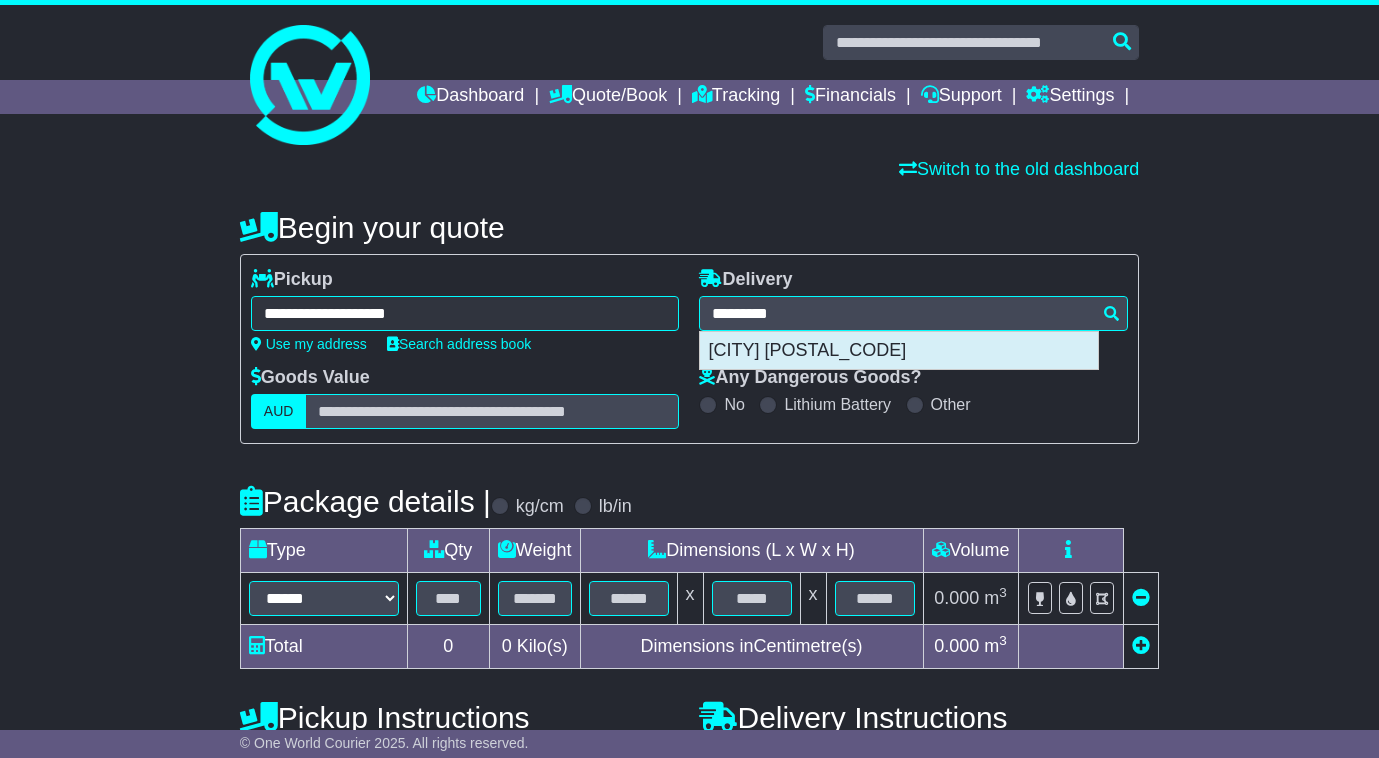 type on "**********" 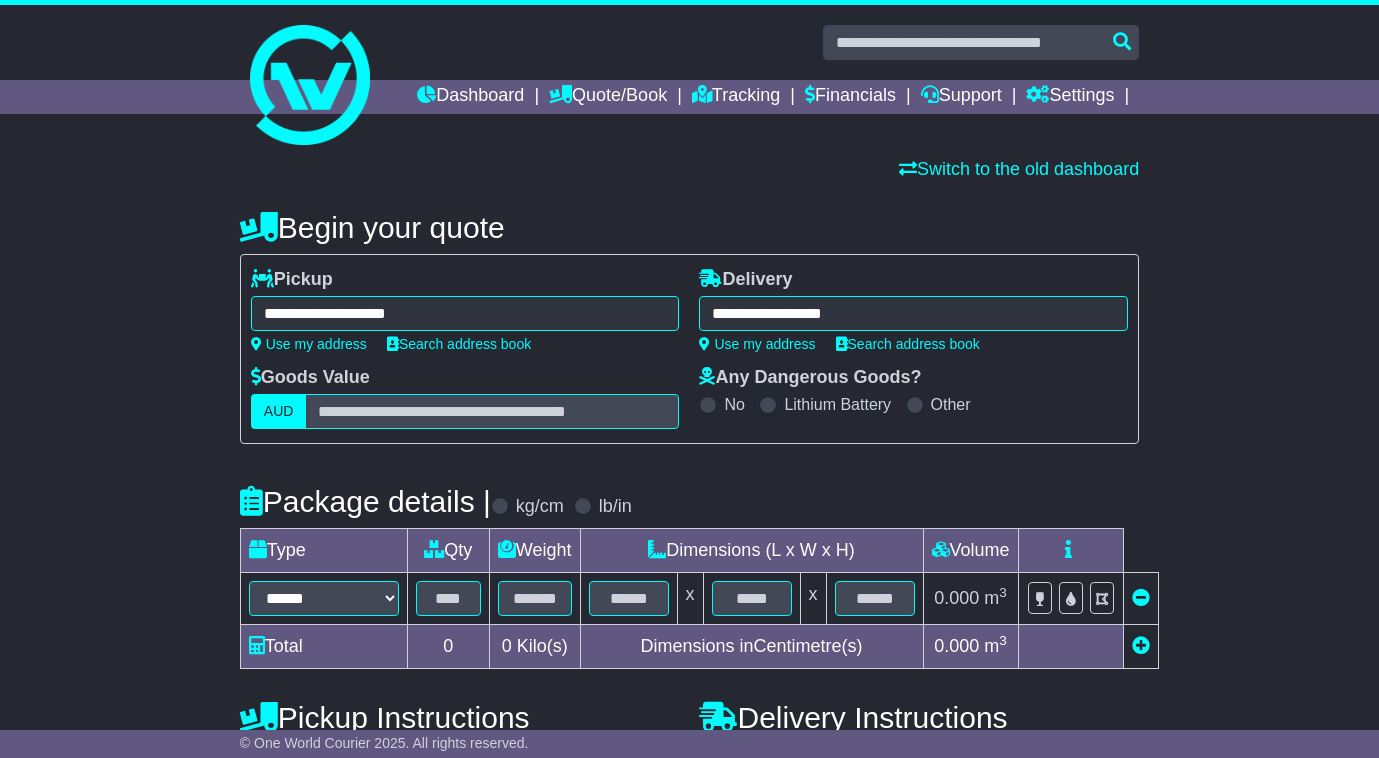 click on "Total" at bounding box center (323, 647) 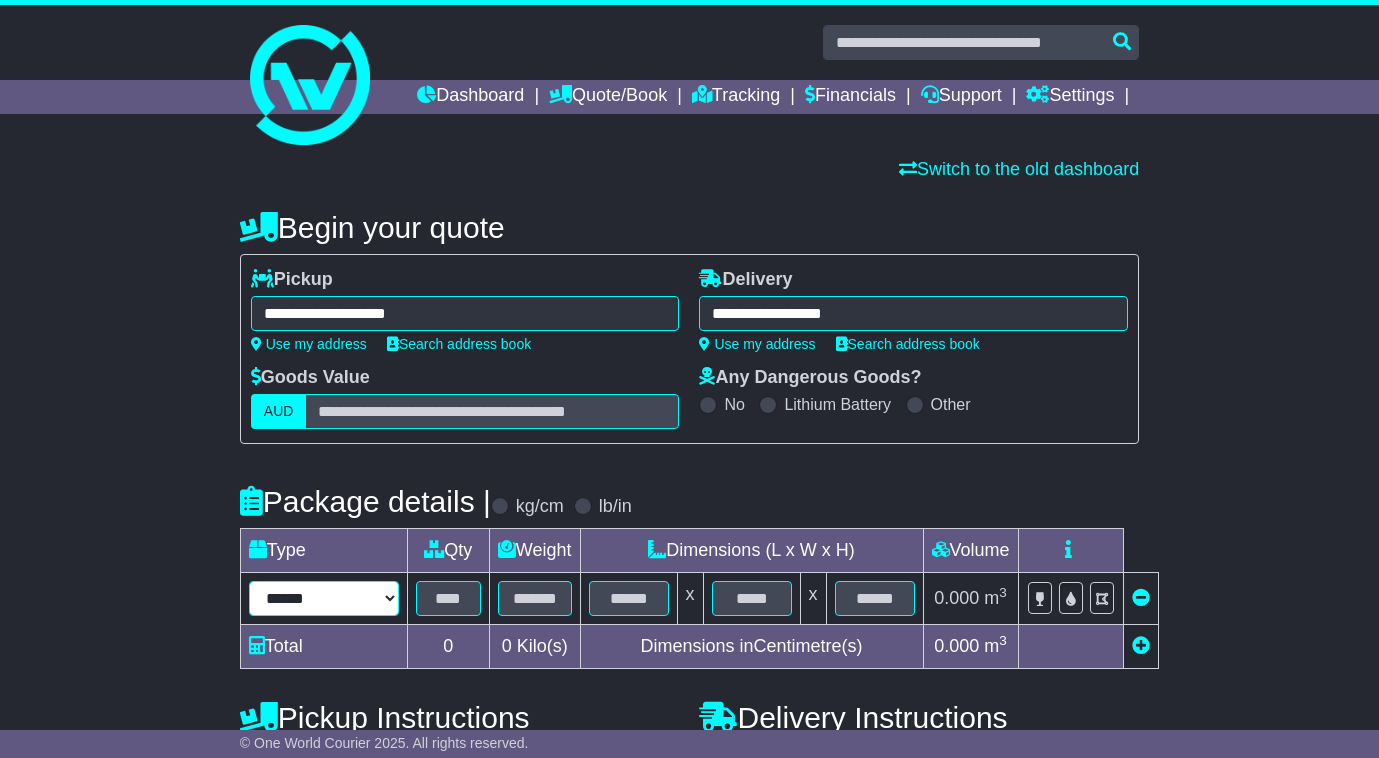 click on "****** ****** *** ******** ***** **** **** ****** *** *******" at bounding box center (324, 598) 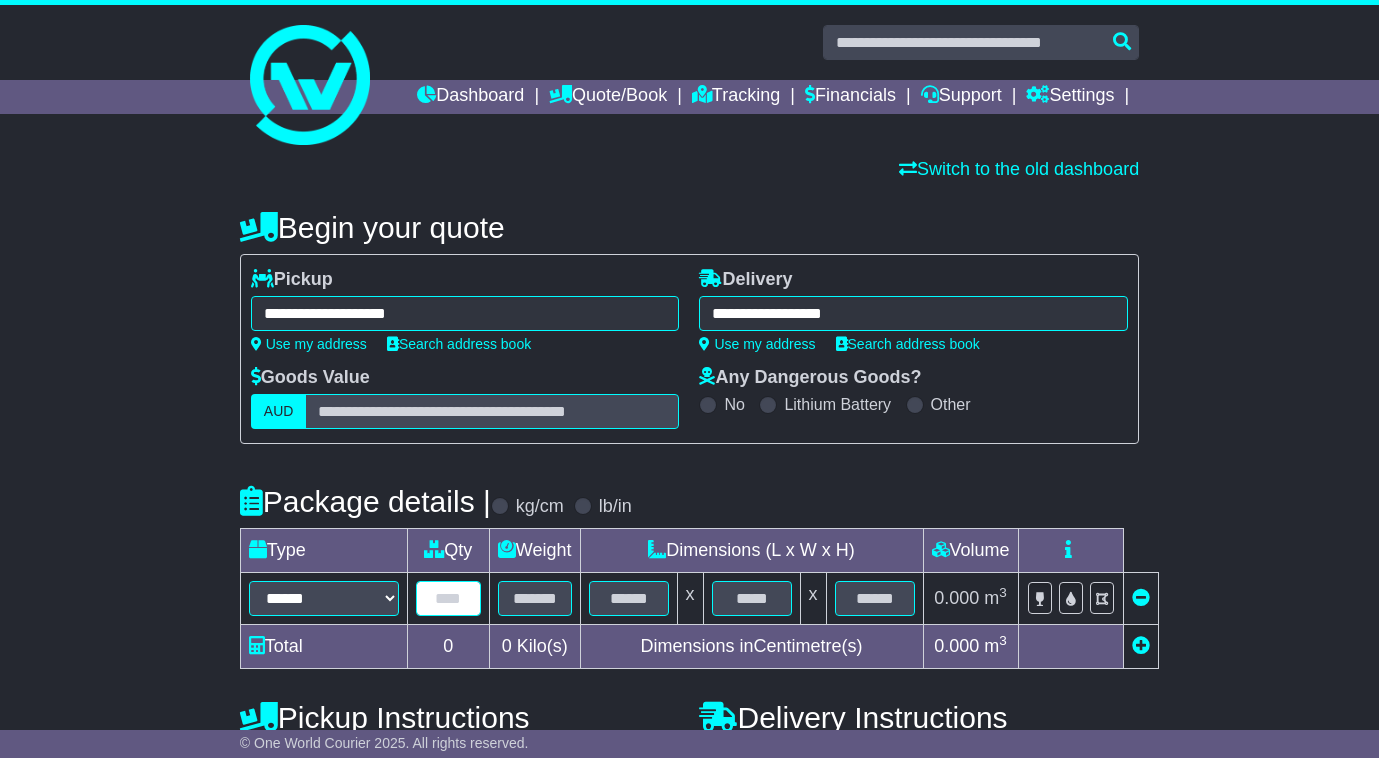 click at bounding box center [448, 598] 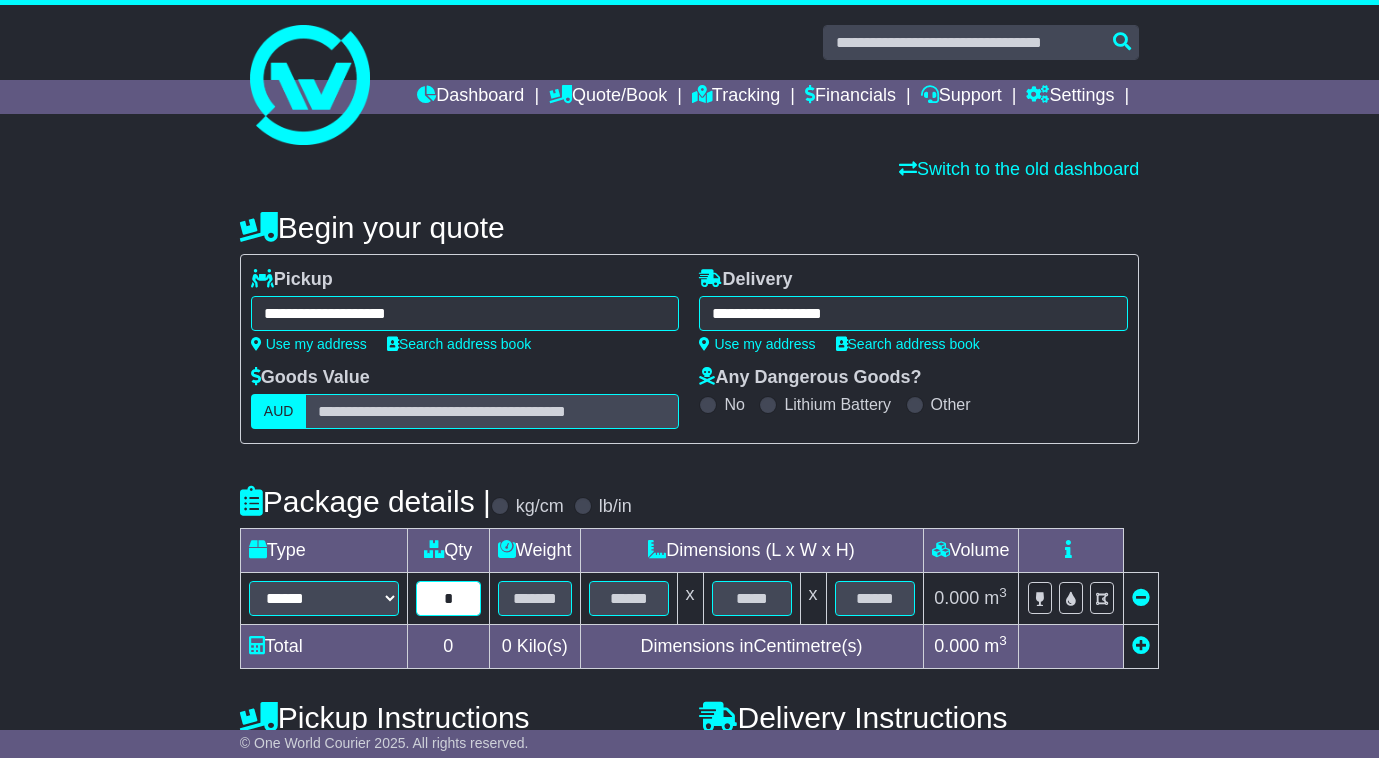 type on "*" 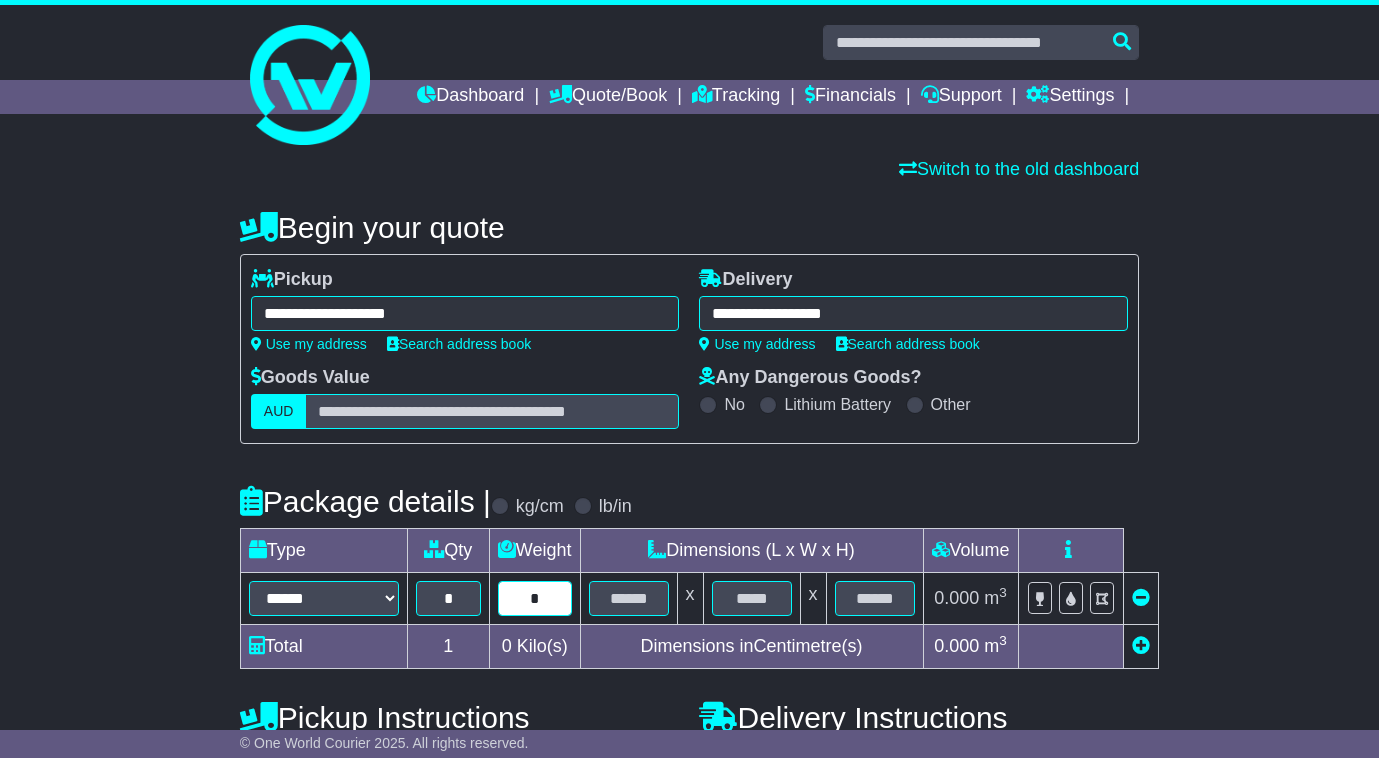 type on "*" 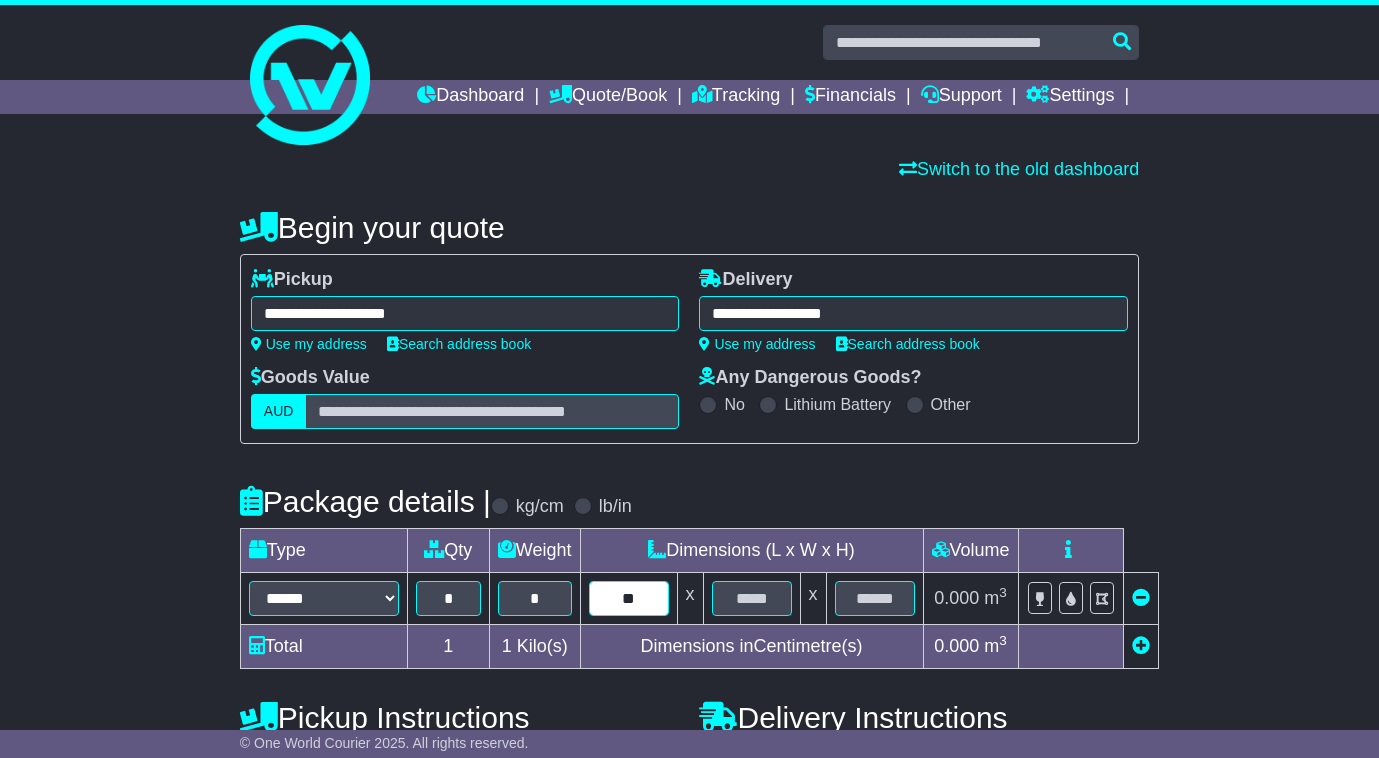 type on "**" 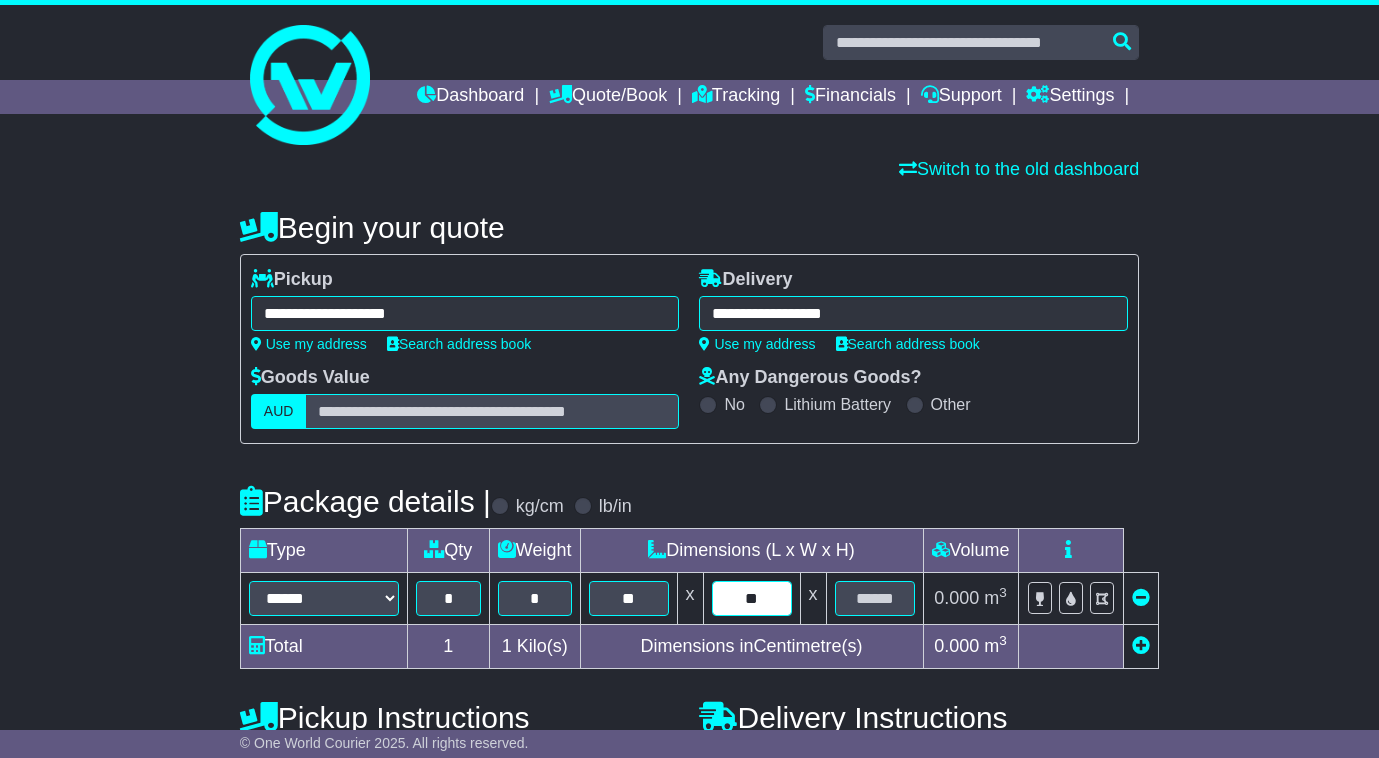 type on "**" 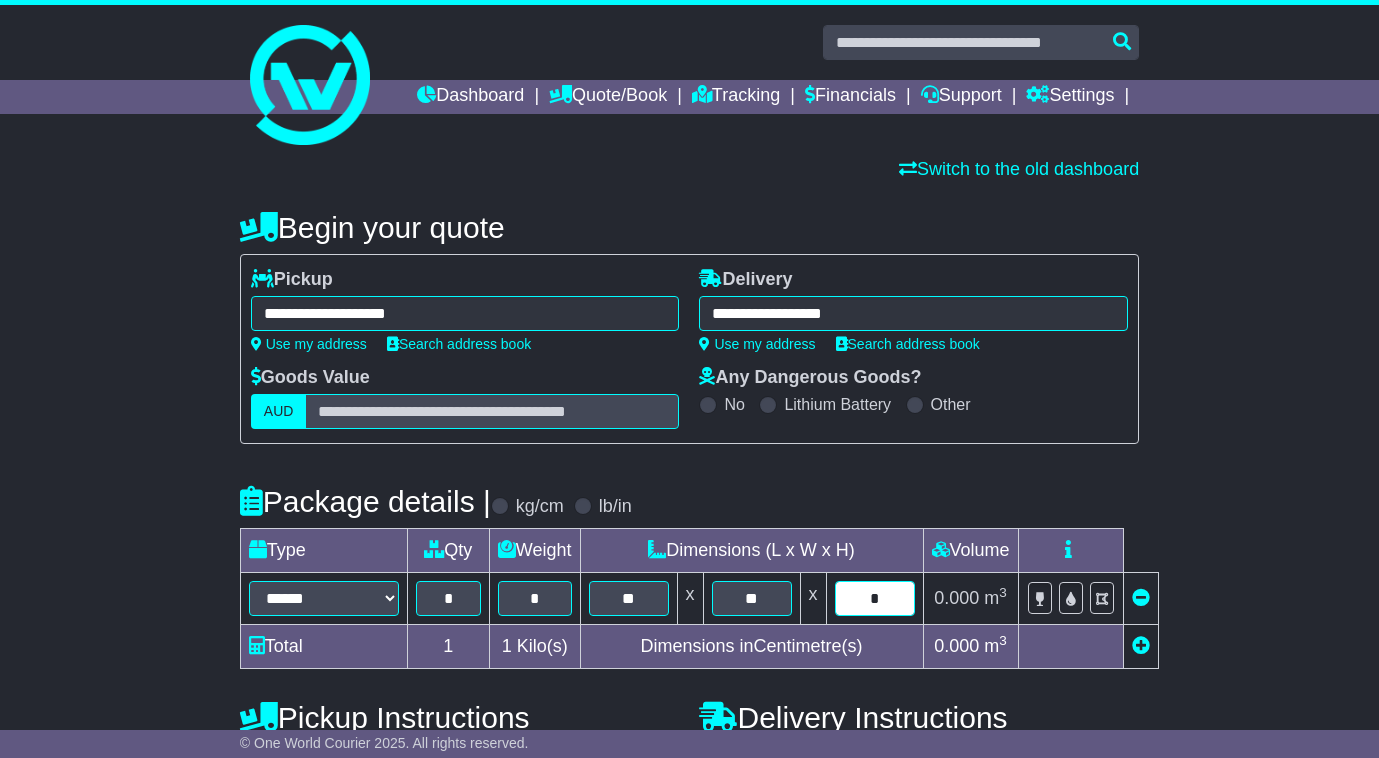 type on "*" 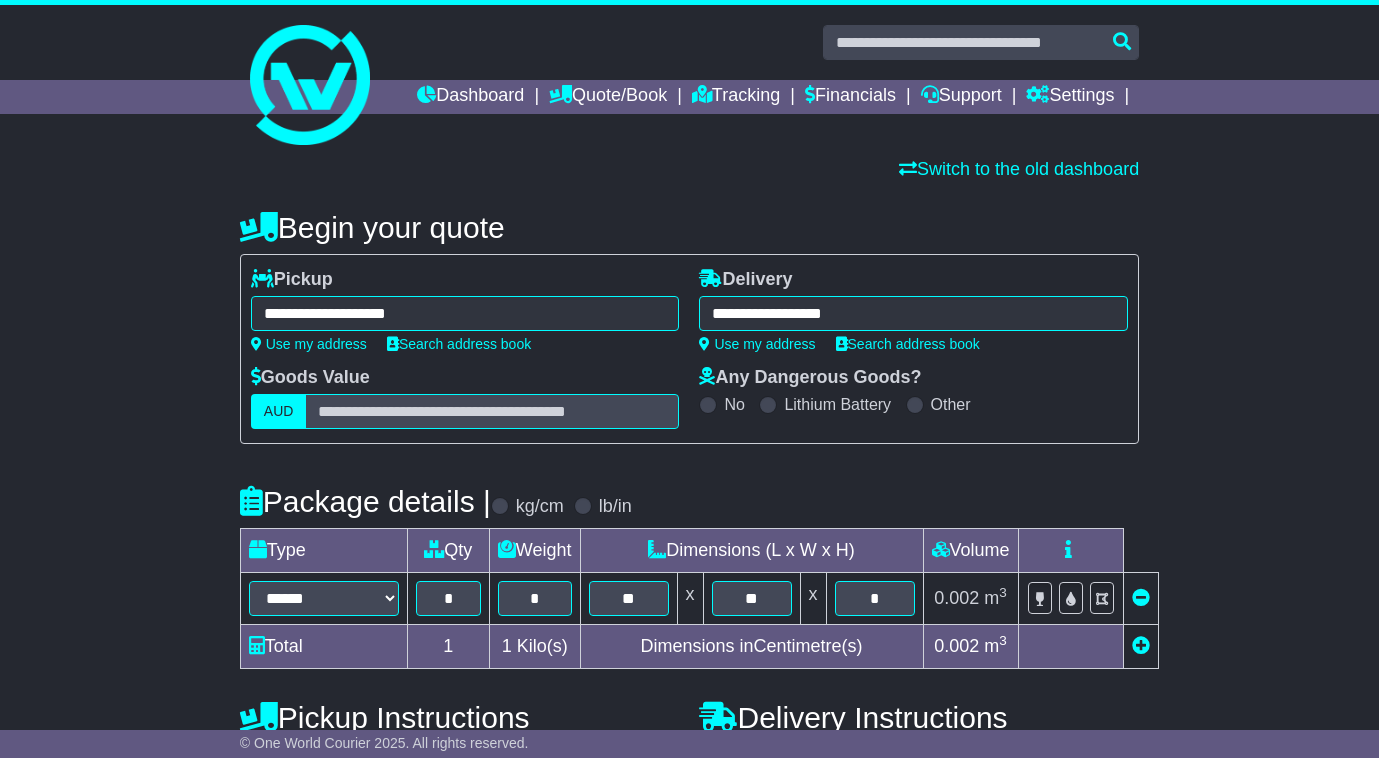 scroll, scrollTop: 333, scrollLeft: 0, axis: vertical 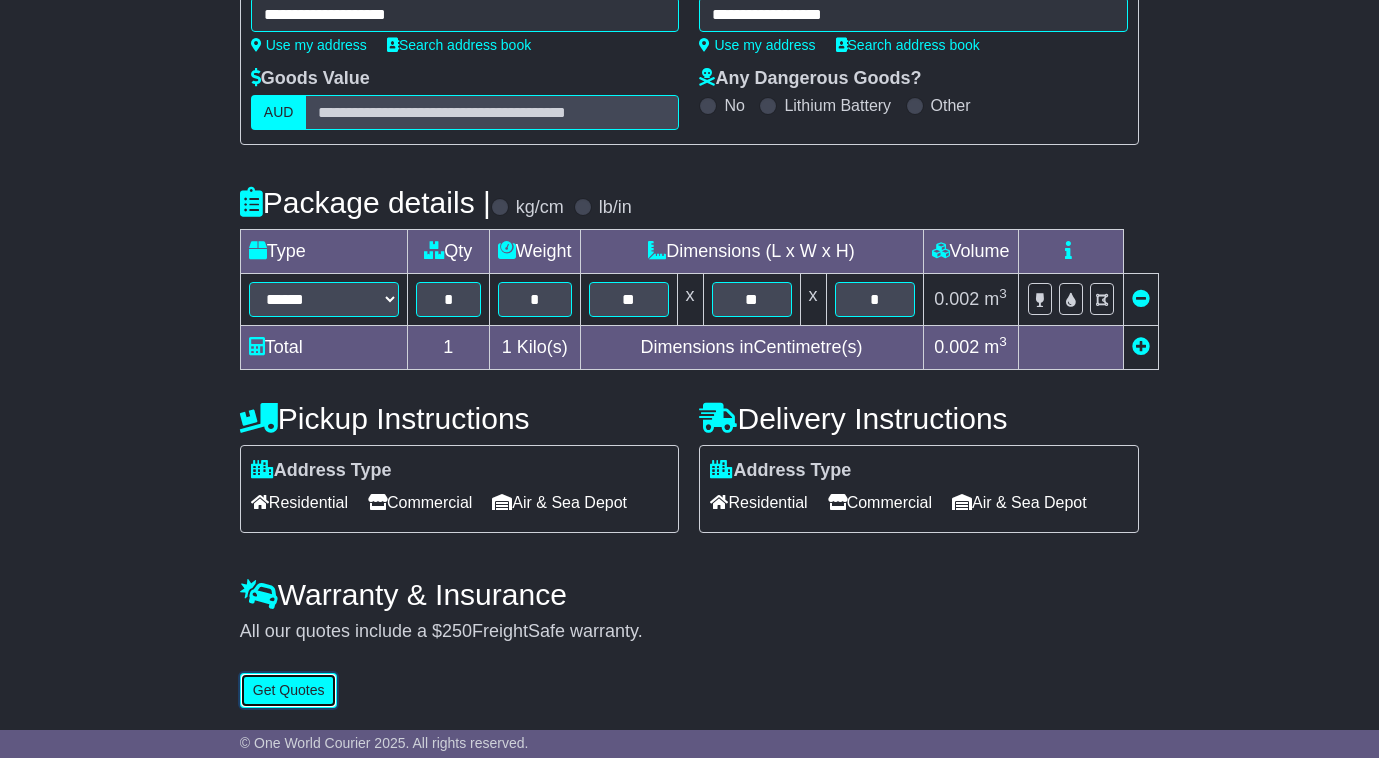 type 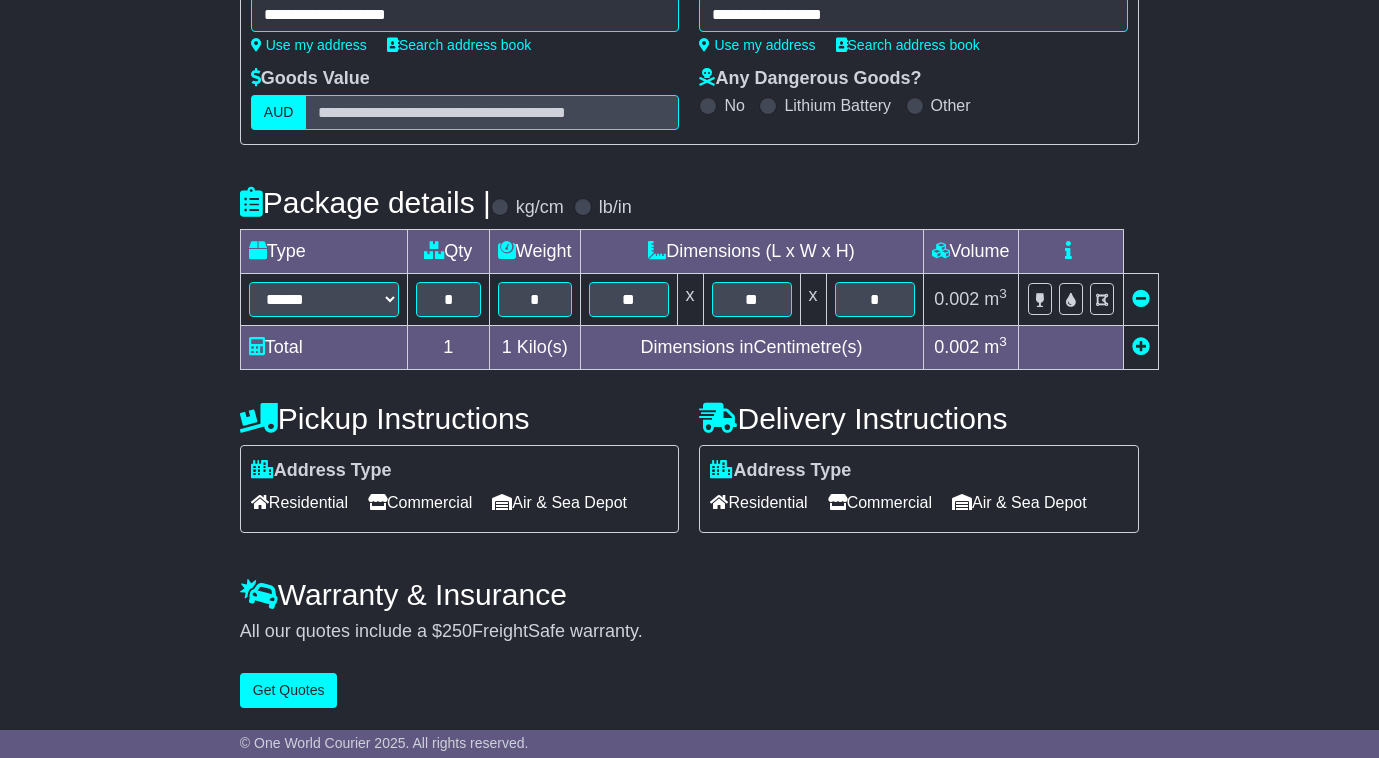 drag, startPoint x: 886, startPoint y: 501, endPoint x: 637, endPoint y: 531, distance: 250.80072 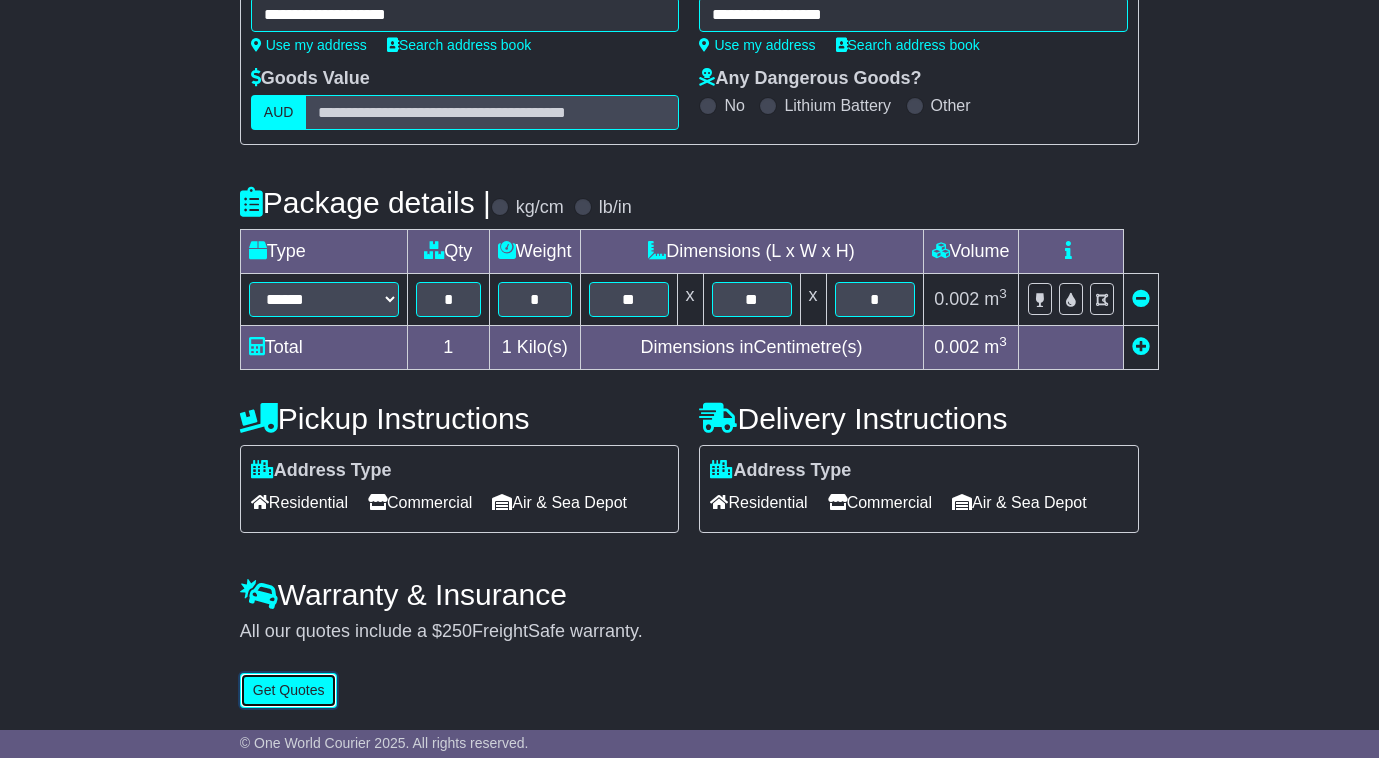 click on "Get Quotes" at bounding box center [289, 690] 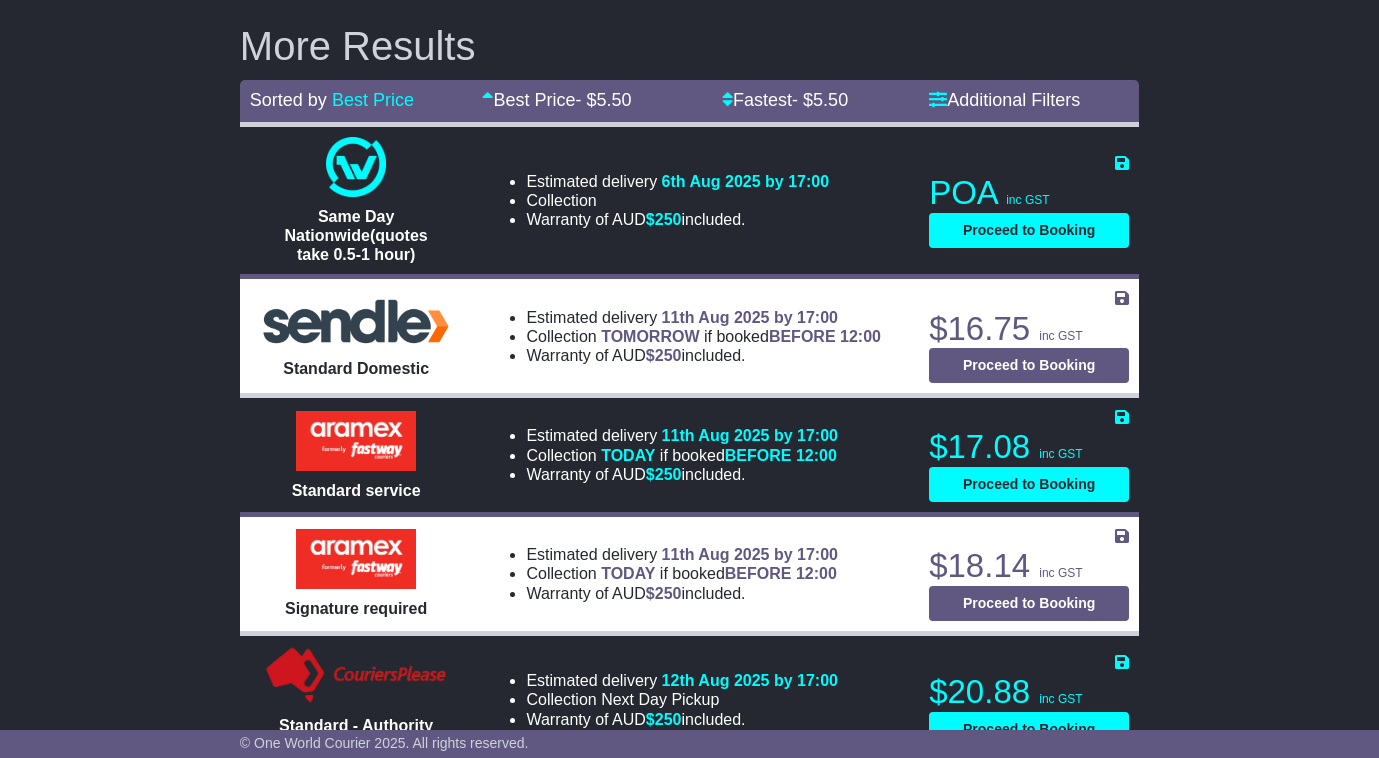 scroll, scrollTop: 300, scrollLeft: 0, axis: vertical 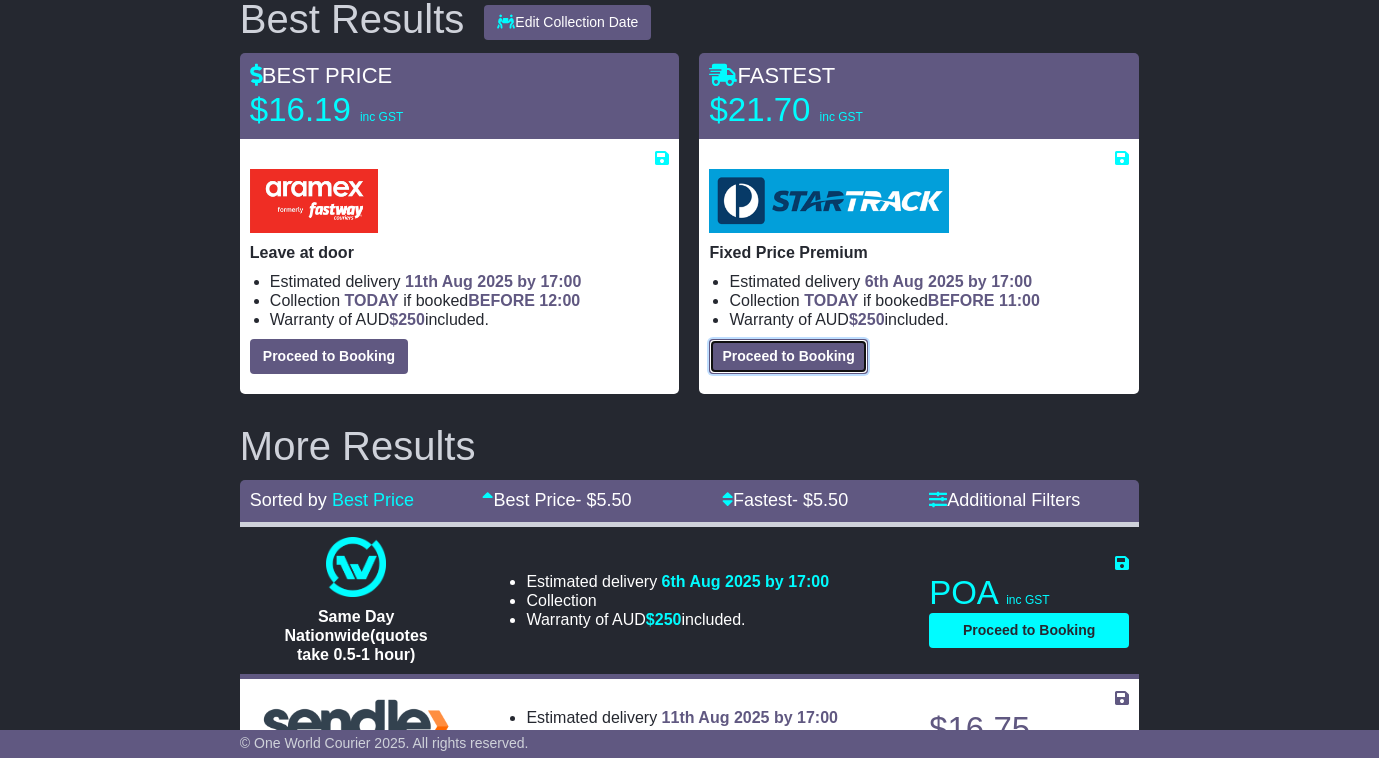 click on "Proceed to Booking" at bounding box center (788, 356) 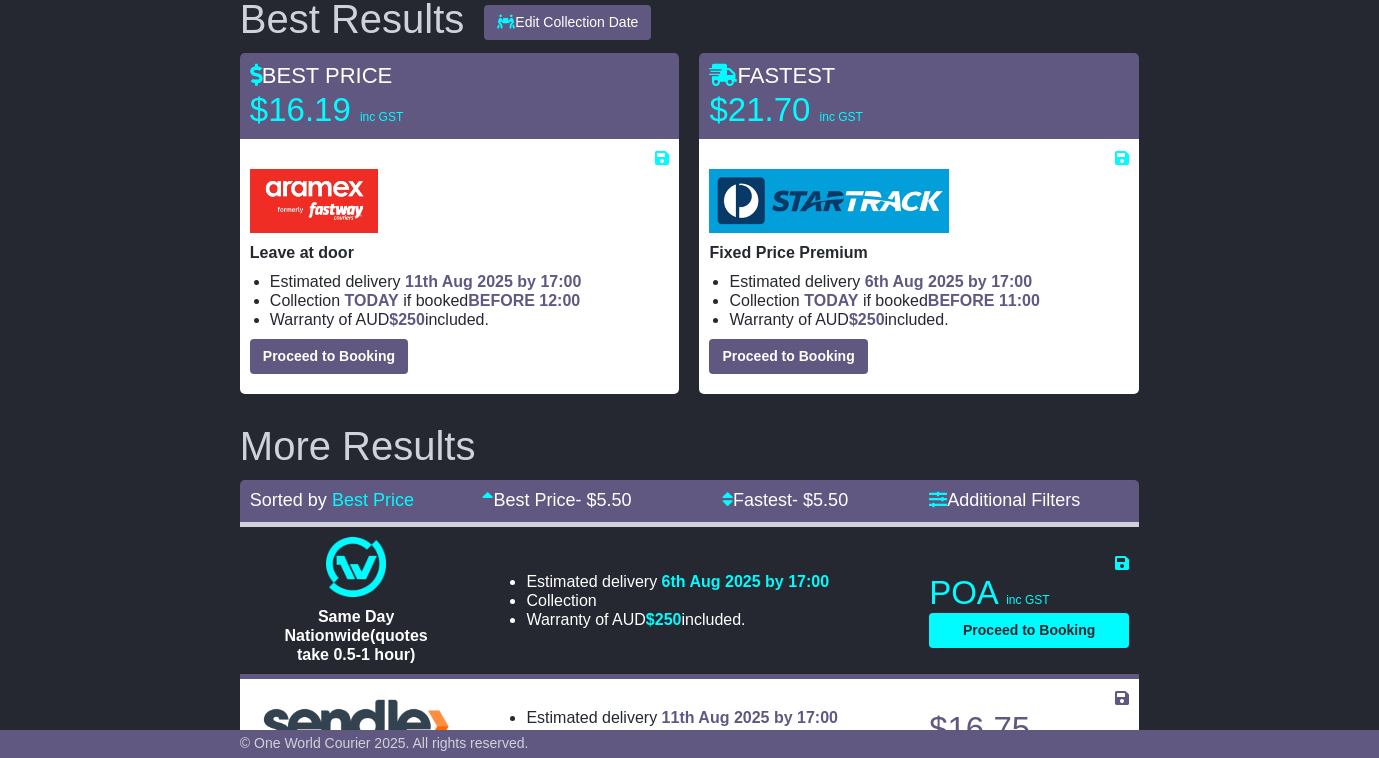 select on "****" 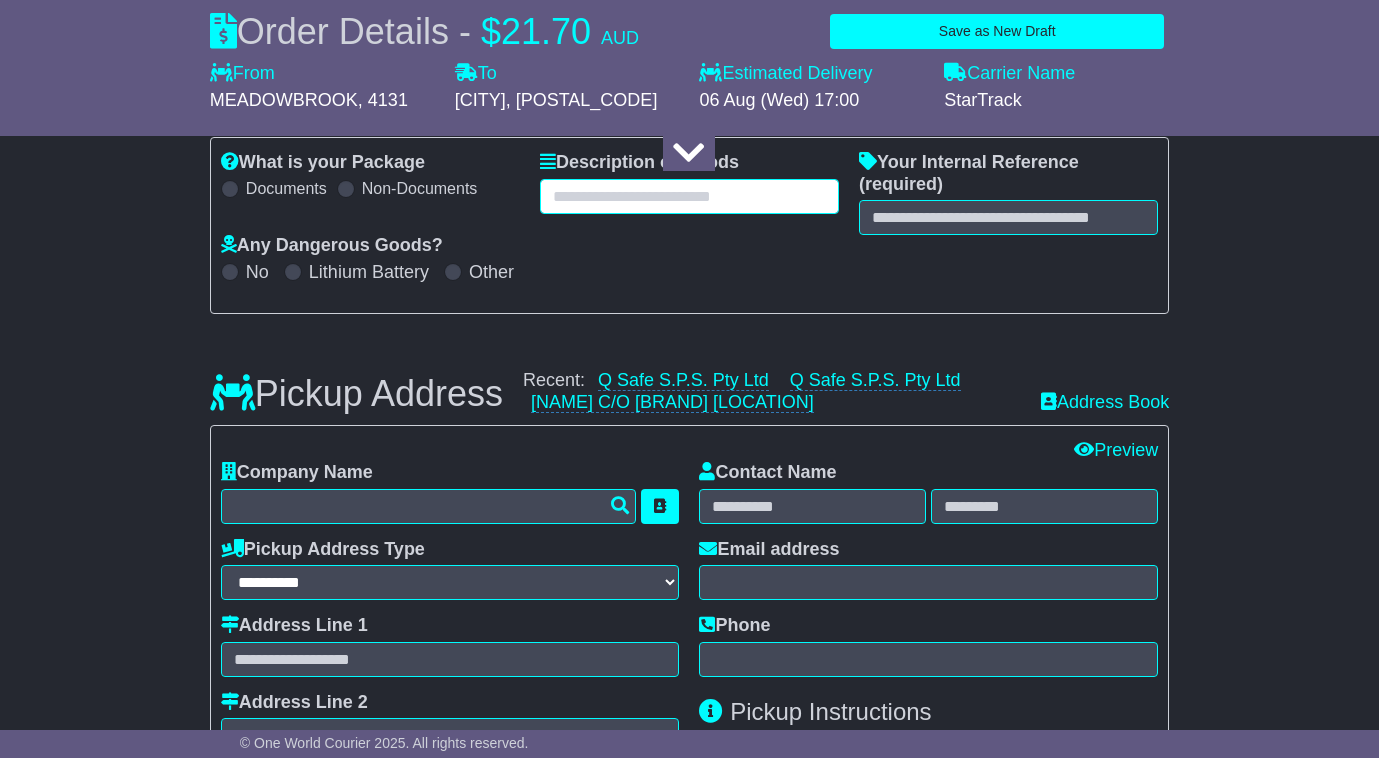 click at bounding box center (689, 196) 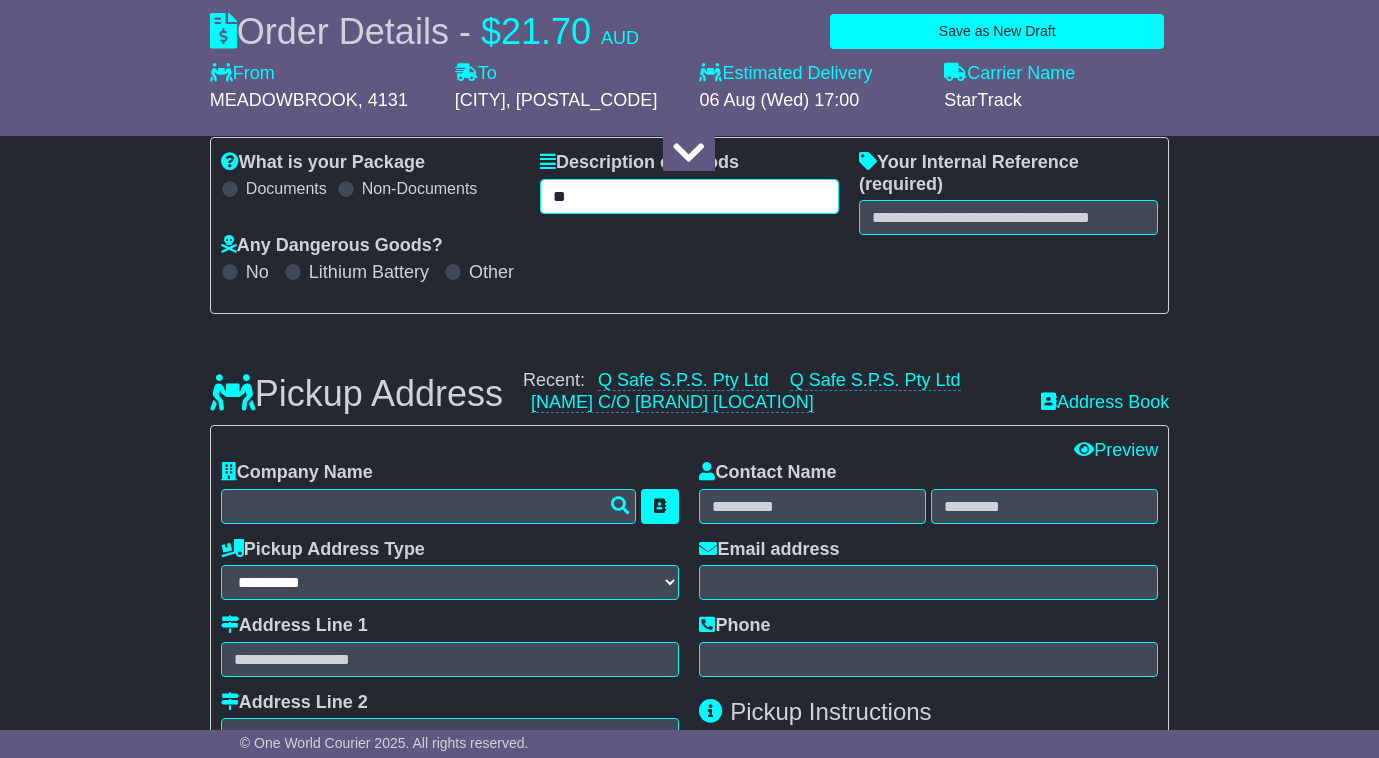 type on "*" 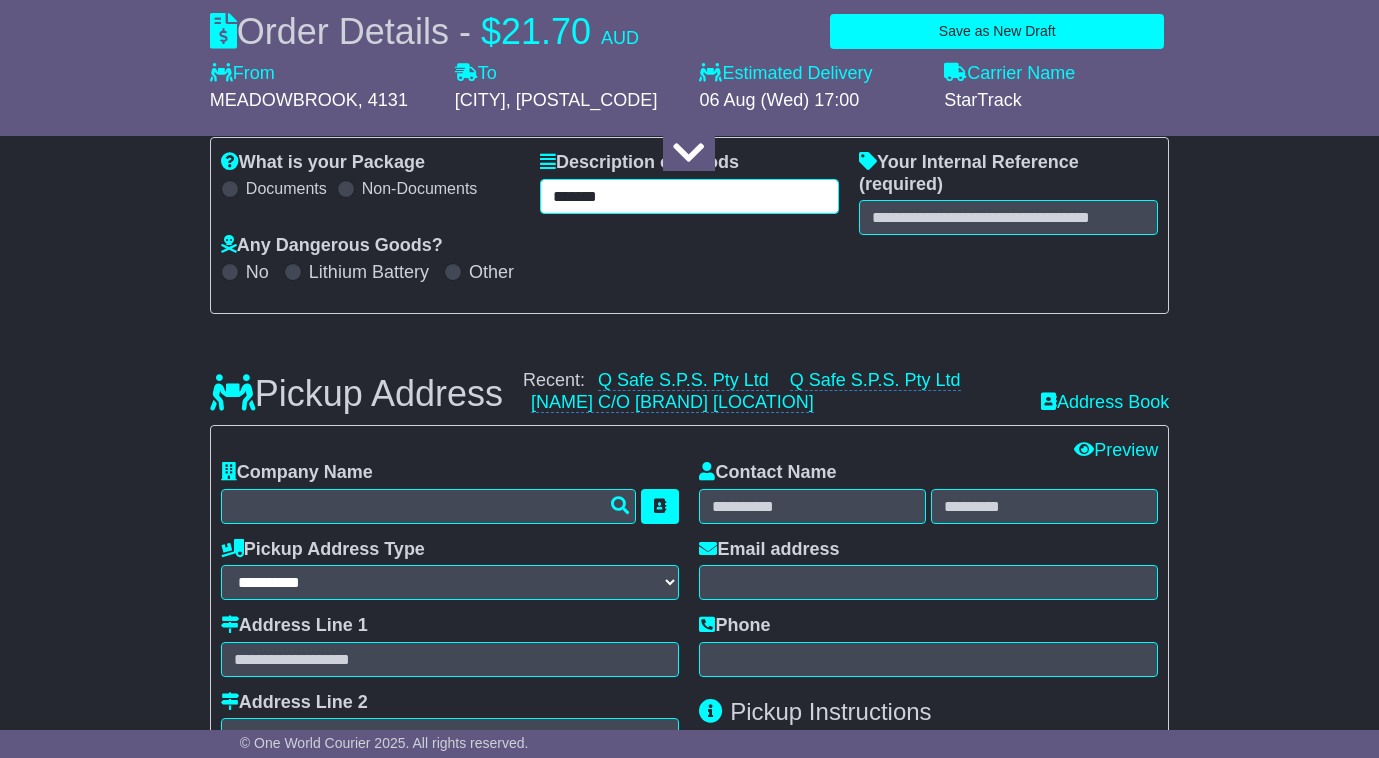 type on "*******" 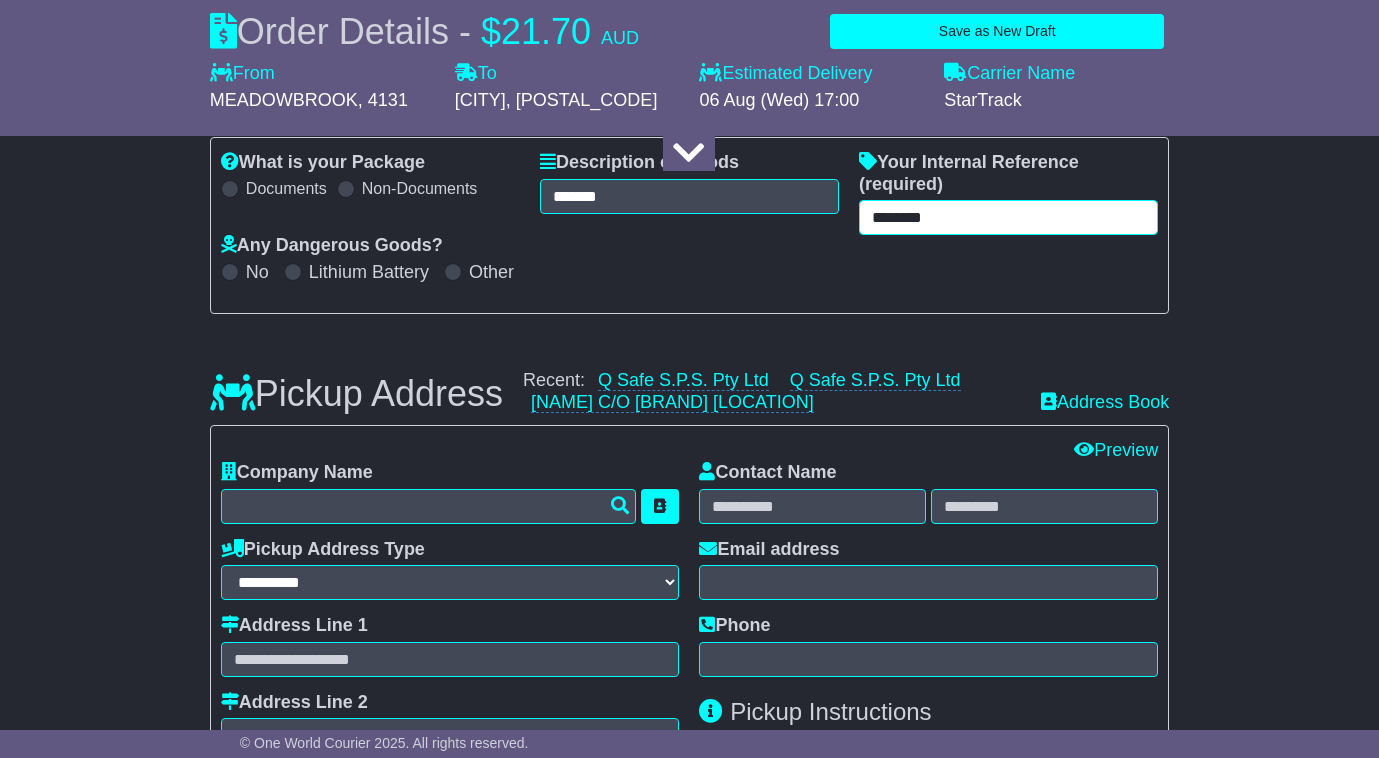 type on "********" 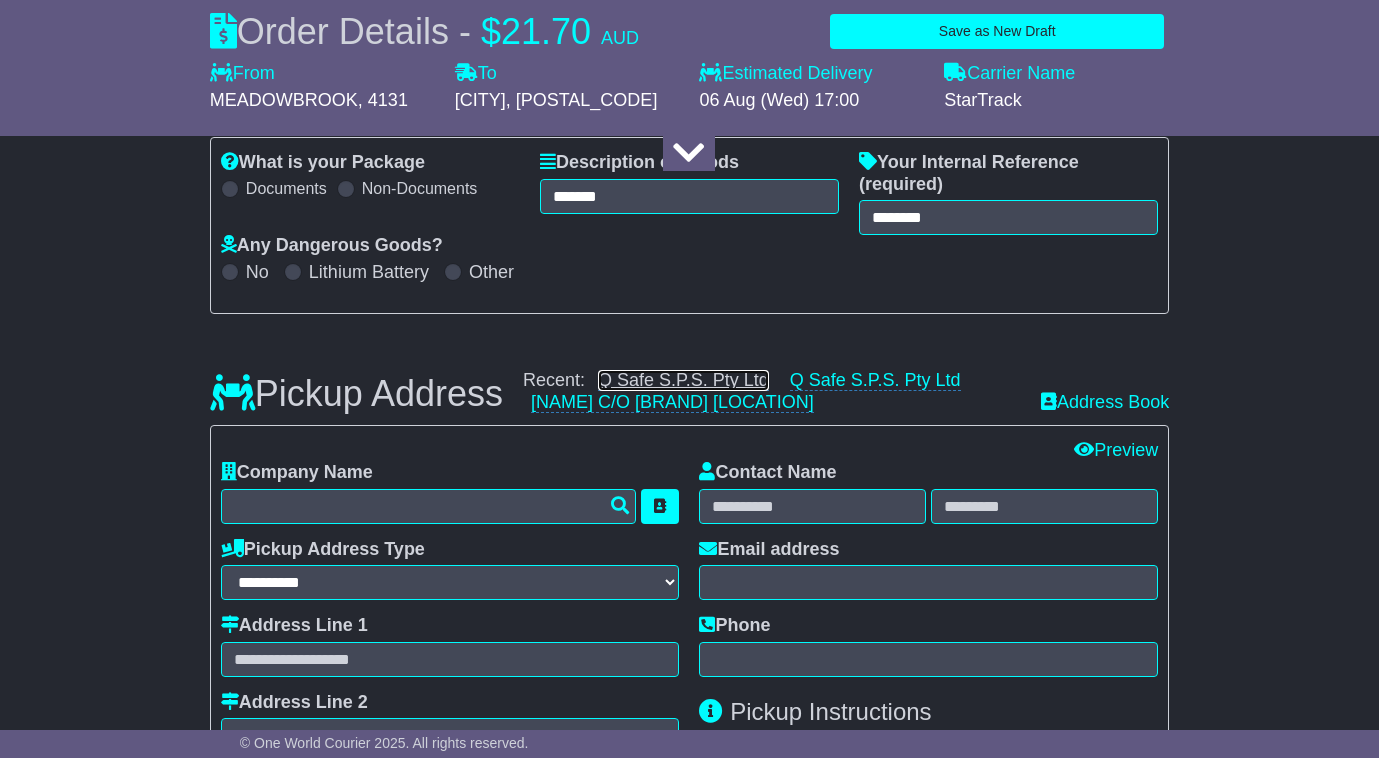 click on "Q Safe S.P.S. Pty Ltd" at bounding box center [683, 380] 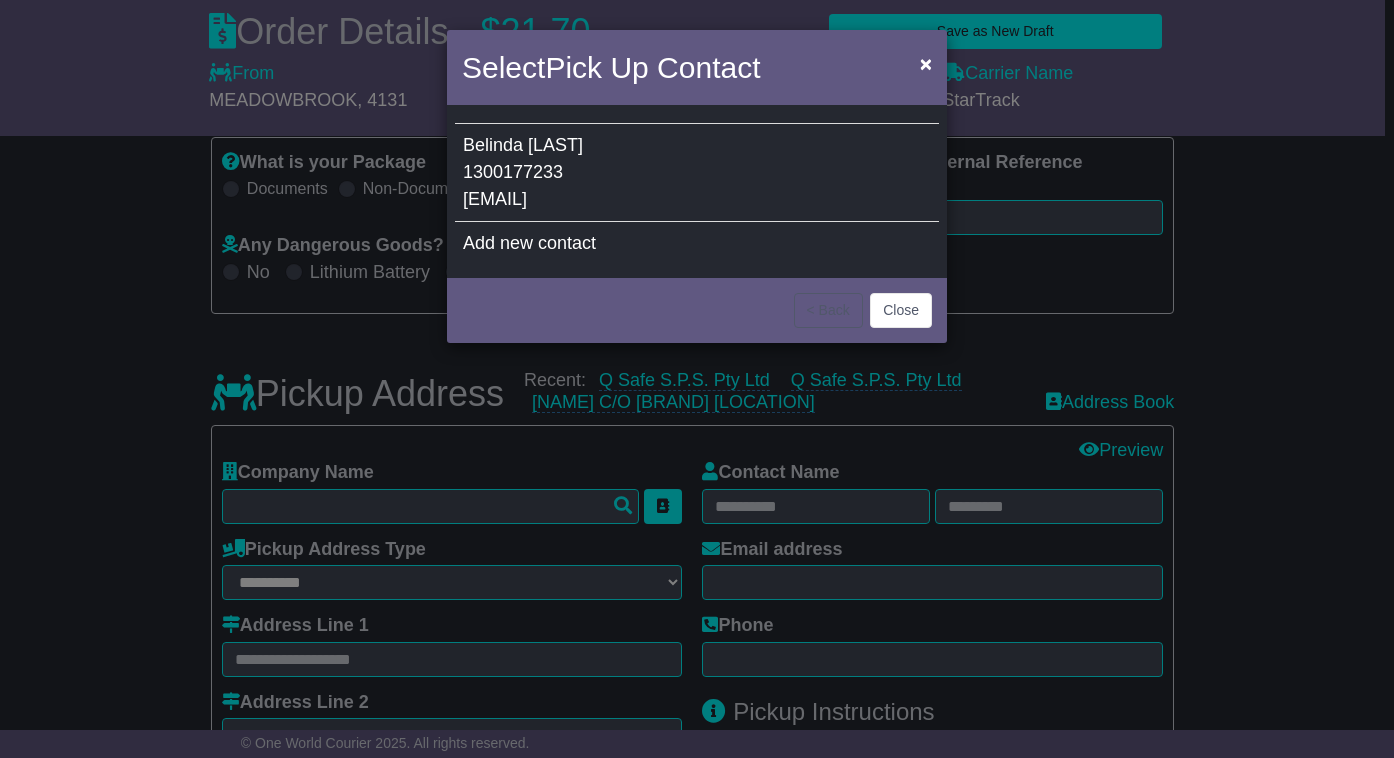 drag, startPoint x: 570, startPoint y: 200, endPoint x: 1010, endPoint y: 365, distance: 469.9202 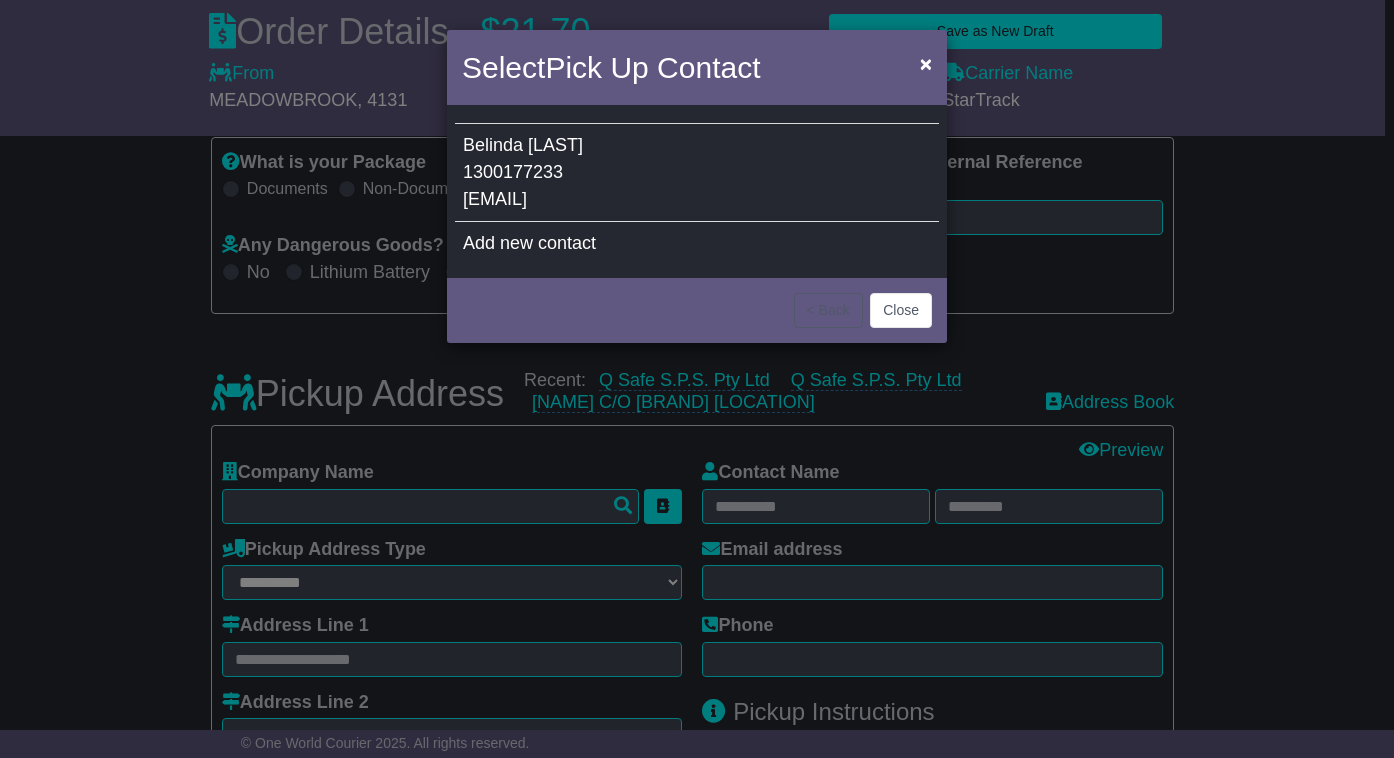 click on "[EMAIL]" at bounding box center [495, 199] 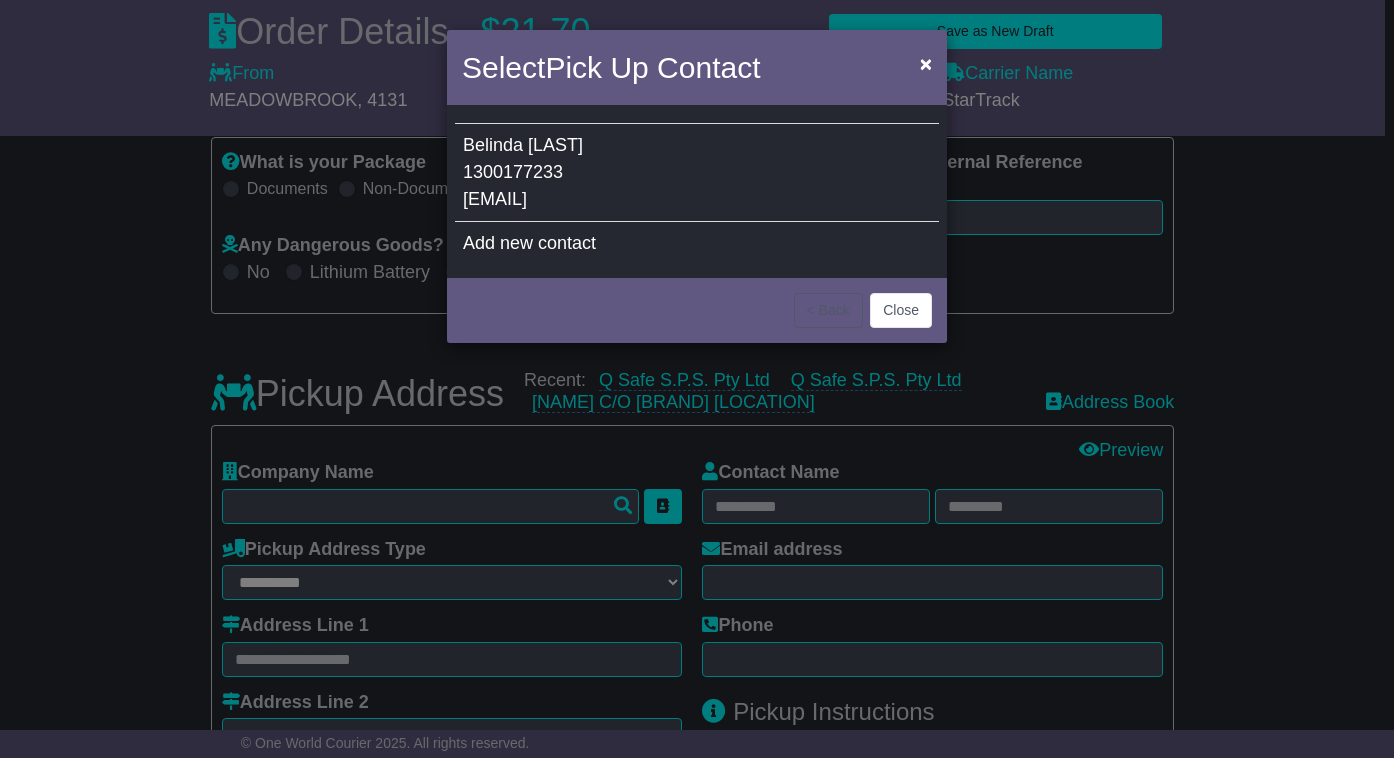 type on "**********" 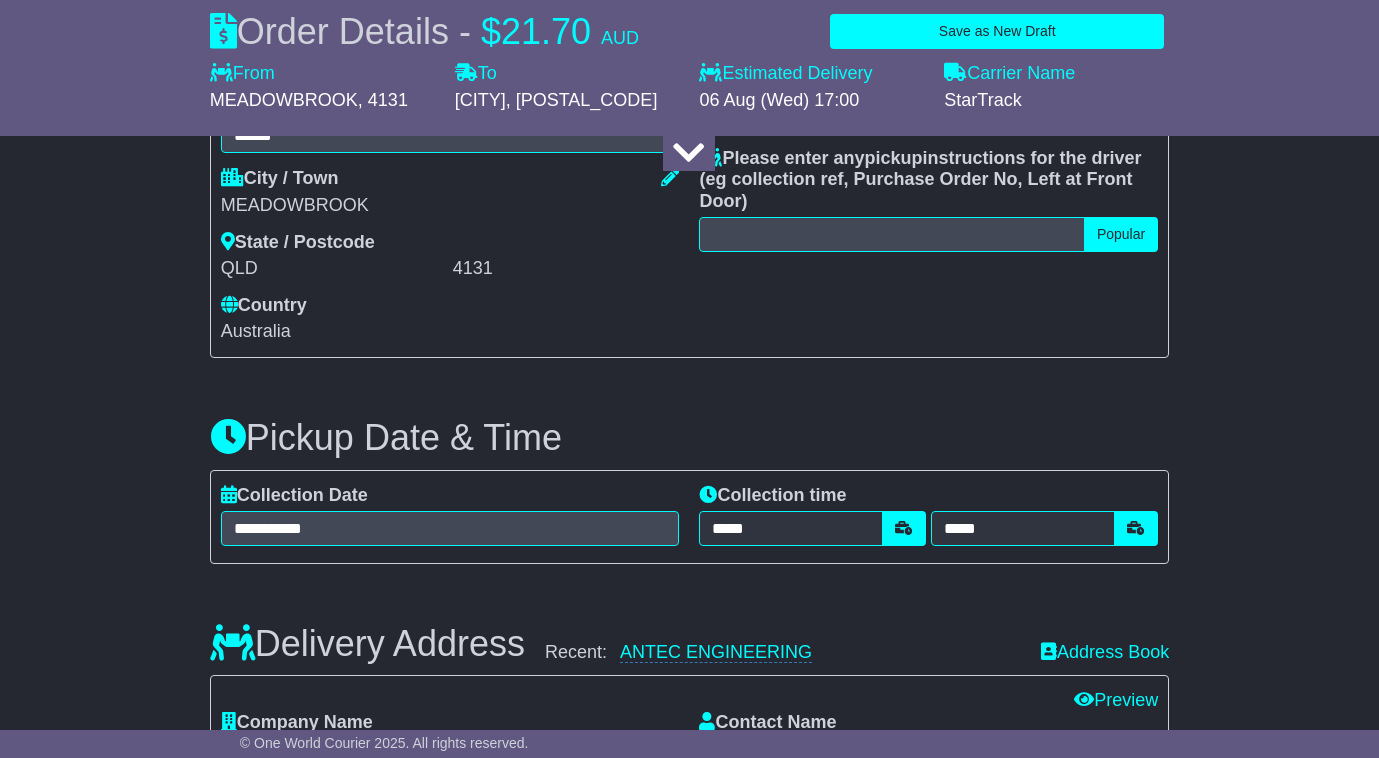 scroll, scrollTop: 1000, scrollLeft: 0, axis: vertical 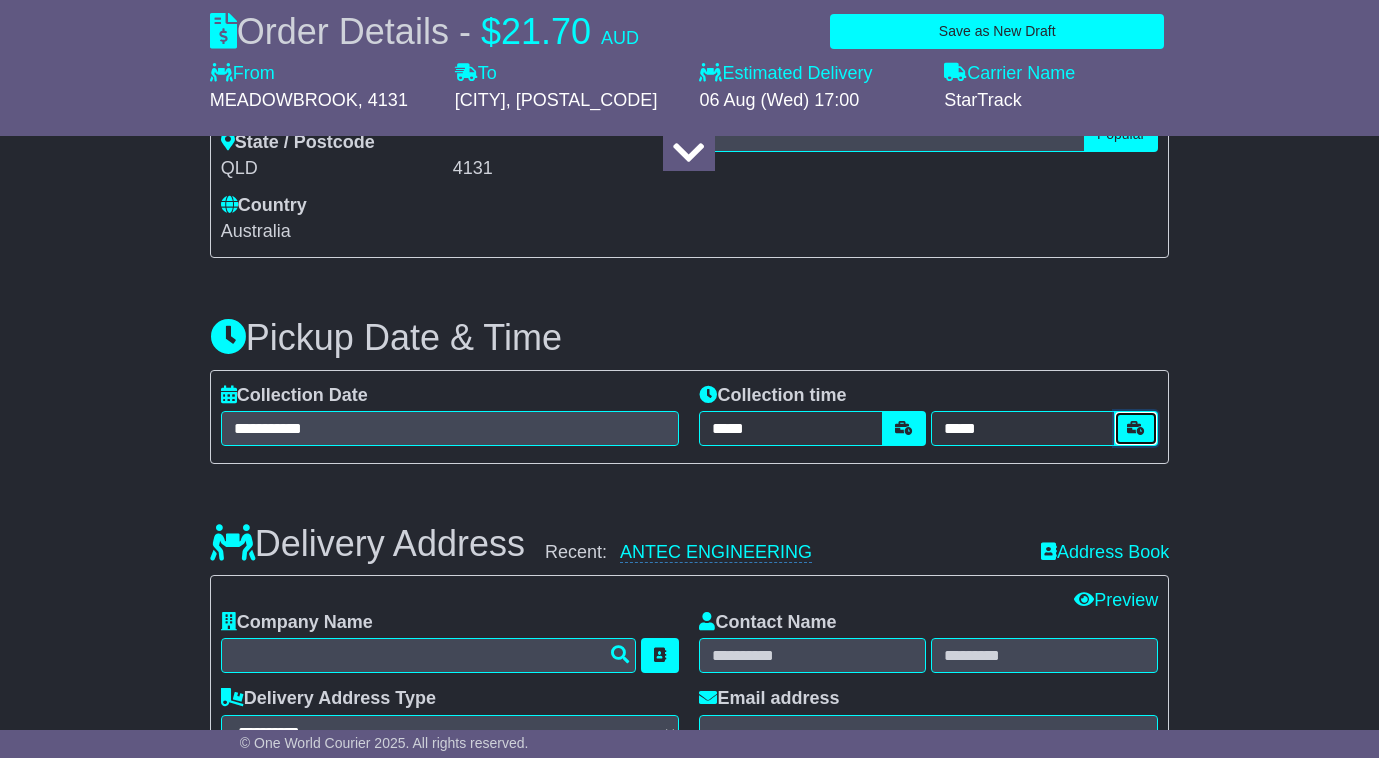 click at bounding box center [1136, 428] 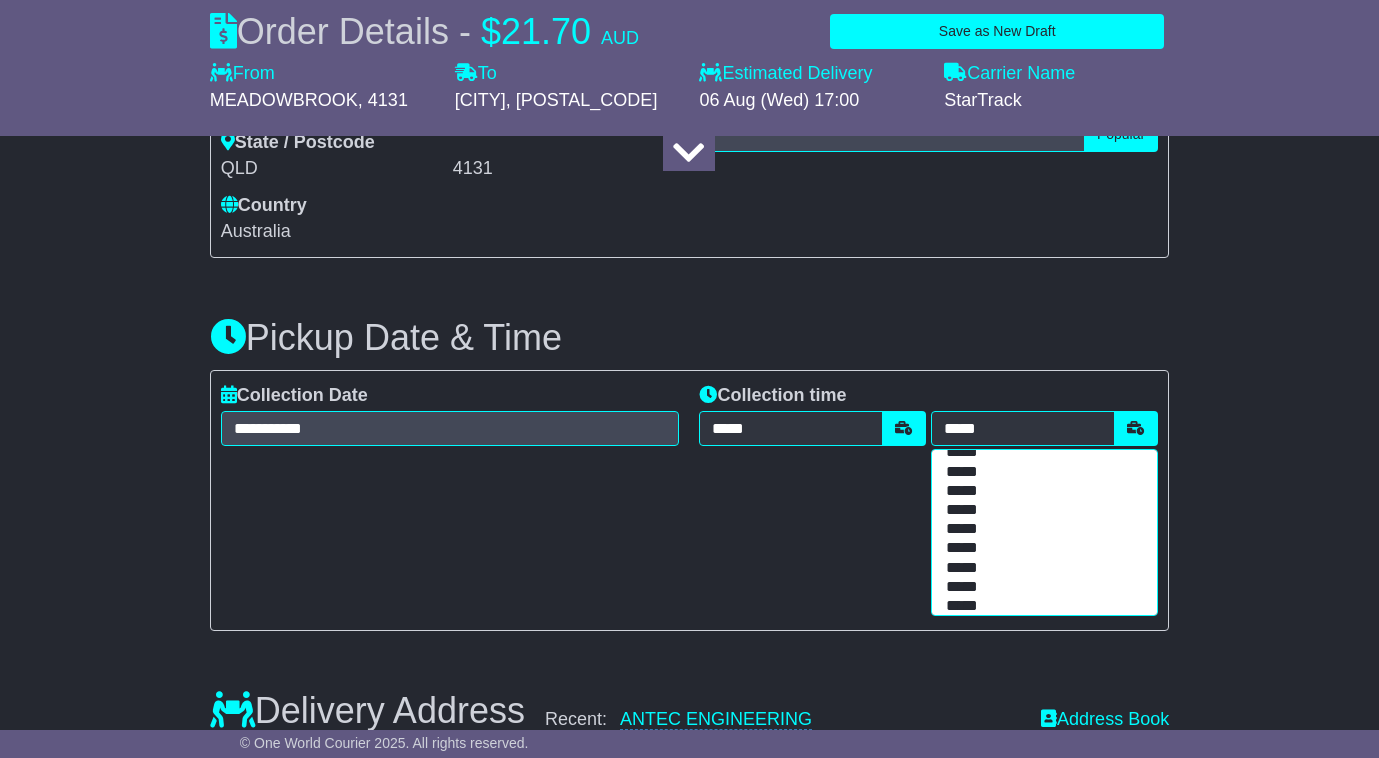 scroll, scrollTop: 400, scrollLeft: 0, axis: vertical 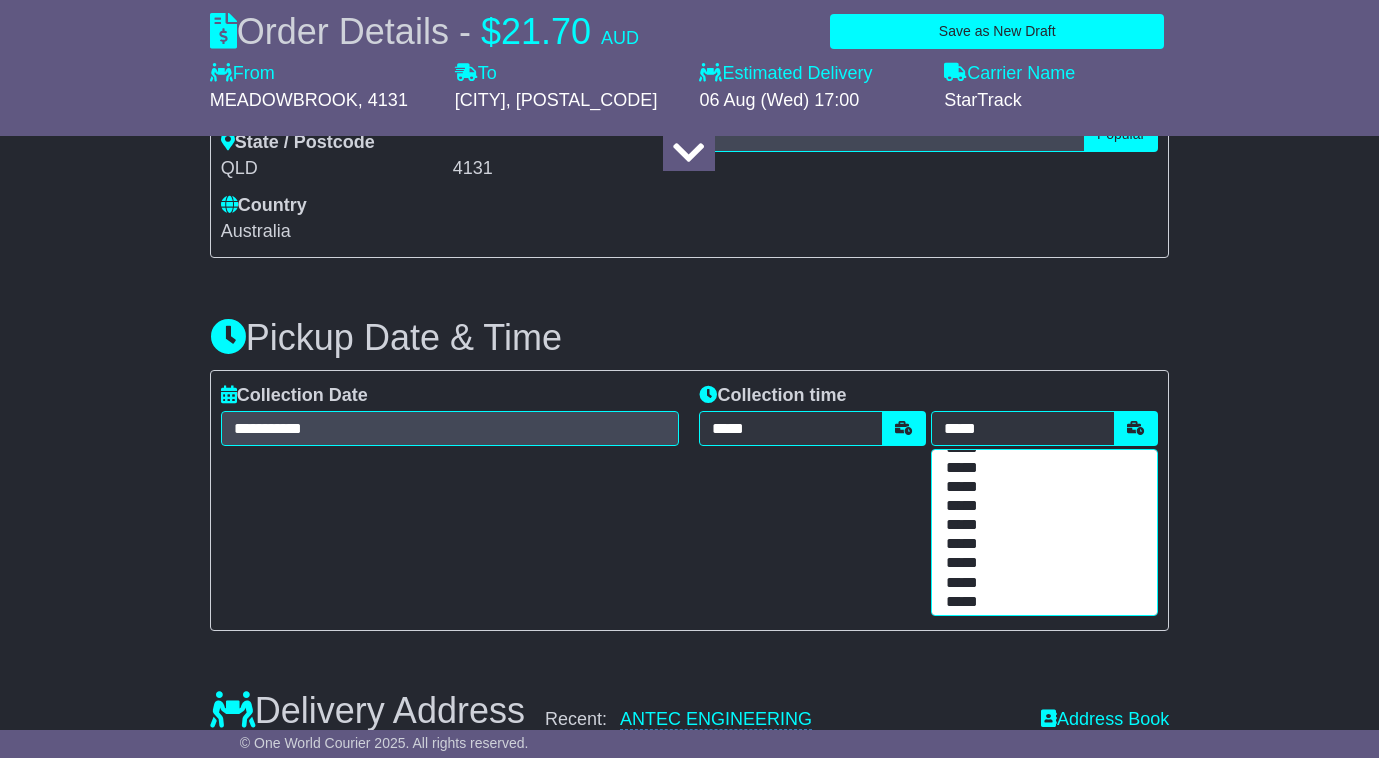 click on "*****" at bounding box center (1040, 563) 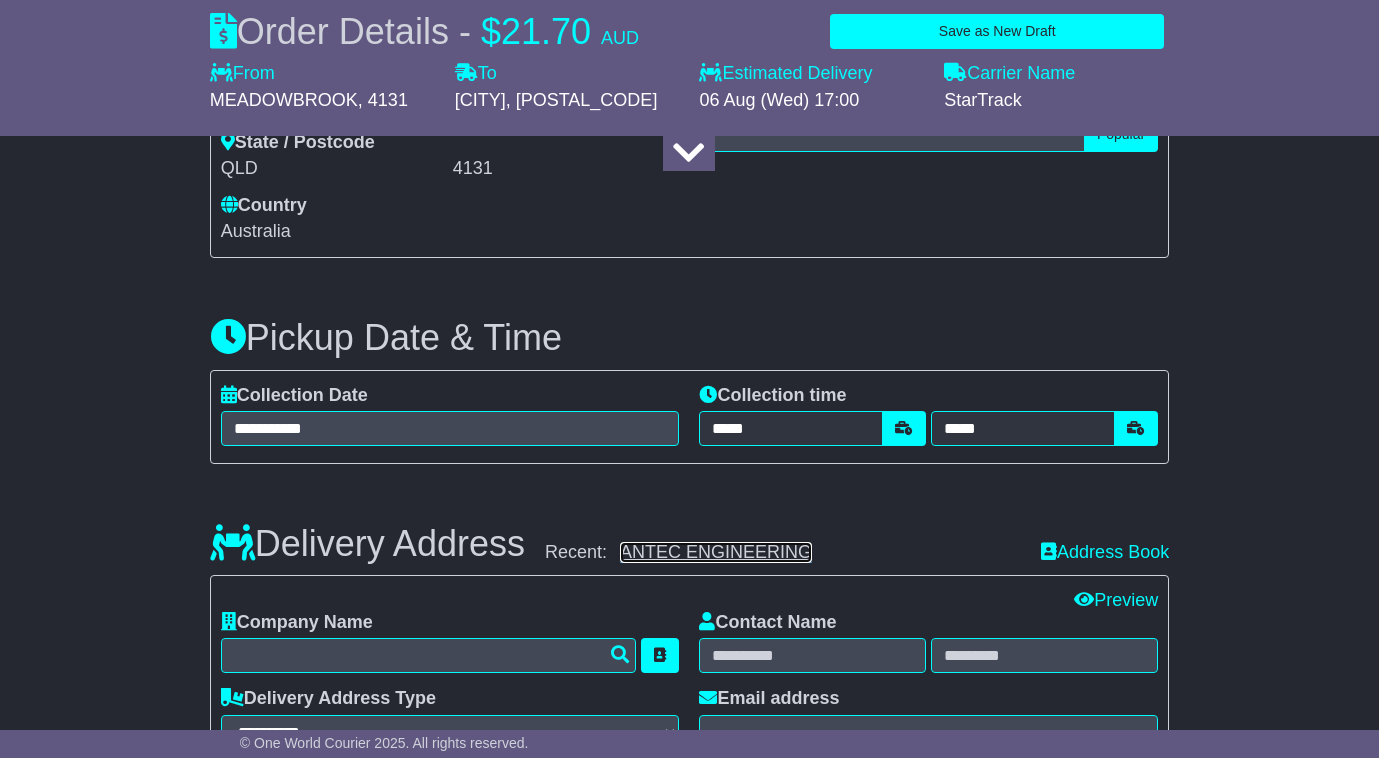 click on "ANTEC ENGINEERING" at bounding box center [716, 552] 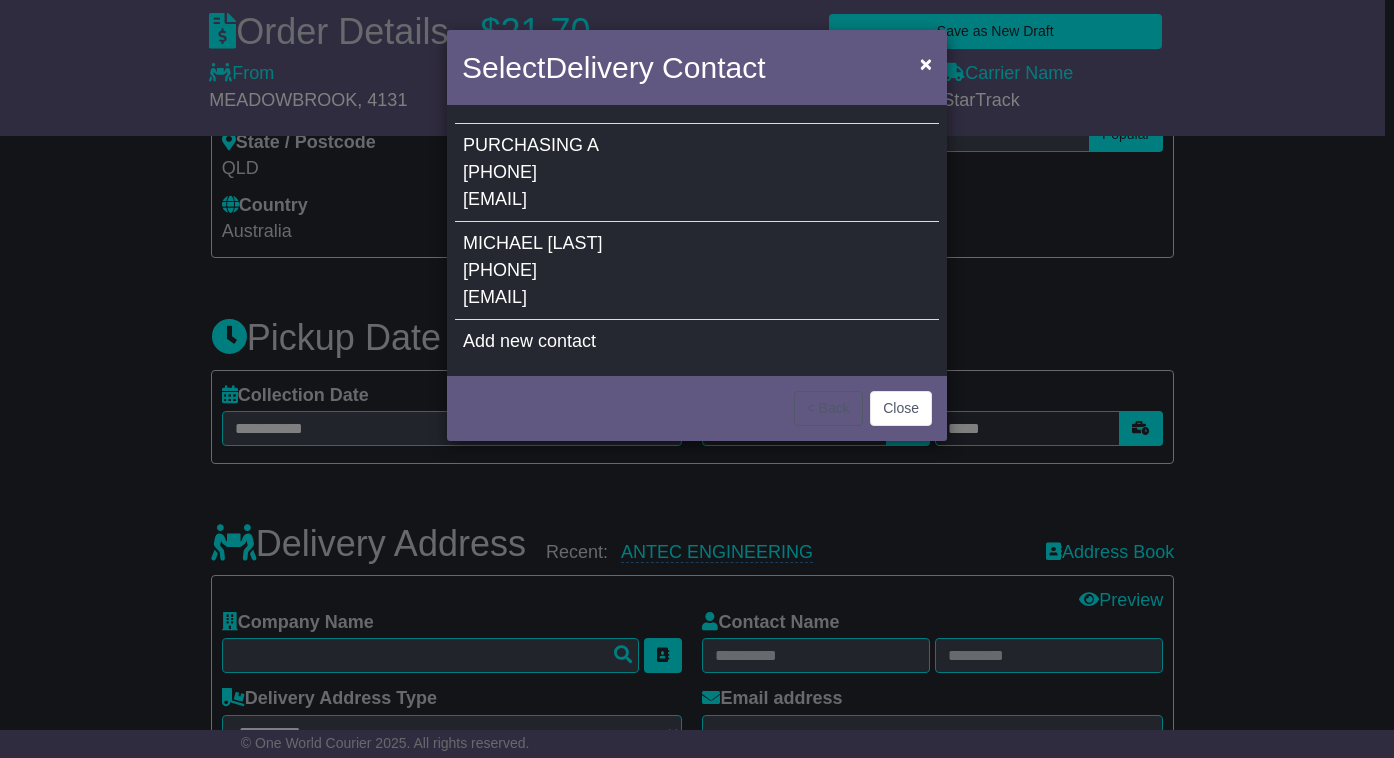 click on "purchasing@antec.com.au" at bounding box center [495, 199] 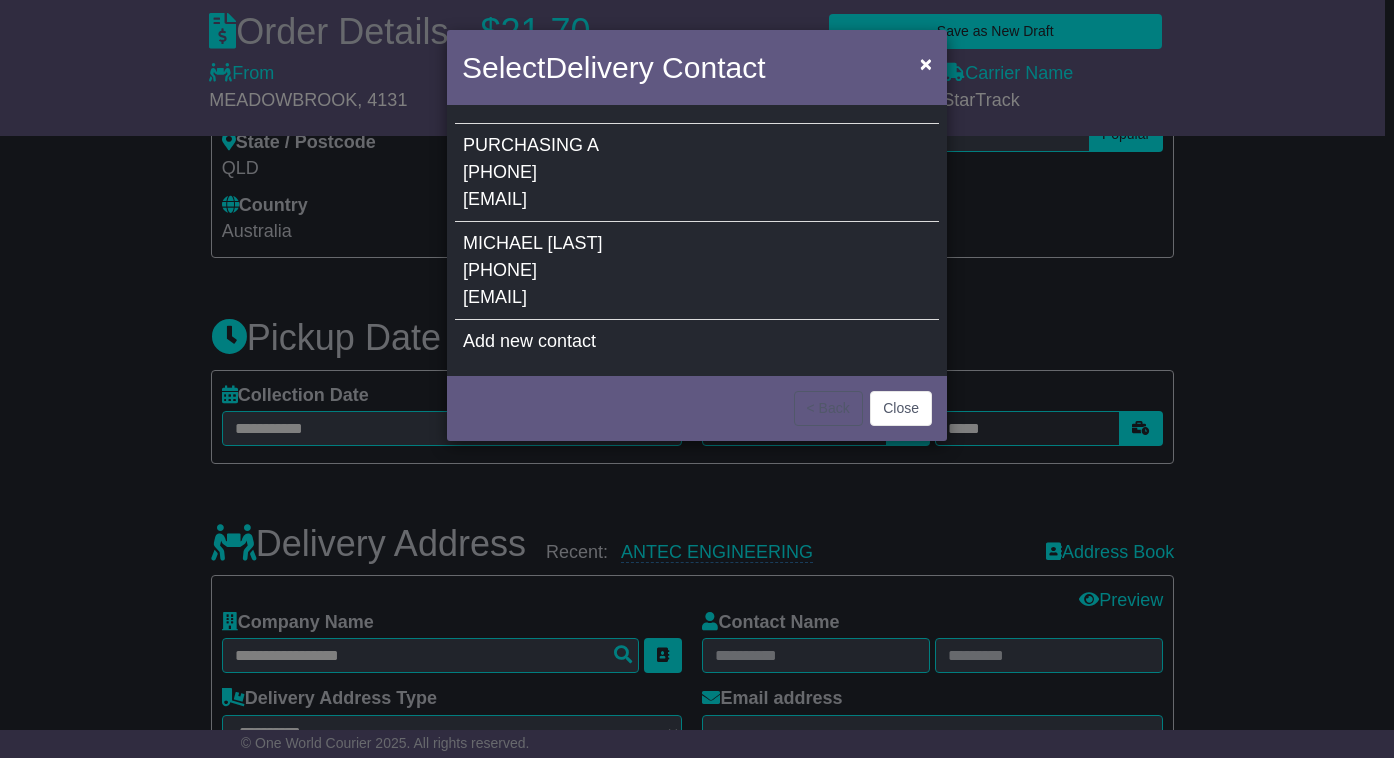 type on "**********" 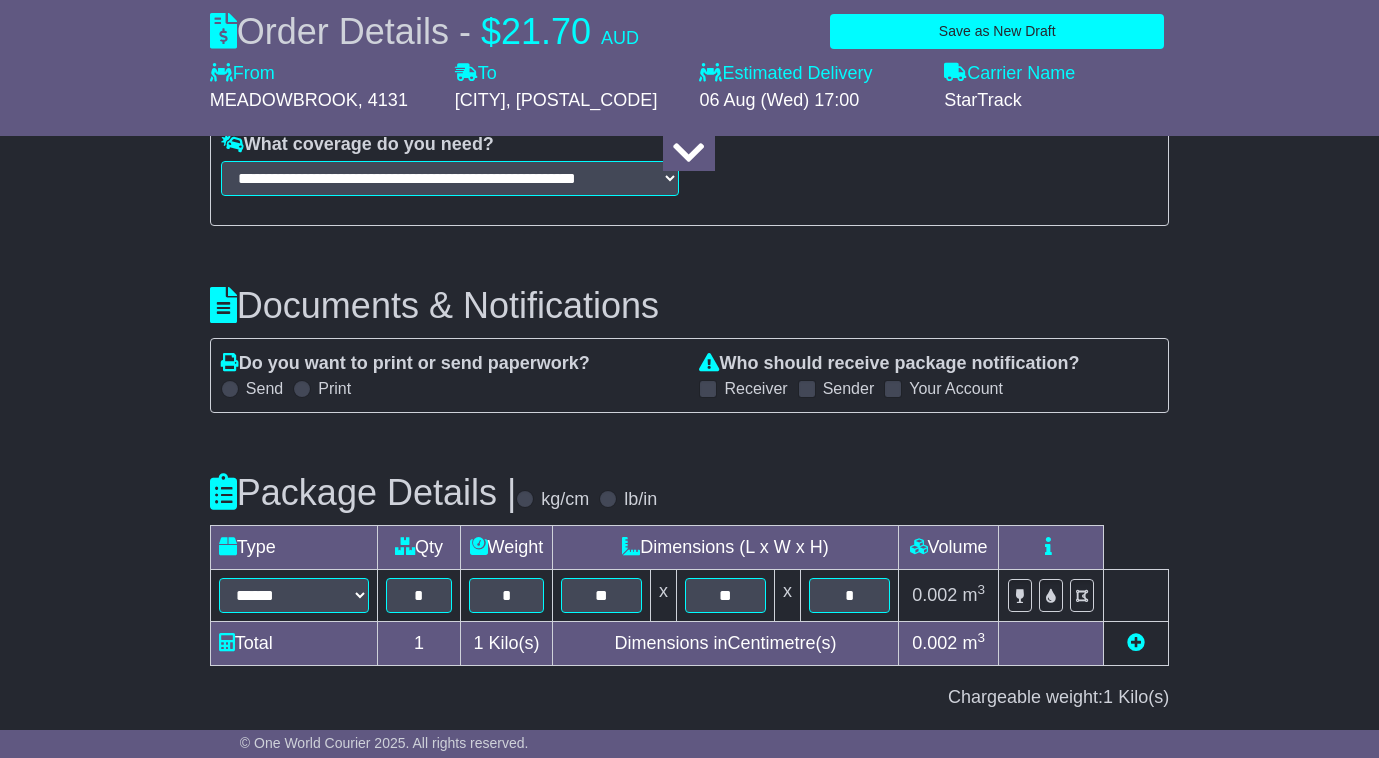 scroll, scrollTop: 2499, scrollLeft: 0, axis: vertical 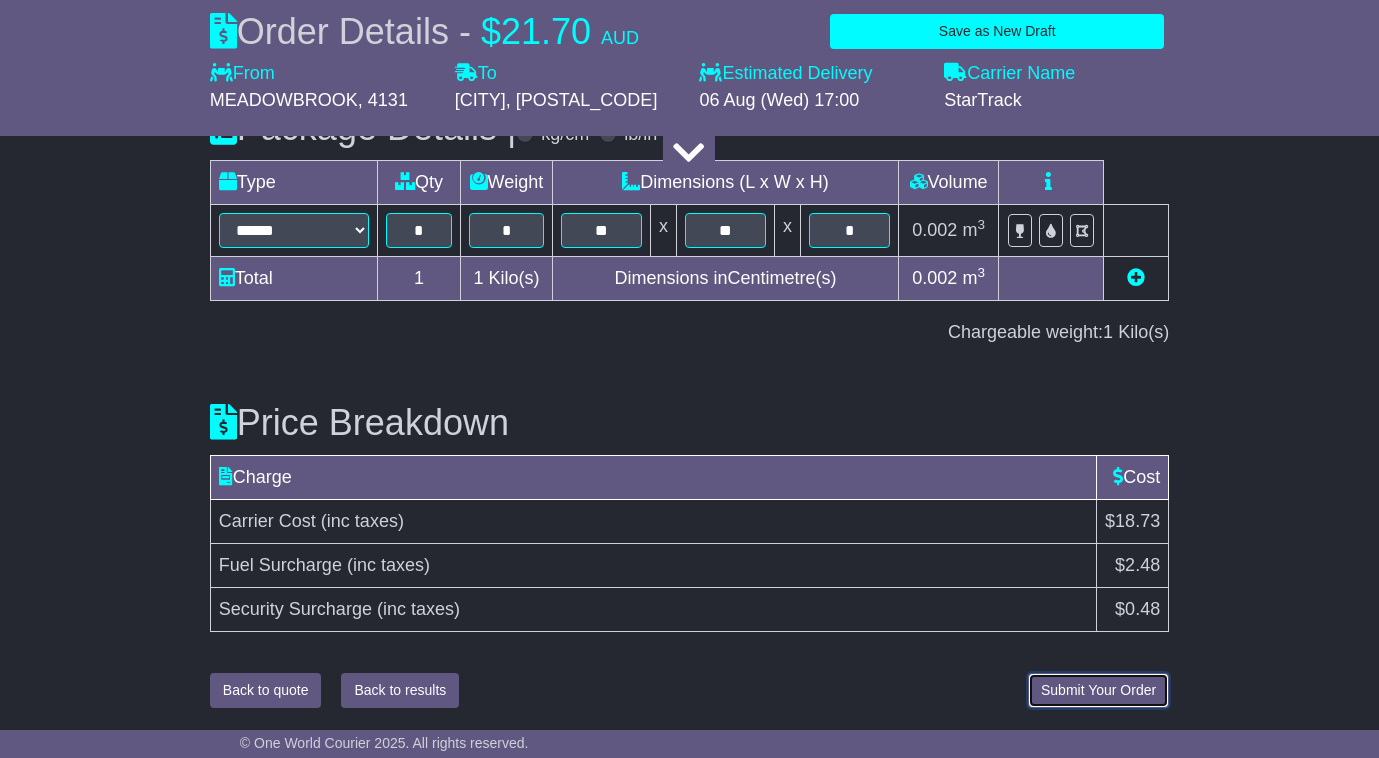 click on "Submit Your Order" at bounding box center [1098, 690] 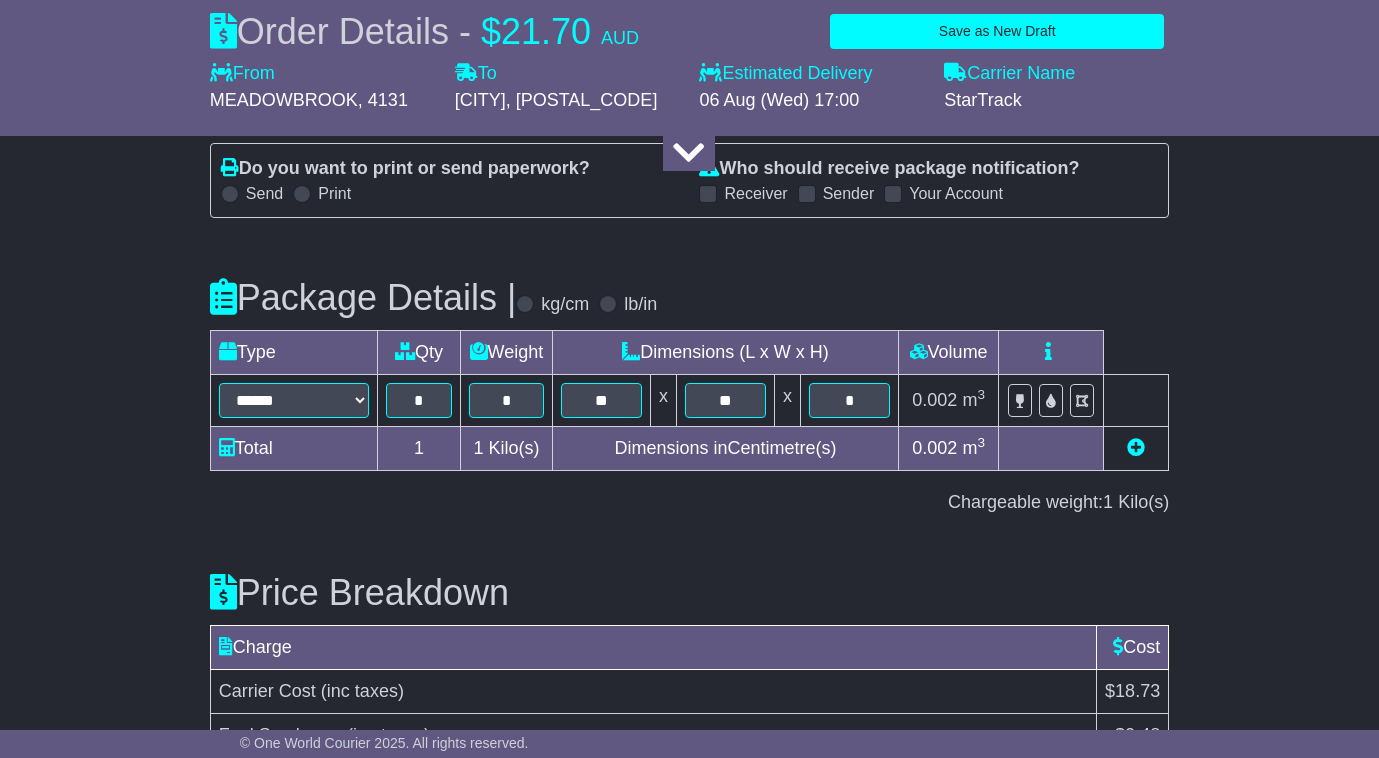 scroll, scrollTop: 2499, scrollLeft: 0, axis: vertical 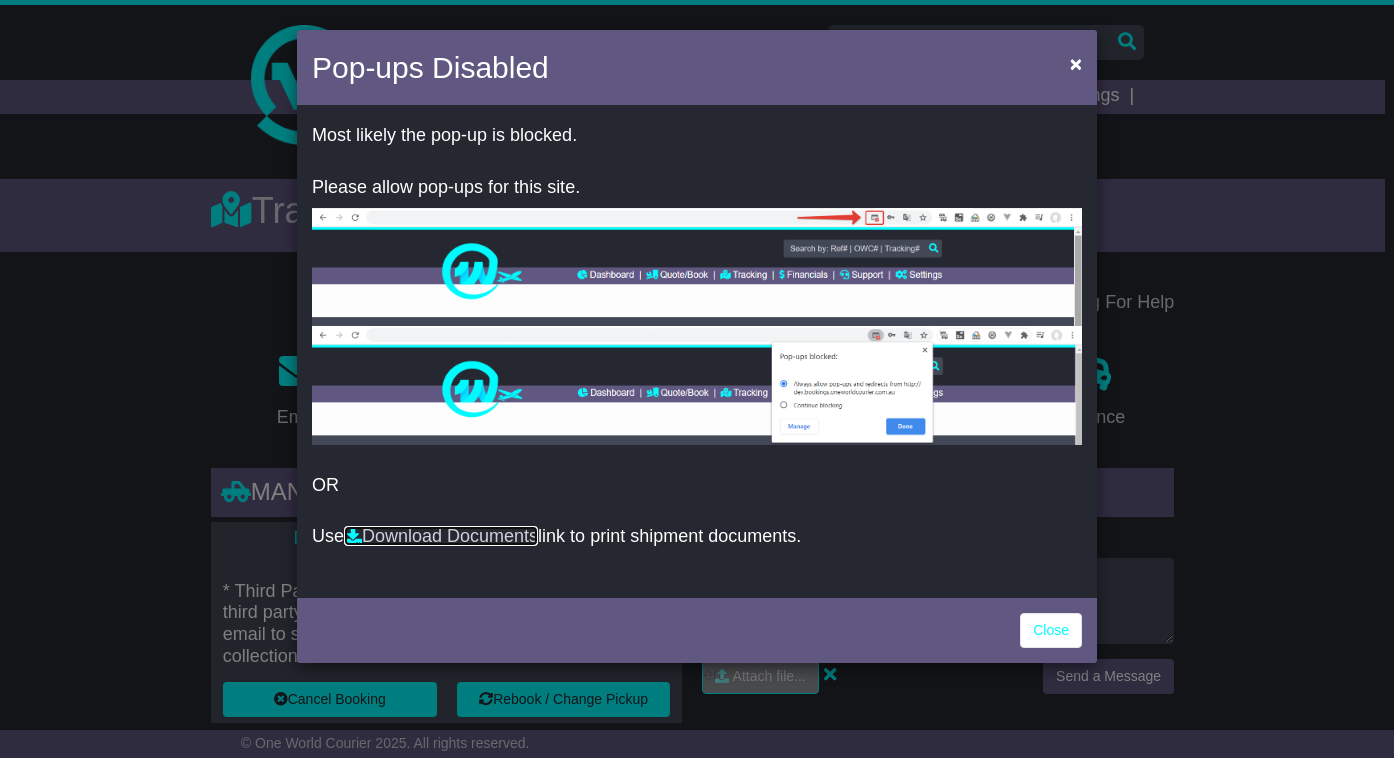 click on "Download Documents" at bounding box center (441, 536) 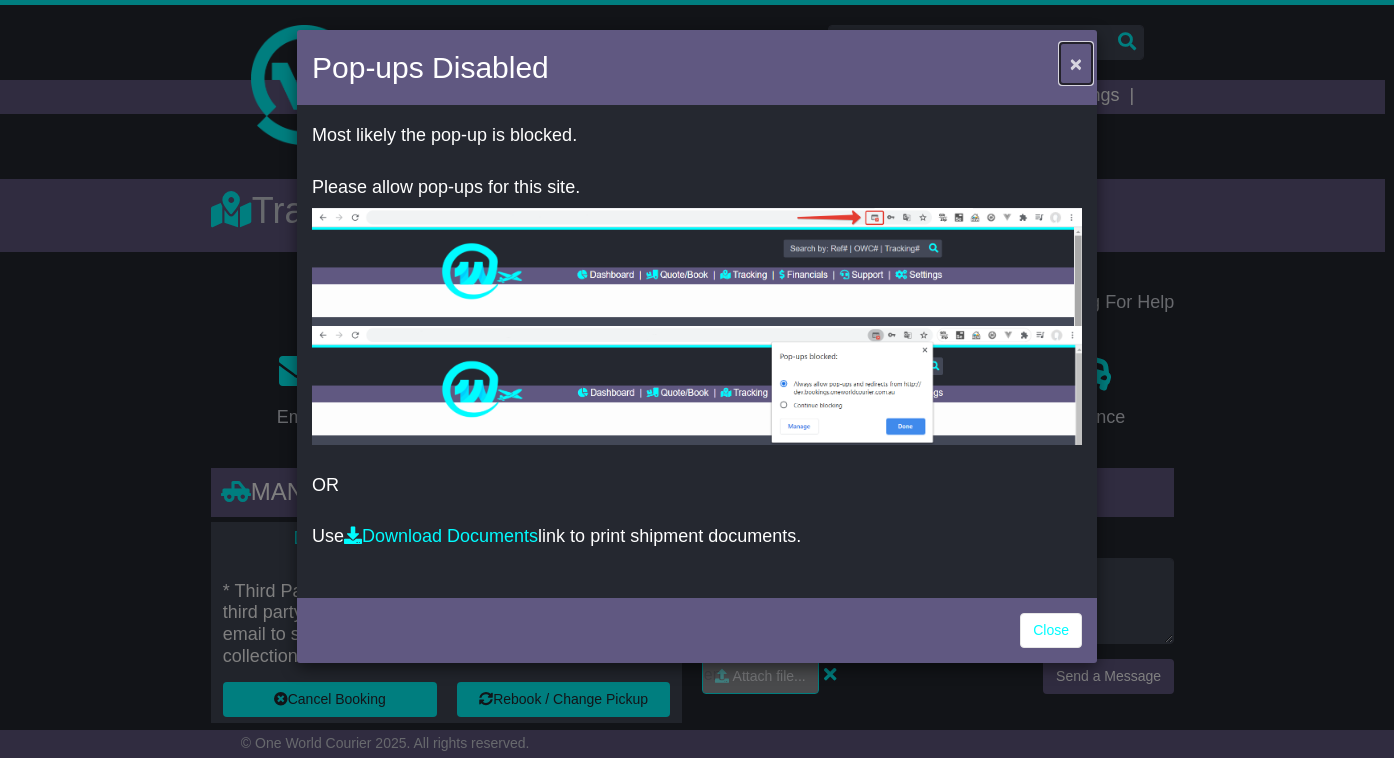 click on "×" at bounding box center [1076, 63] 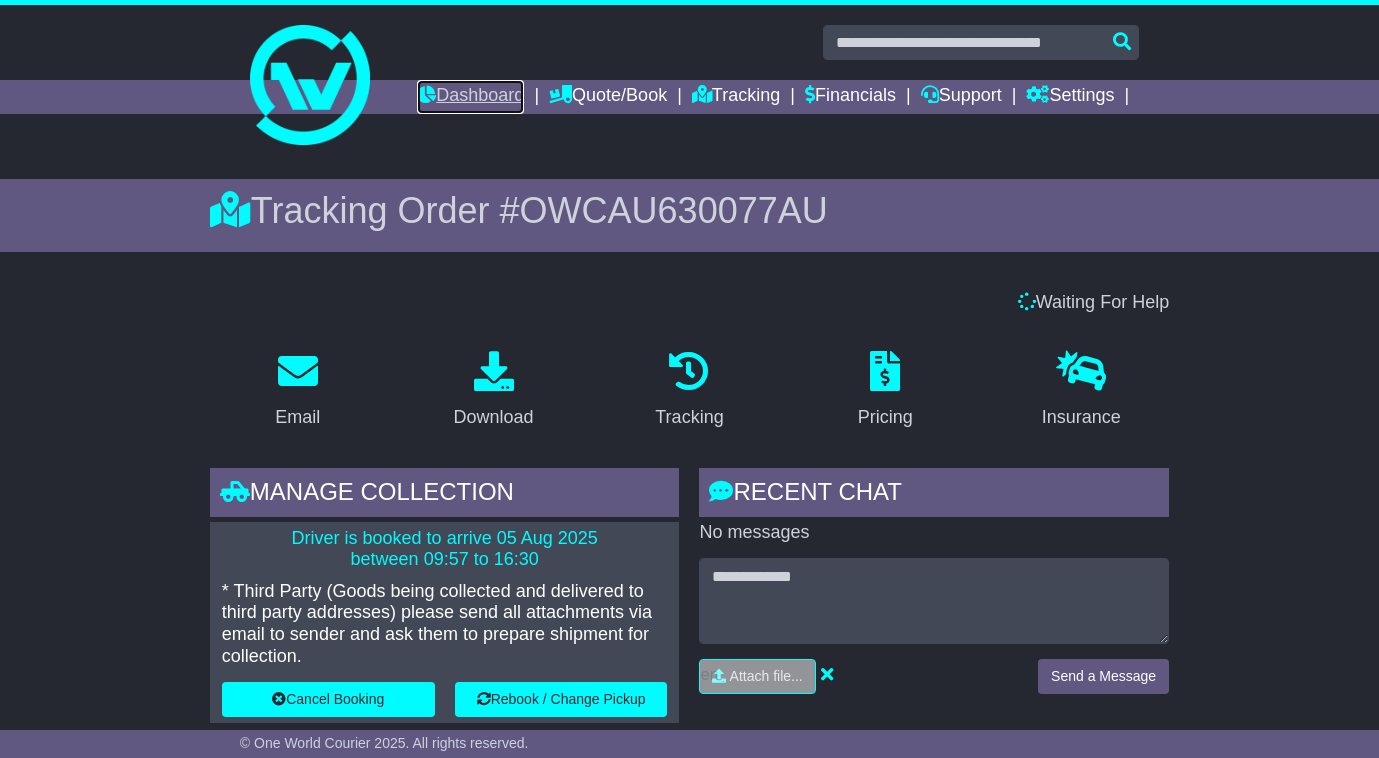 click on "Dashboard" at bounding box center (470, 97) 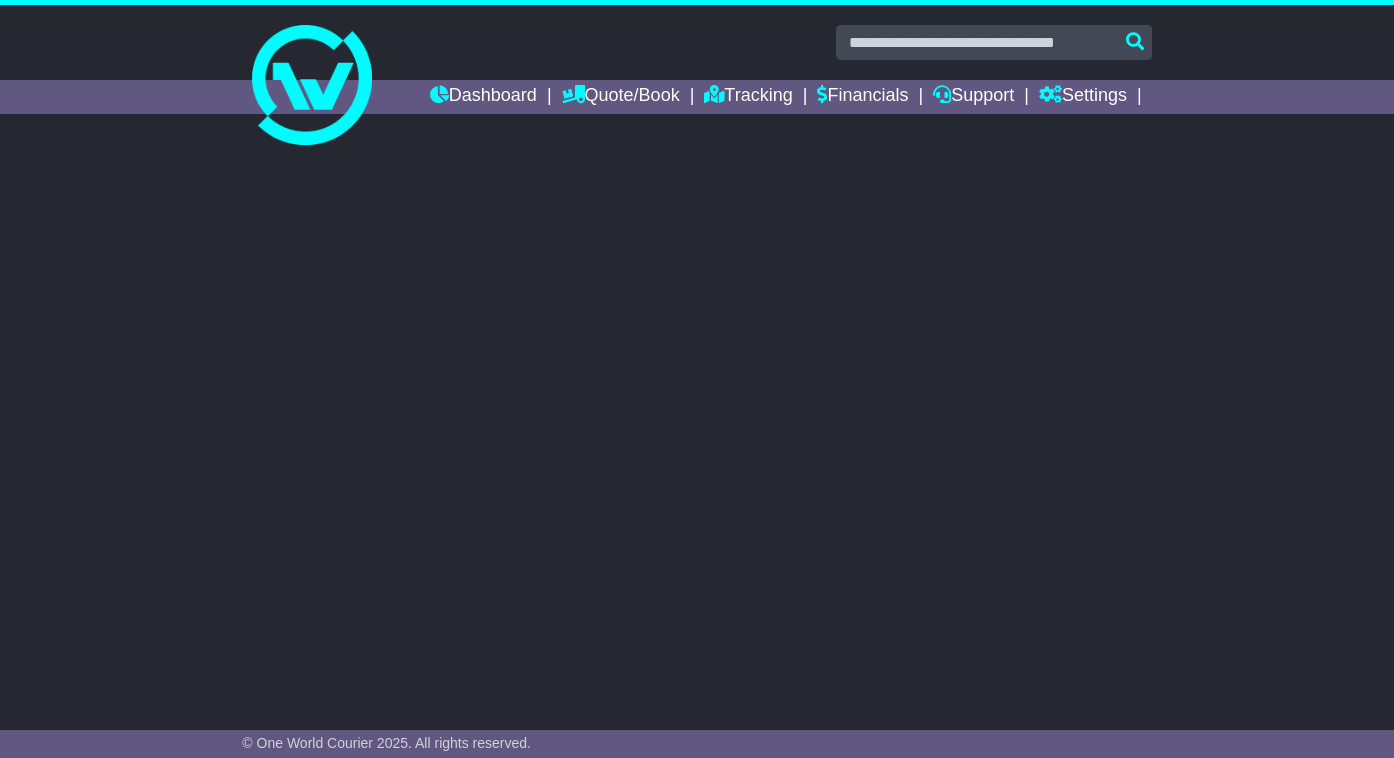 scroll, scrollTop: 0, scrollLeft: 0, axis: both 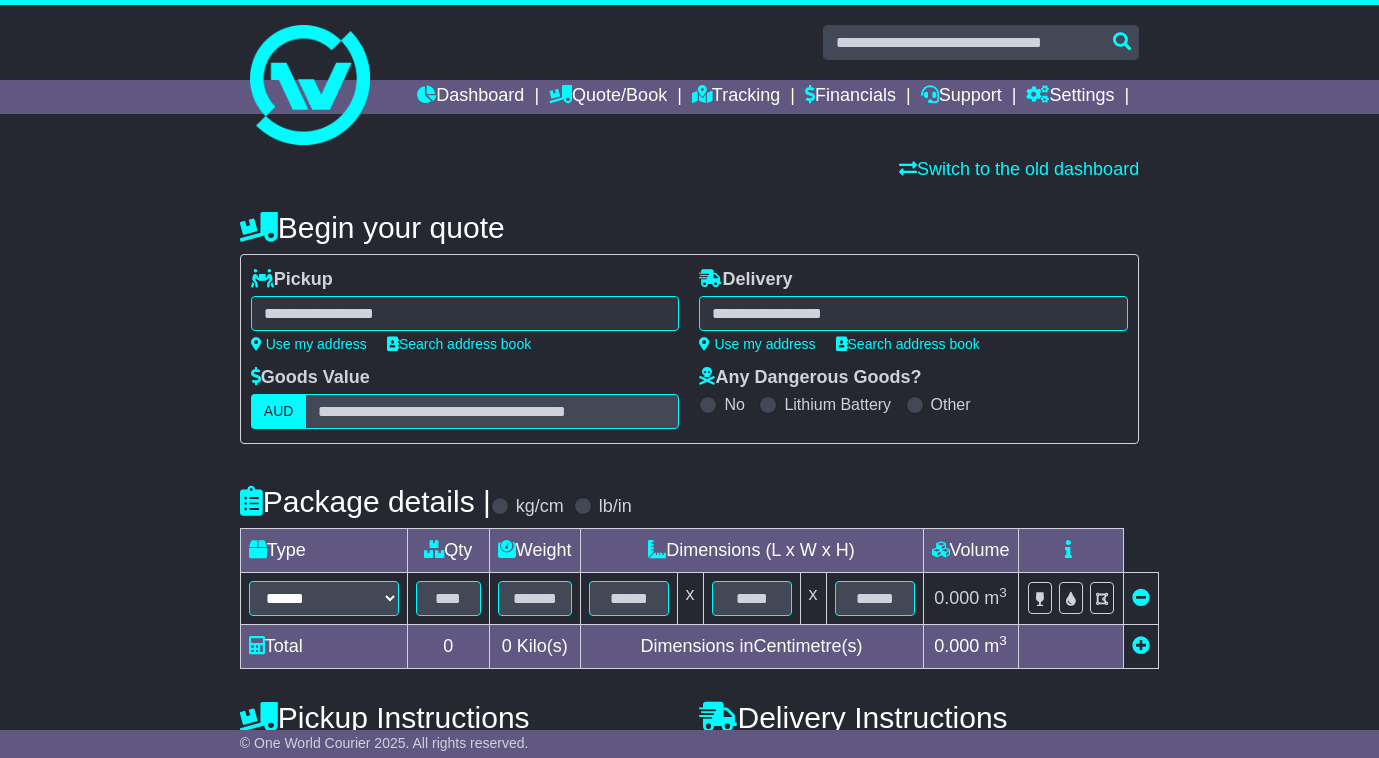 click at bounding box center [465, 313] 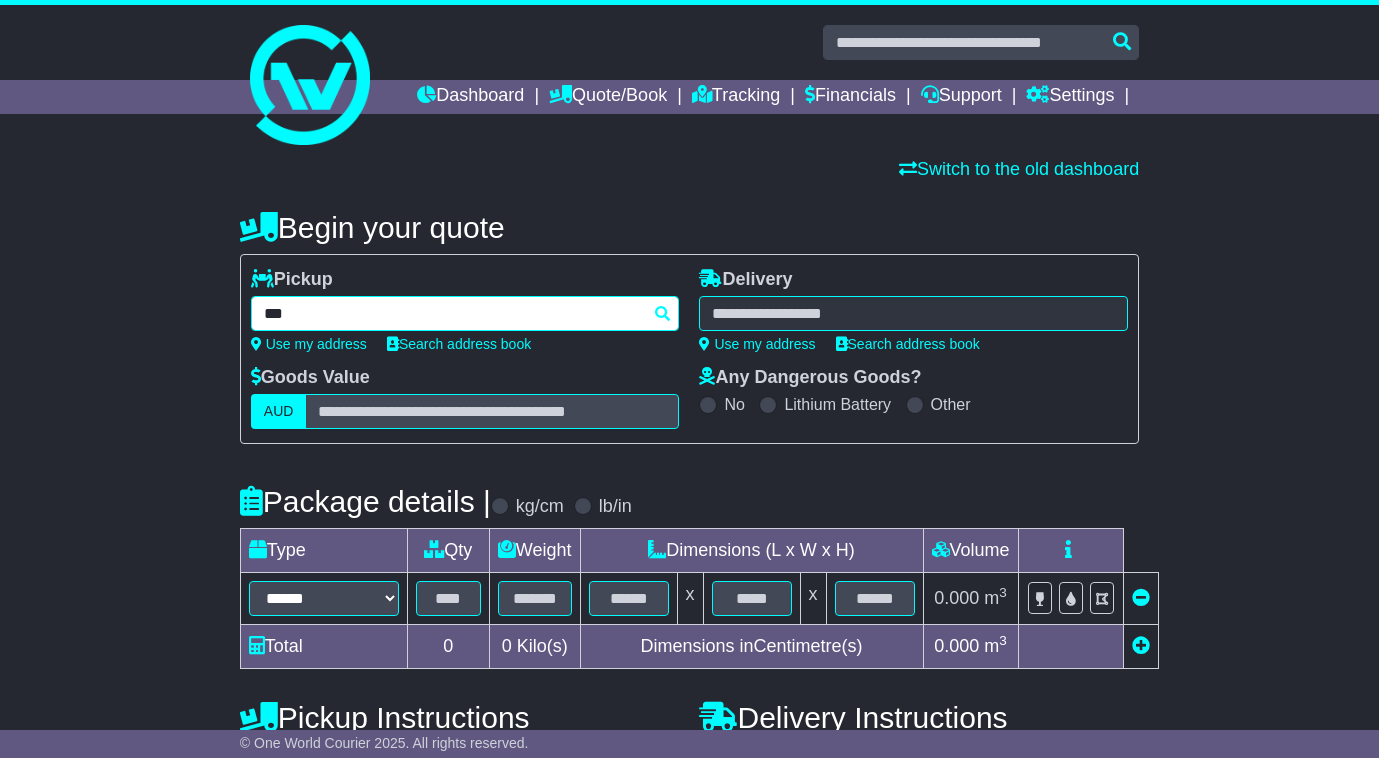 type on "****" 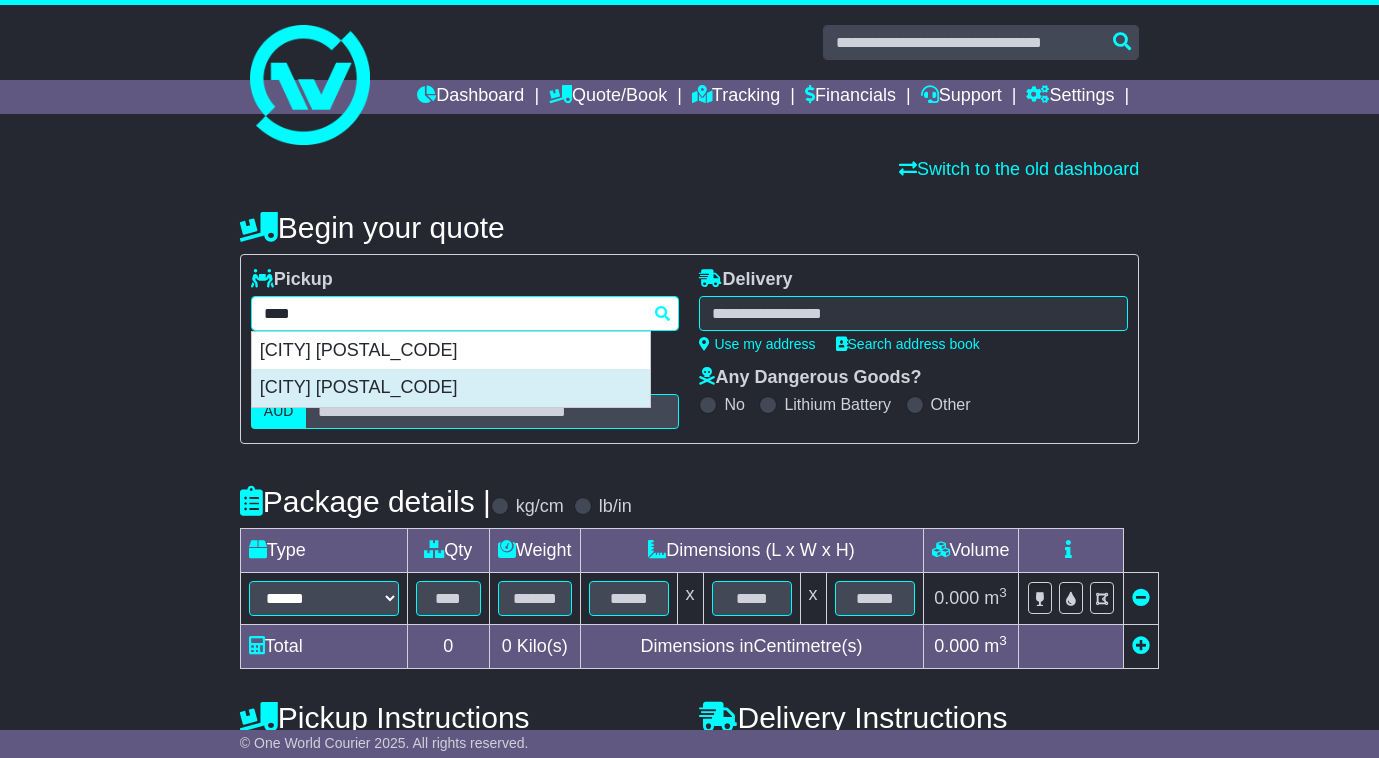 click on "[CITY] [POSTAL_CODE]" at bounding box center (451, 388) 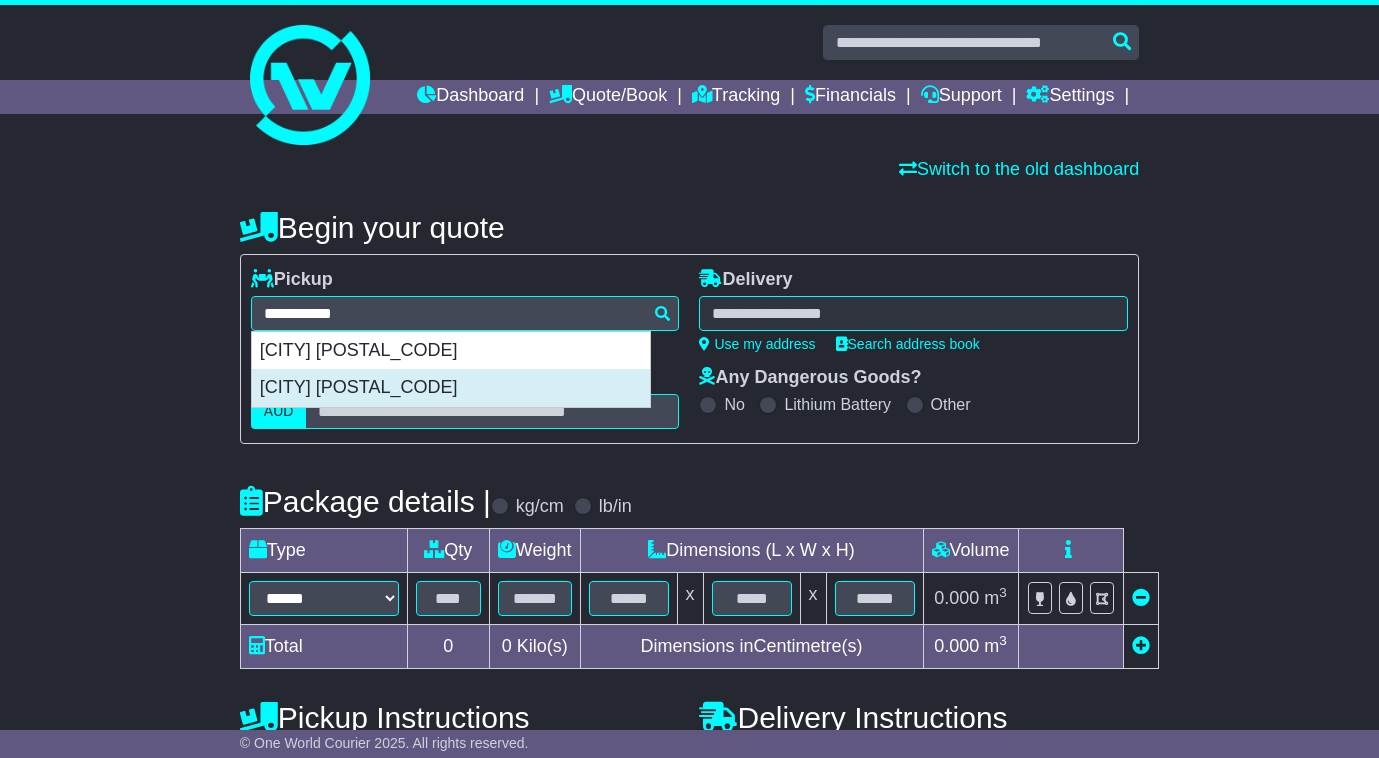 type on "**********" 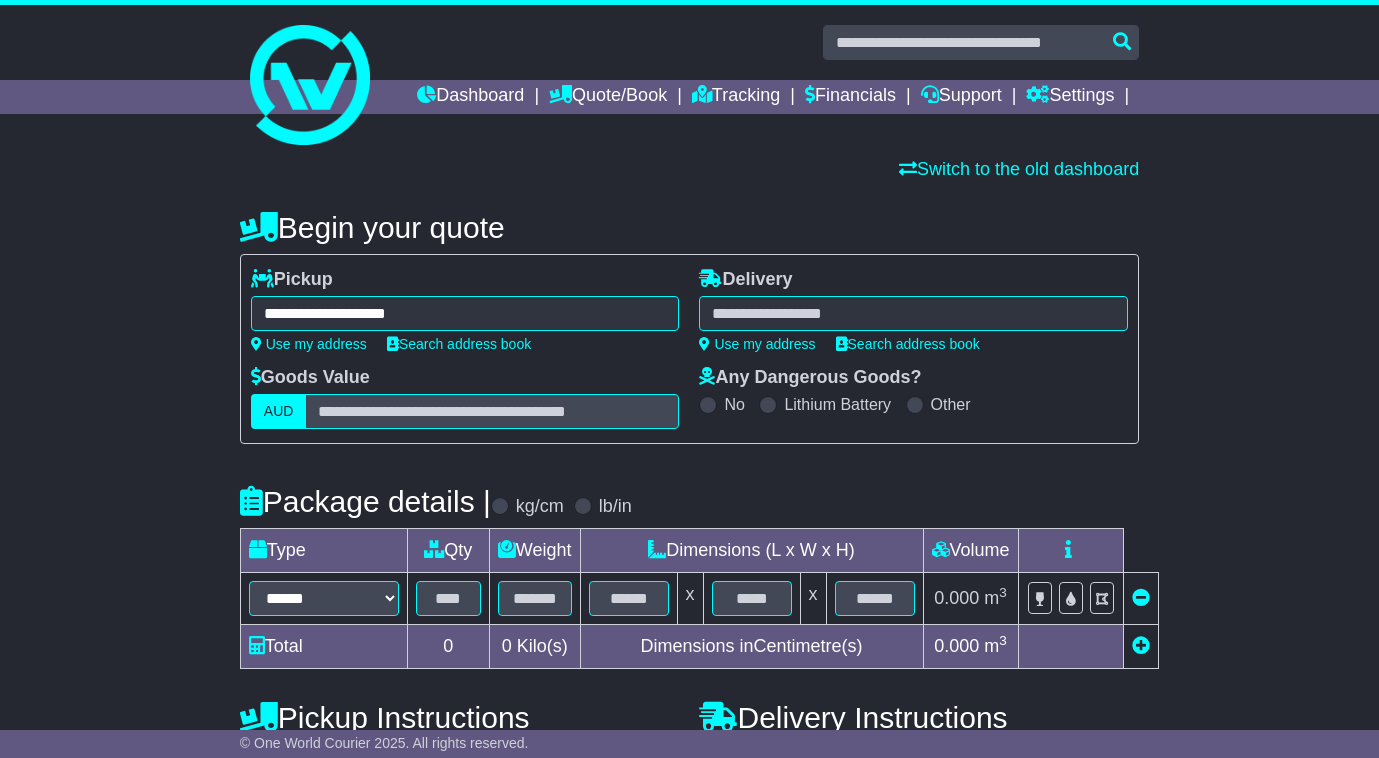 click at bounding box center (913, 313) 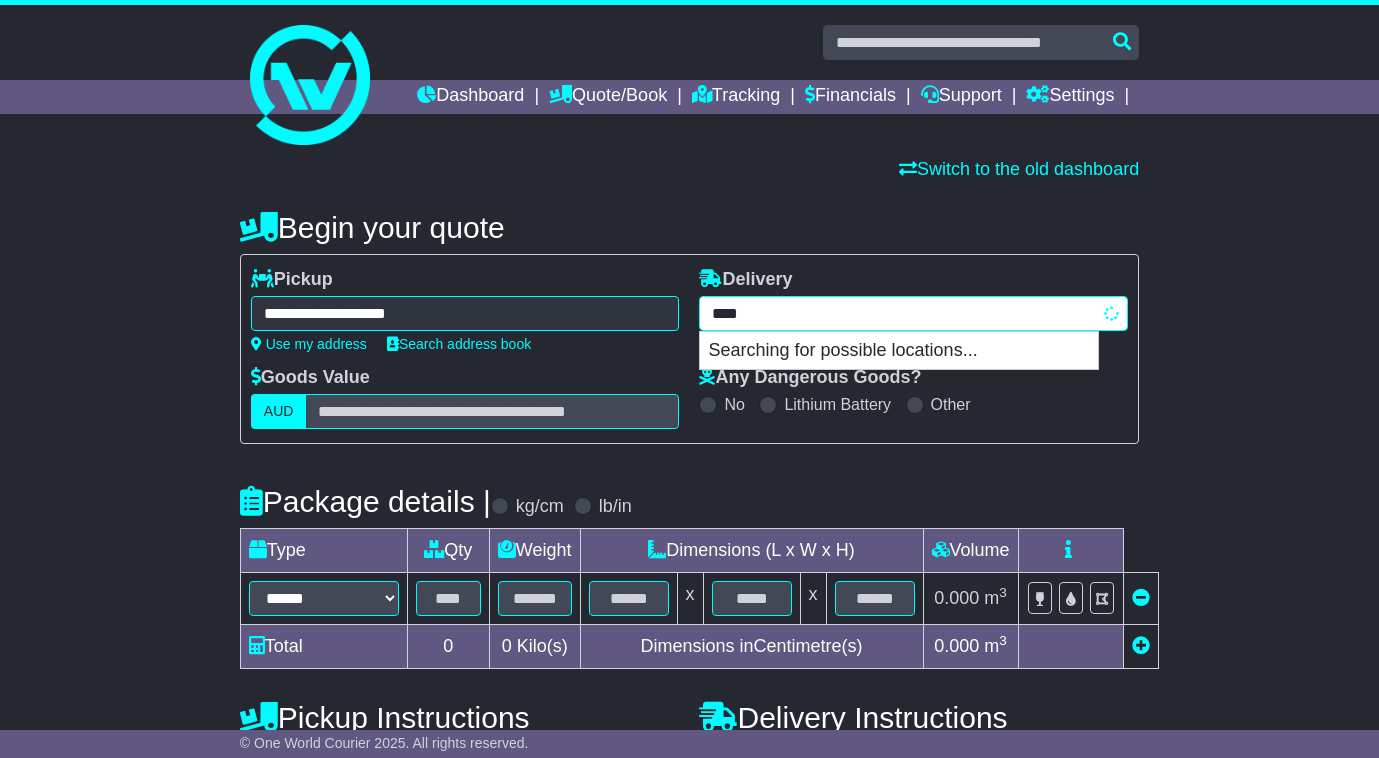 type on "*****" 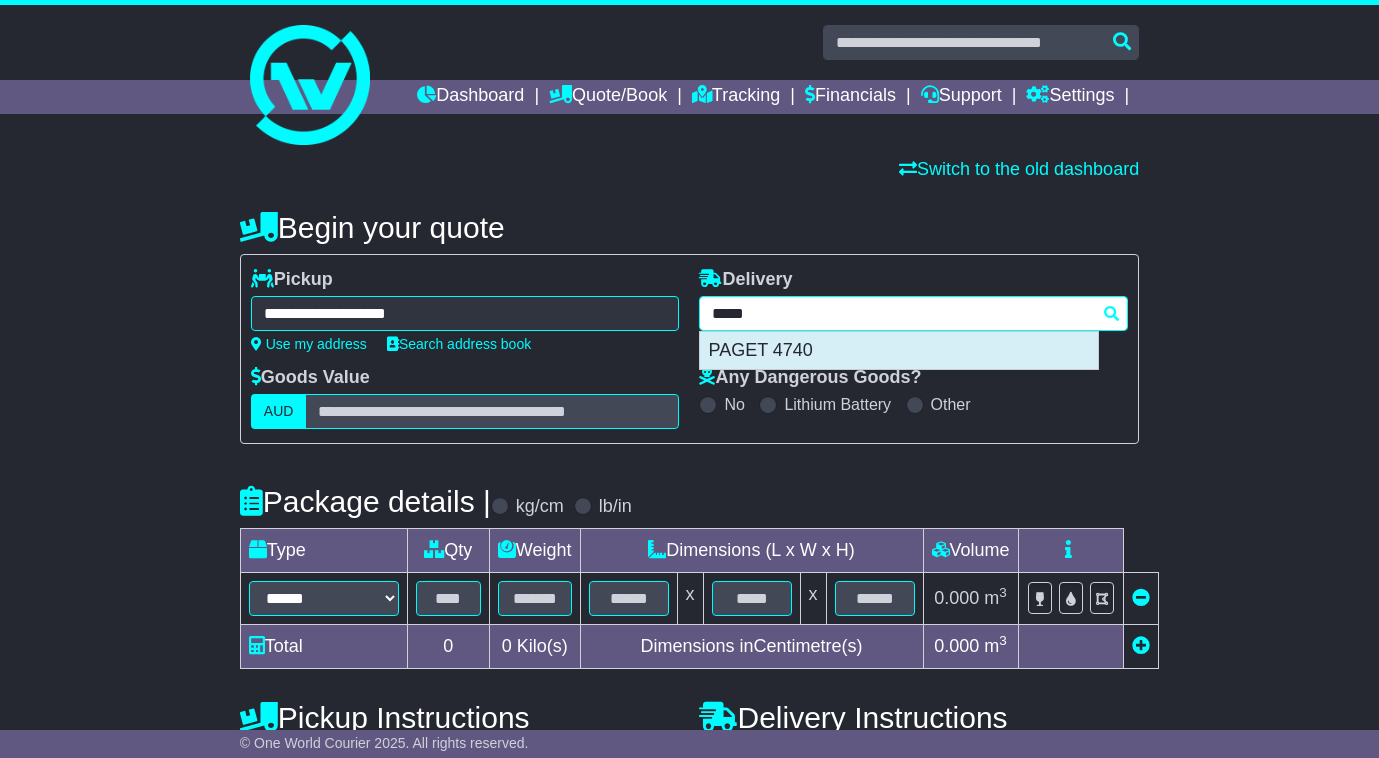 click on "PAGET 4740" at bounding box center (899, 351) 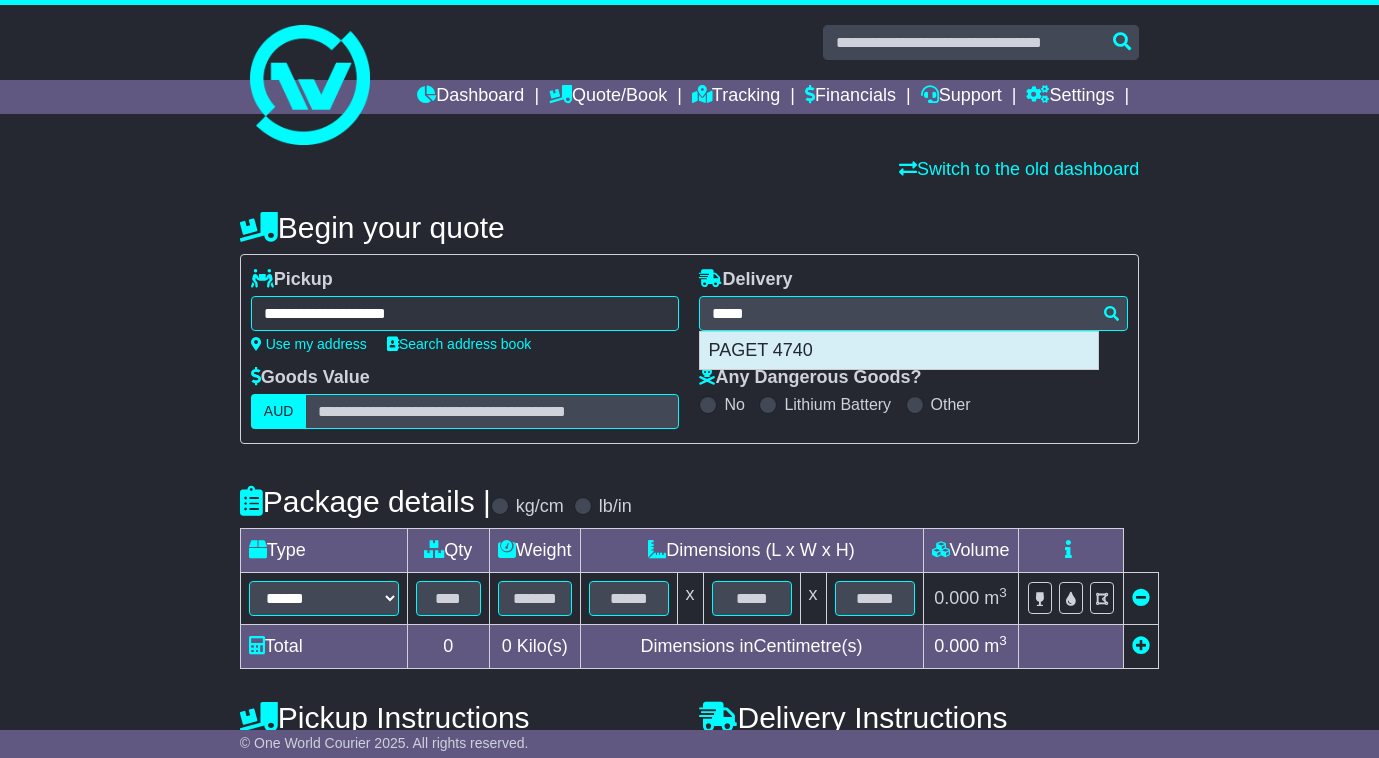 type on "**********" 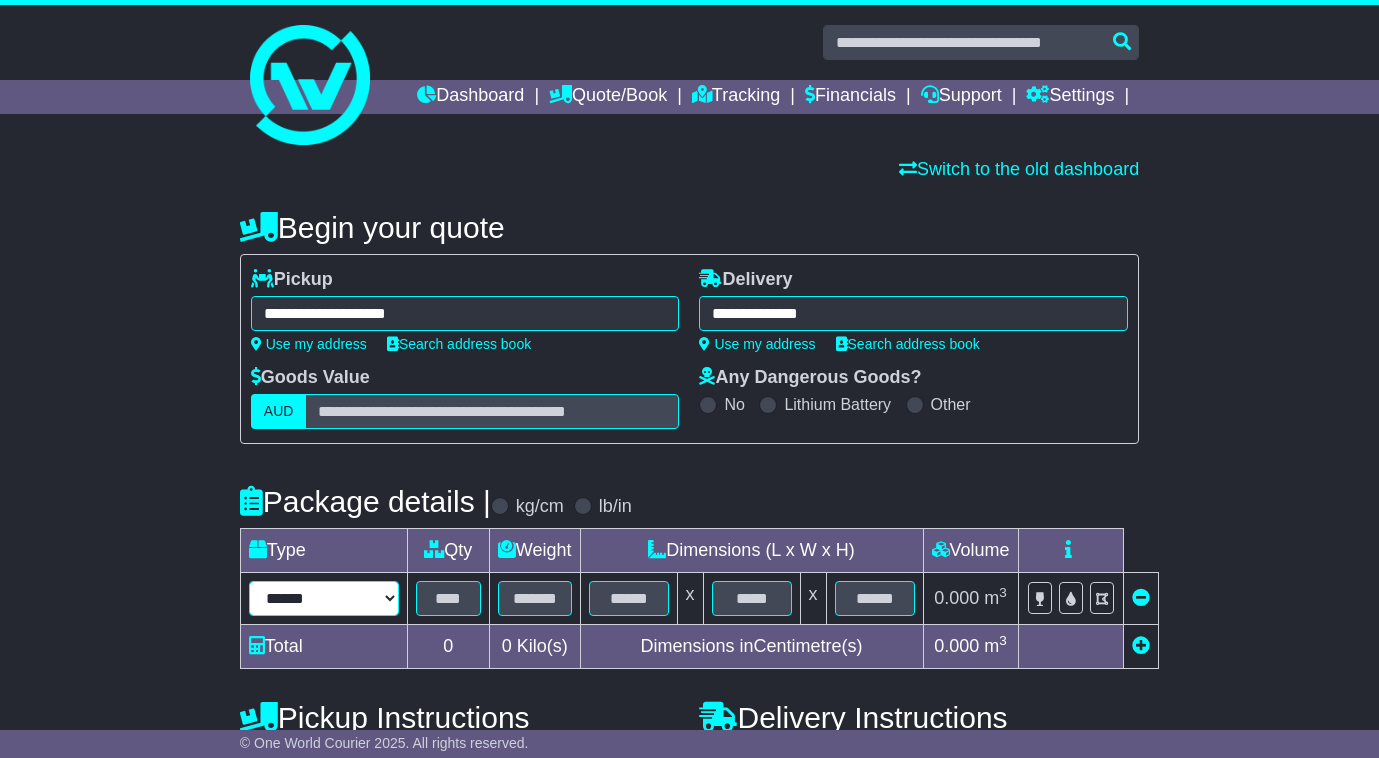 click on "****** ****** *** ******** ***** **** **** ****** *** *******" at bounding box center (324, 598) 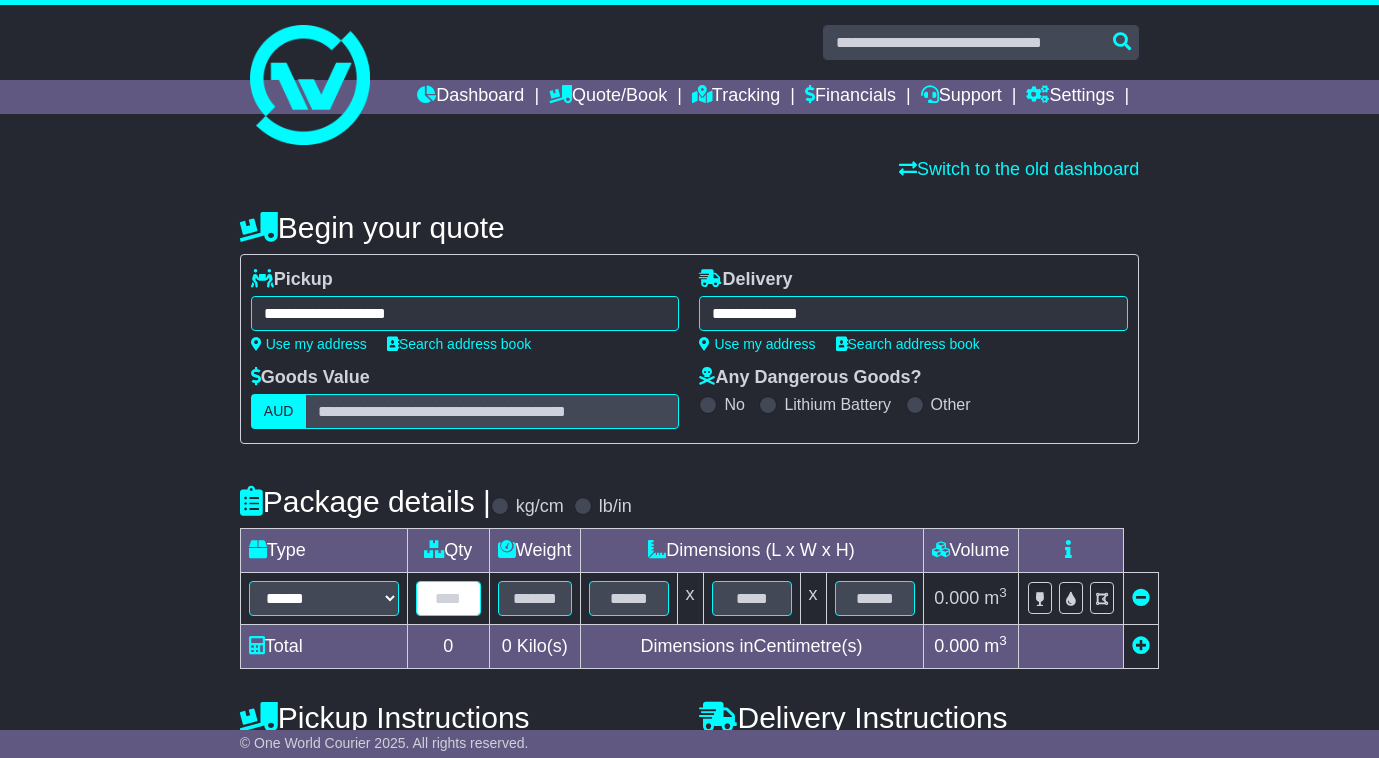 click at bounding box center [448, 598] 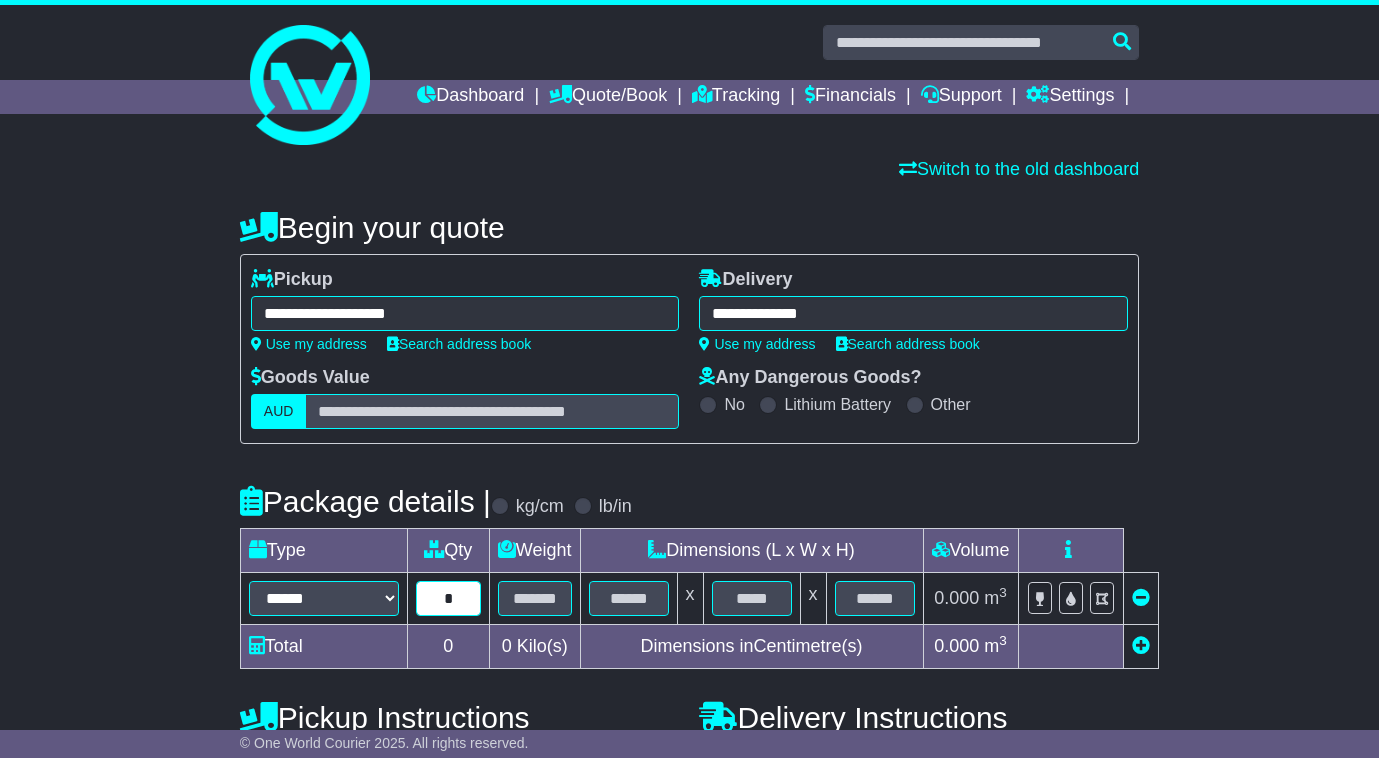 type on "*" 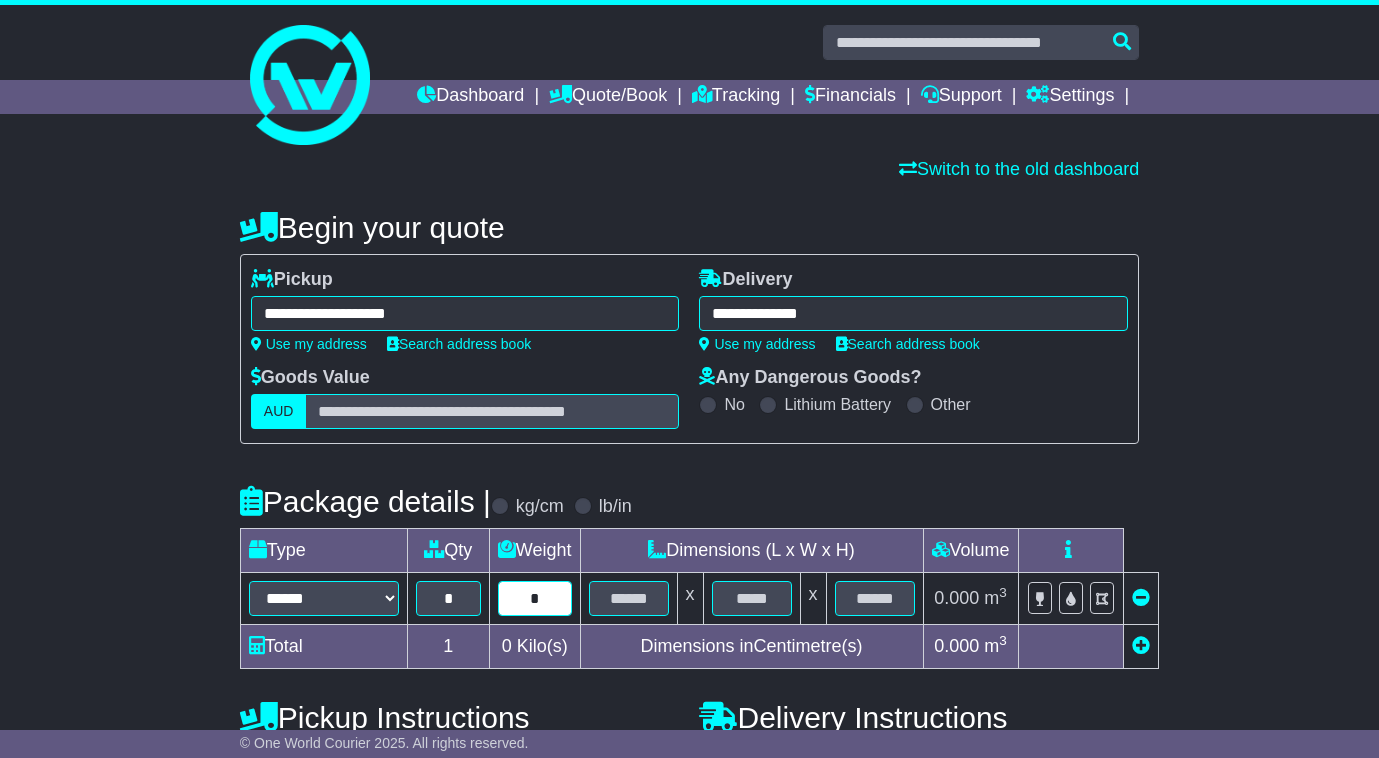 type on "*" 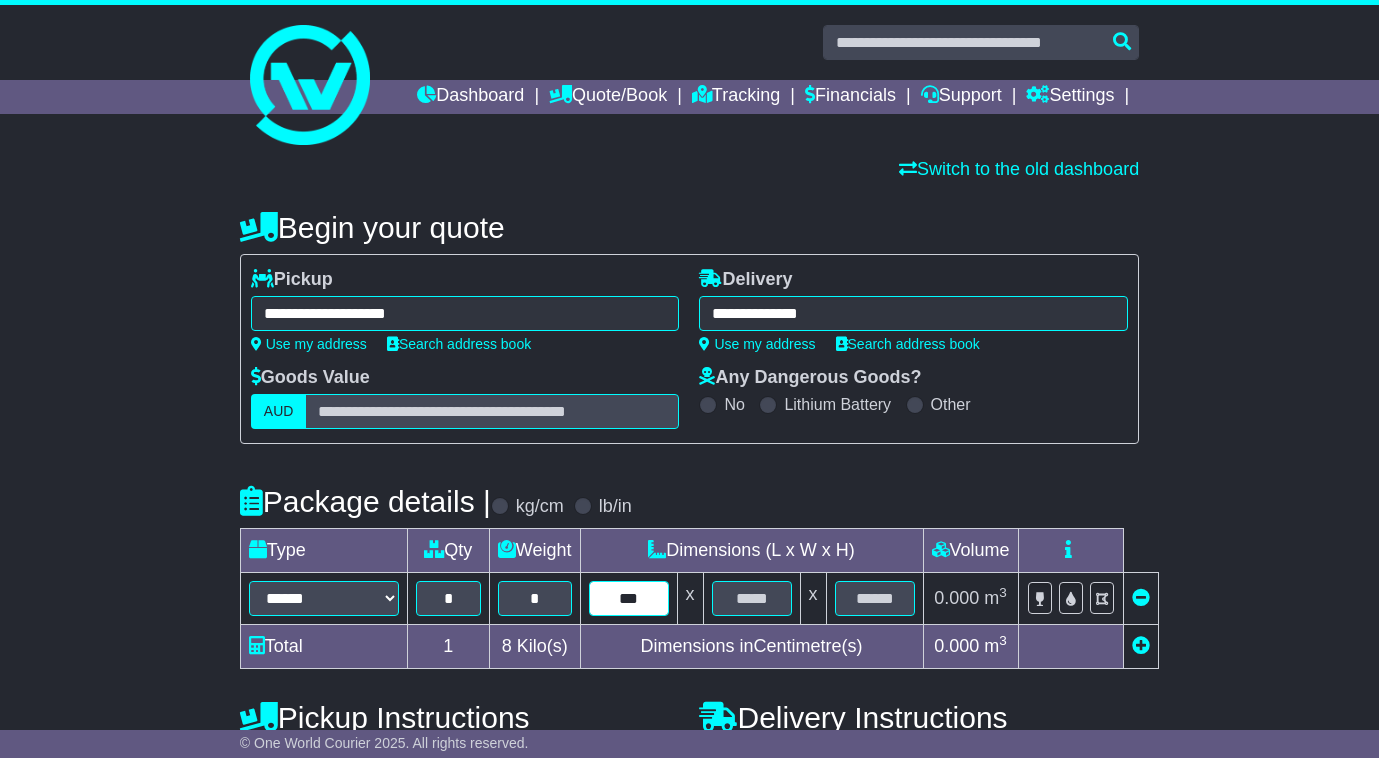 type on "***" 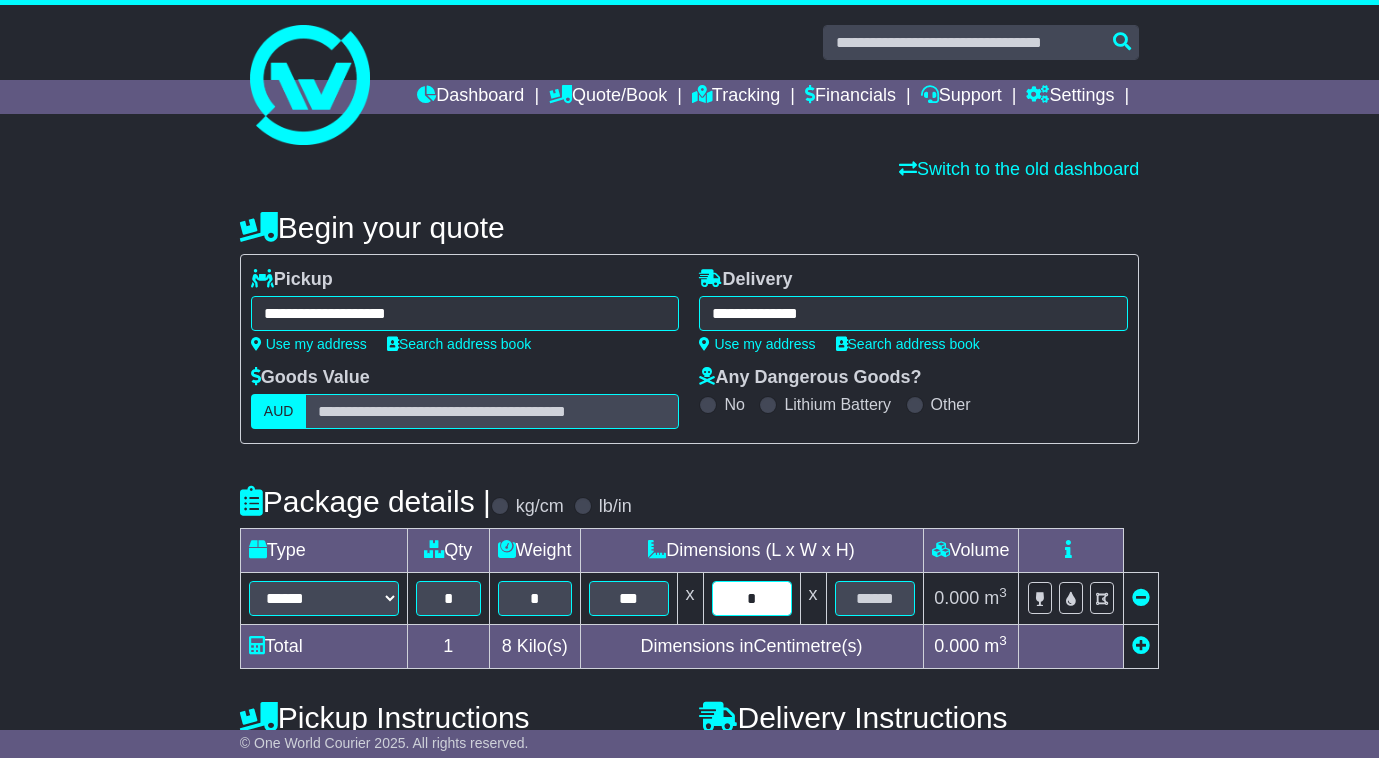 type on "*" 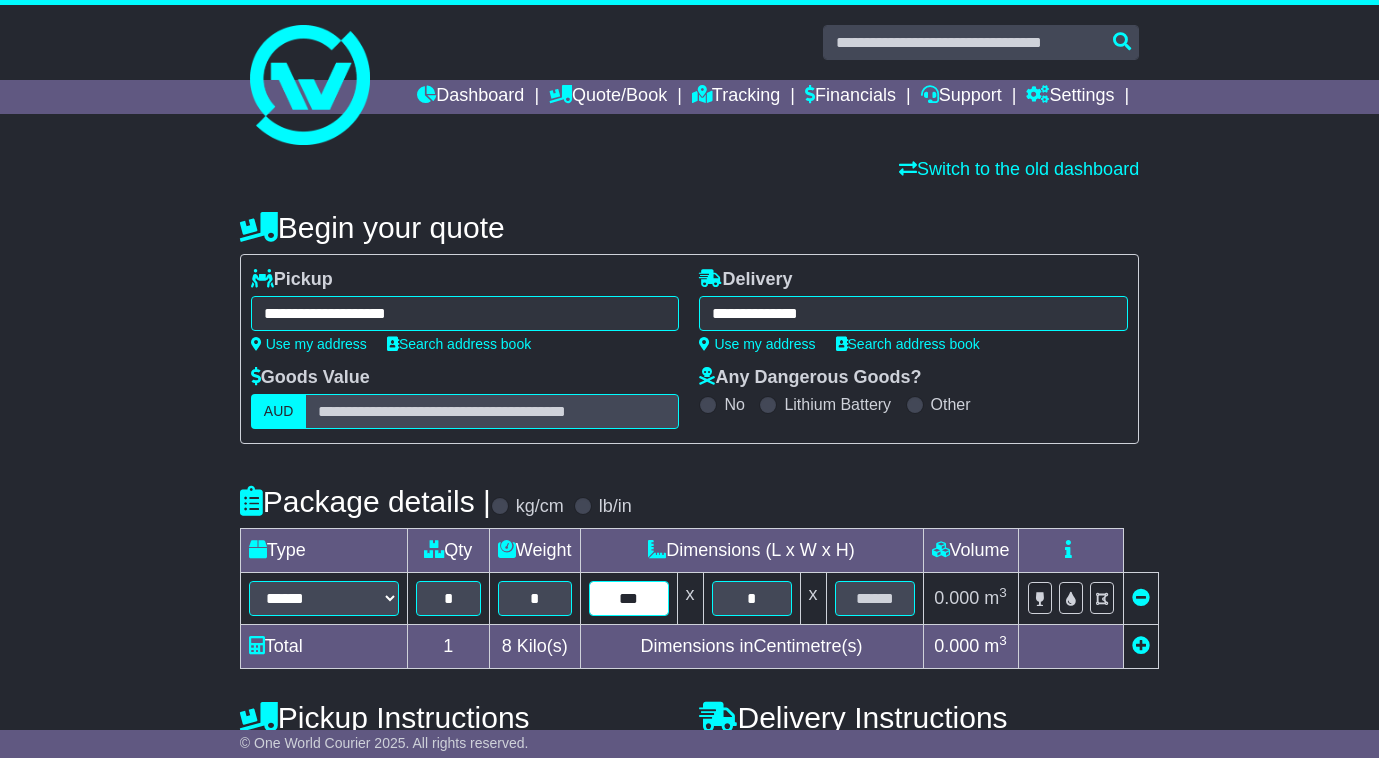 drag, startPoint x: 656, startPoint y: 632, endPoint x: 569, endPoint y: 631, distance: 87.005745 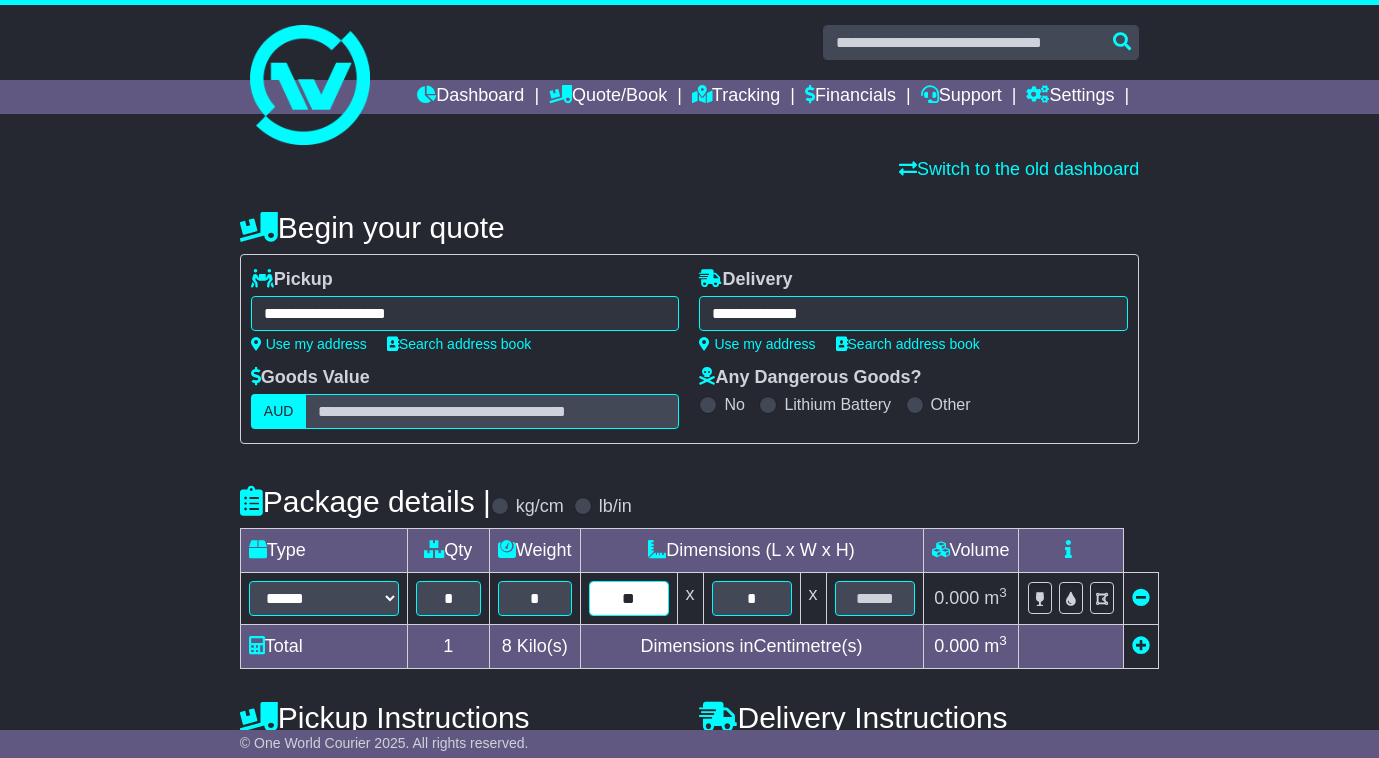 type on "**" 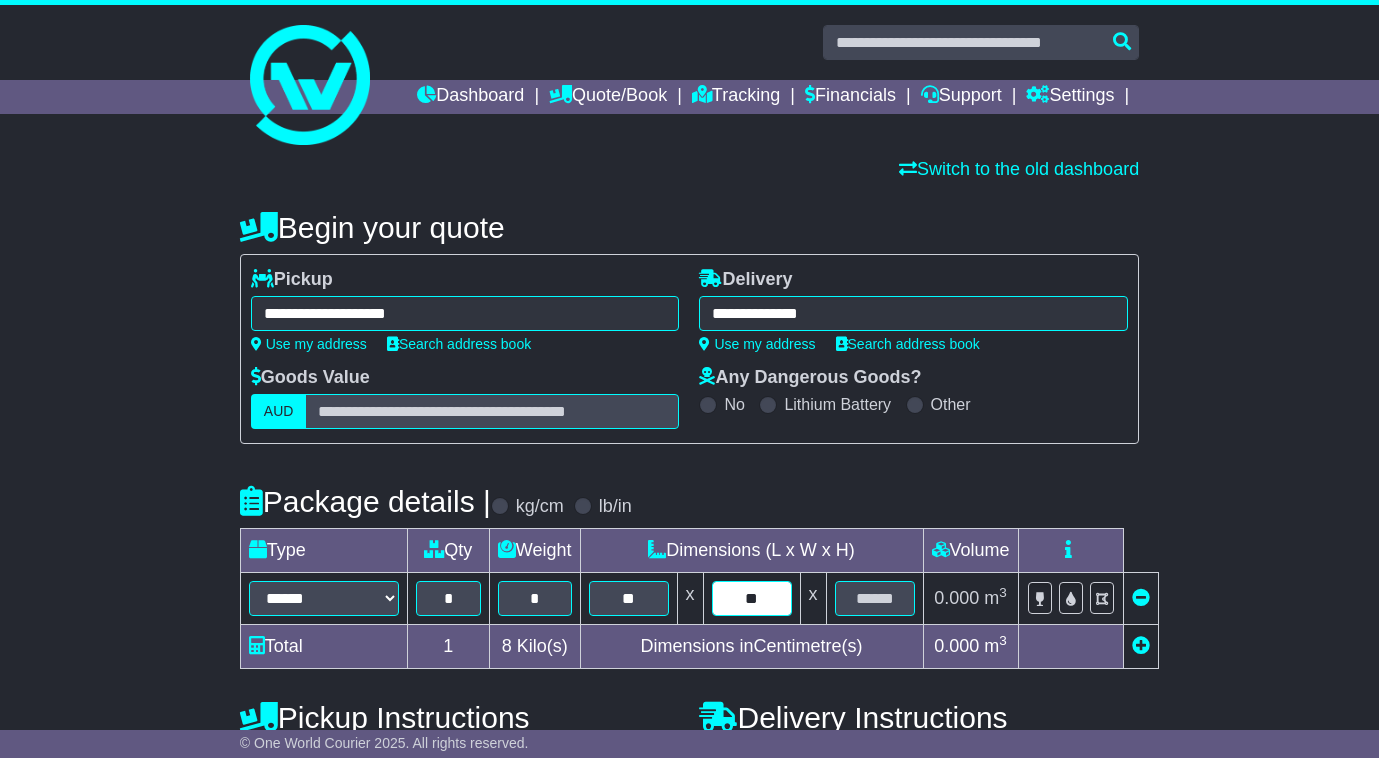 type on "**" 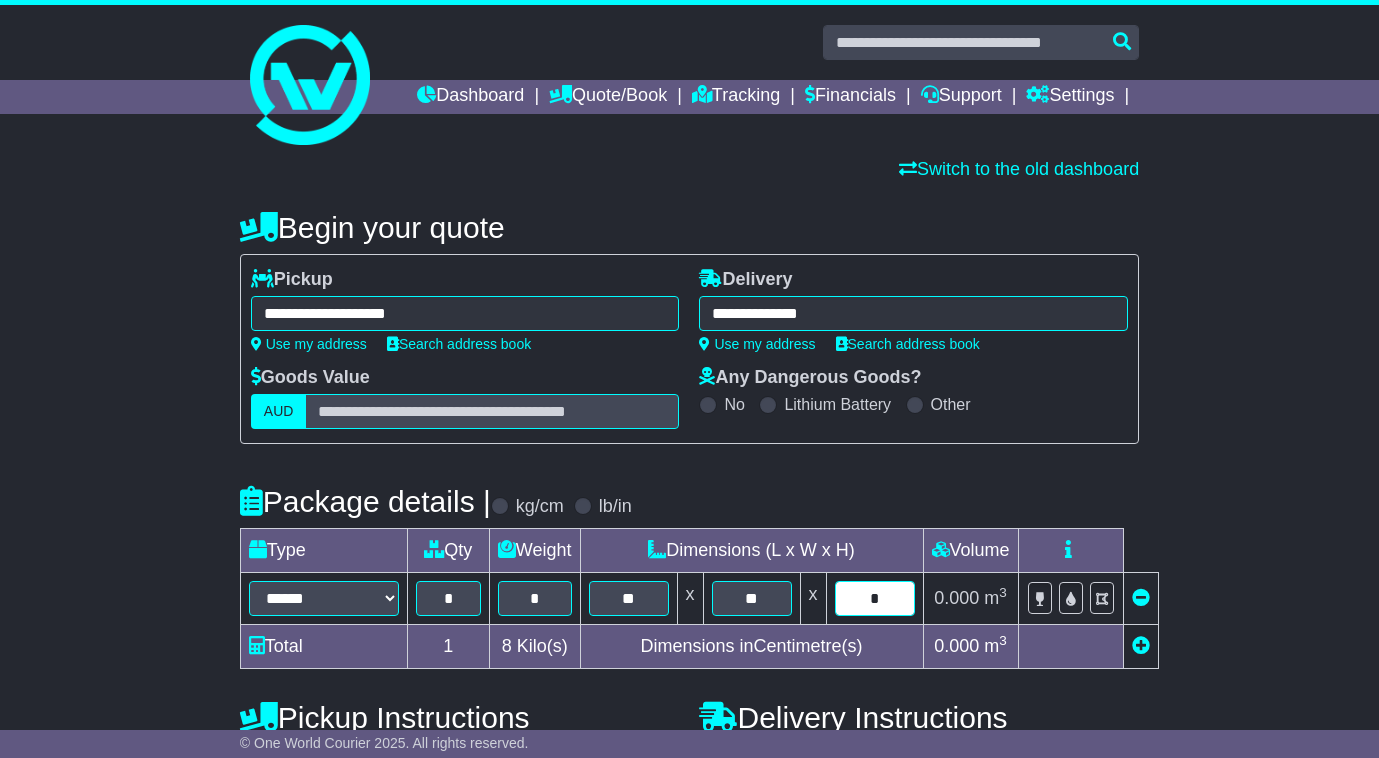 type on "*" 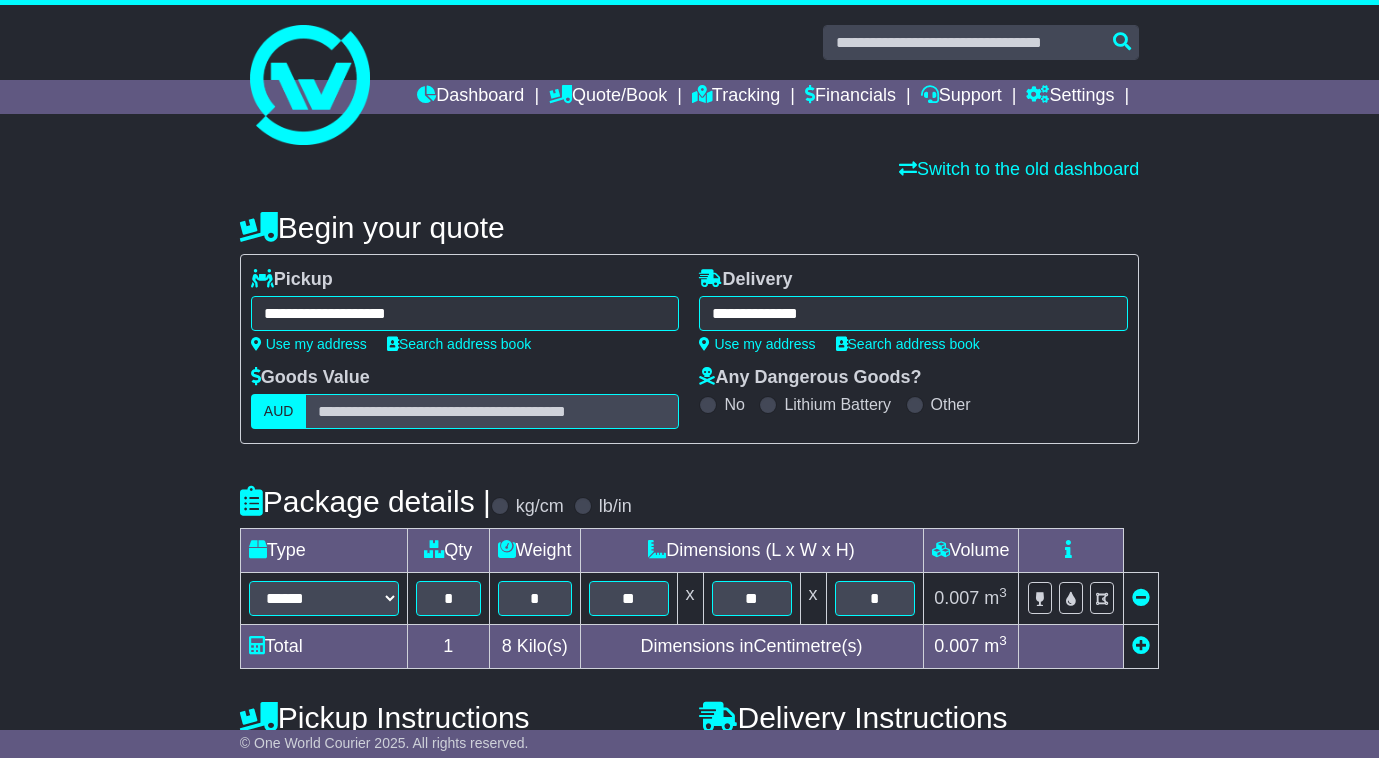 scroll, scrollTop: 333, scrollLeft: 0, axis: vertical 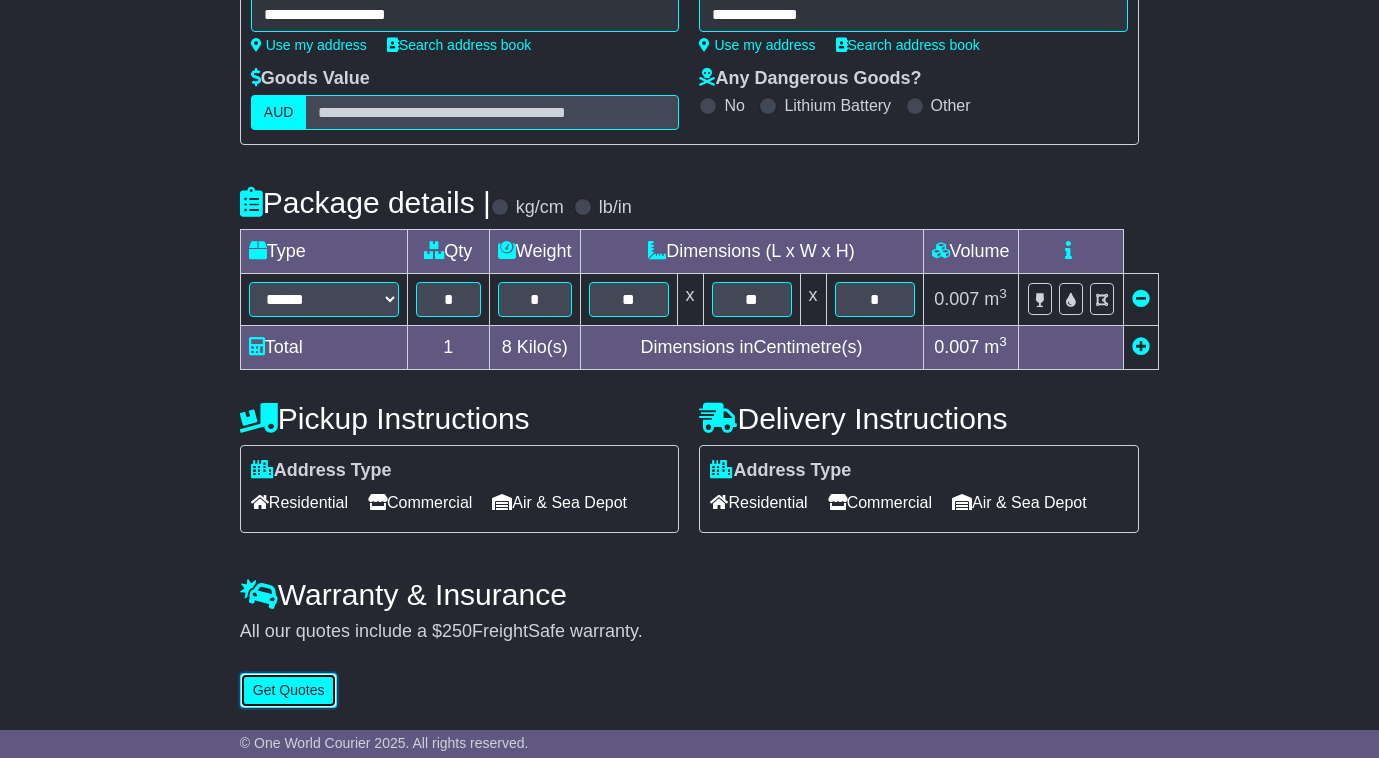 type 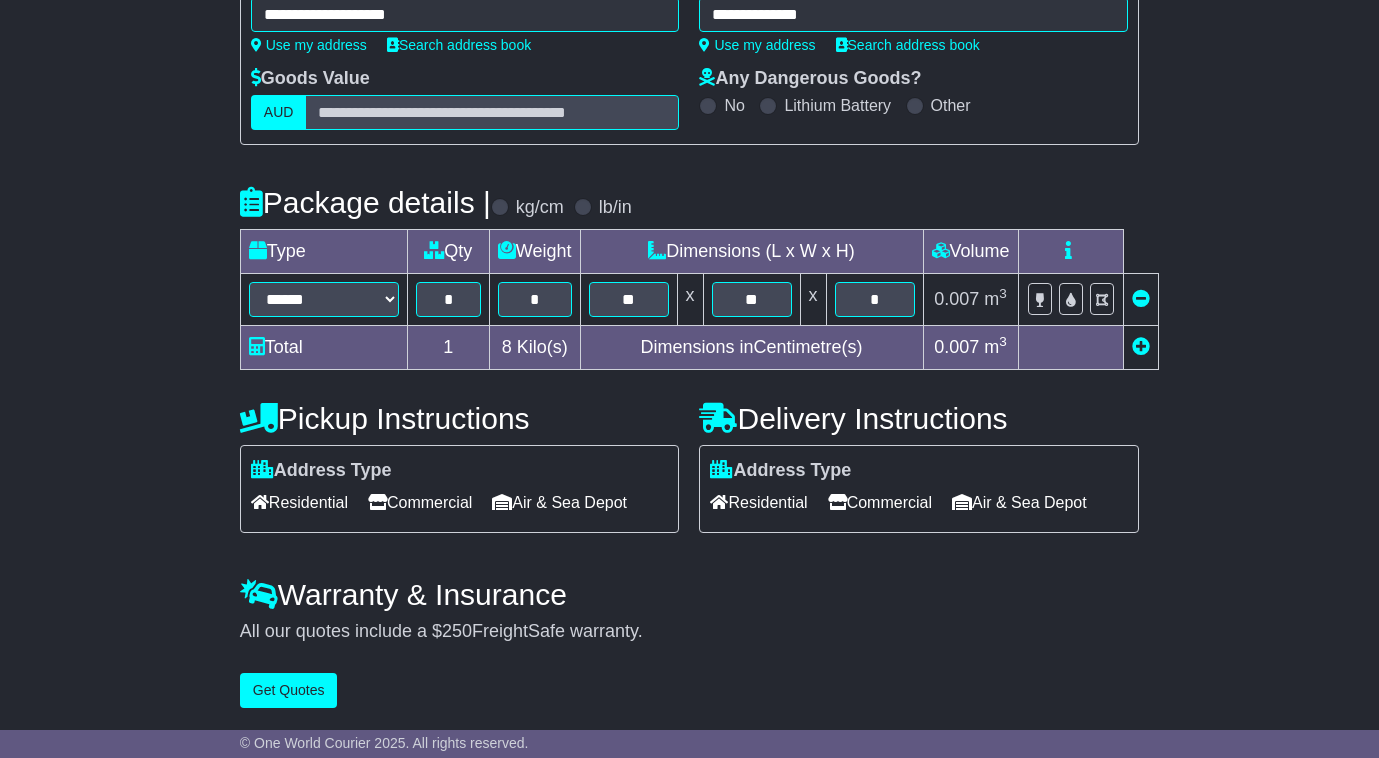 click on "Commercial" at bounding box center [880, 502] 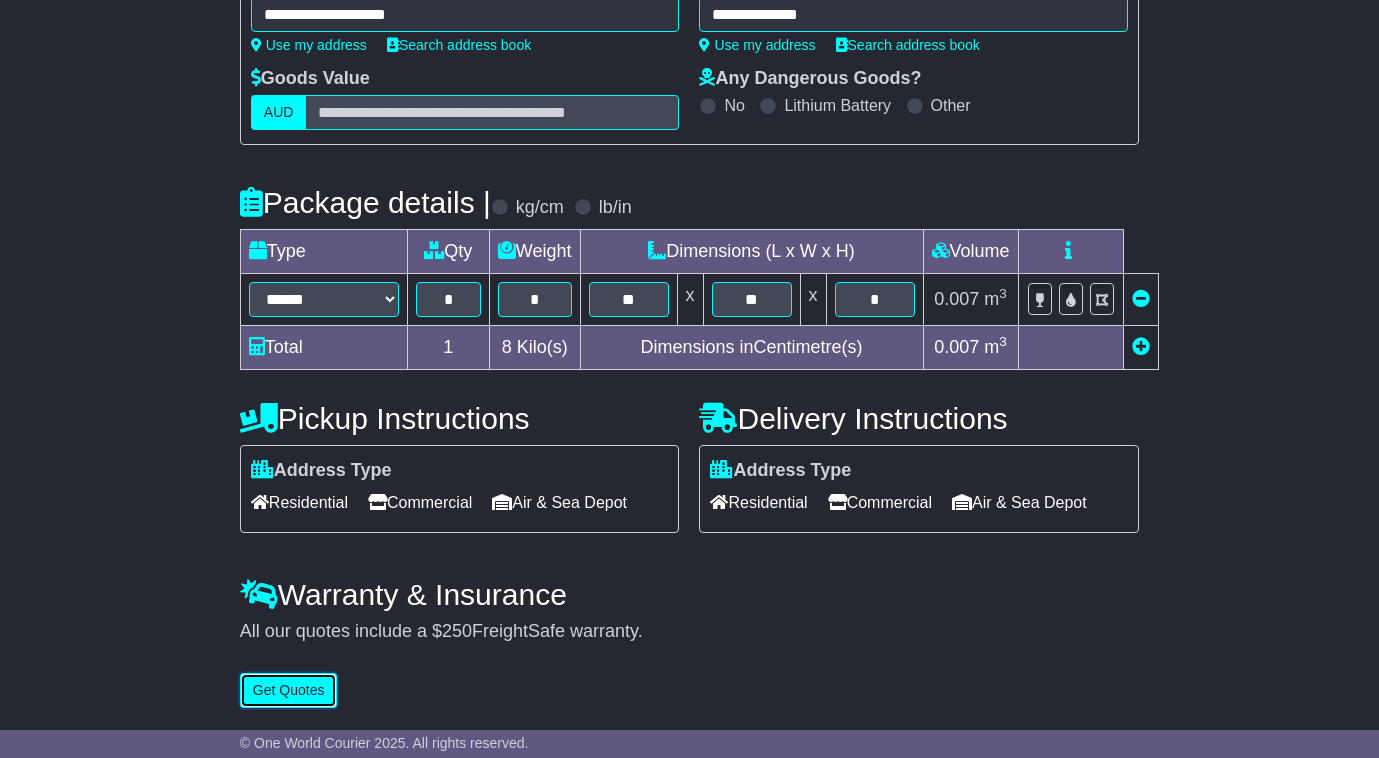 click on "Get Quotes" at bounding box center (289, 690) 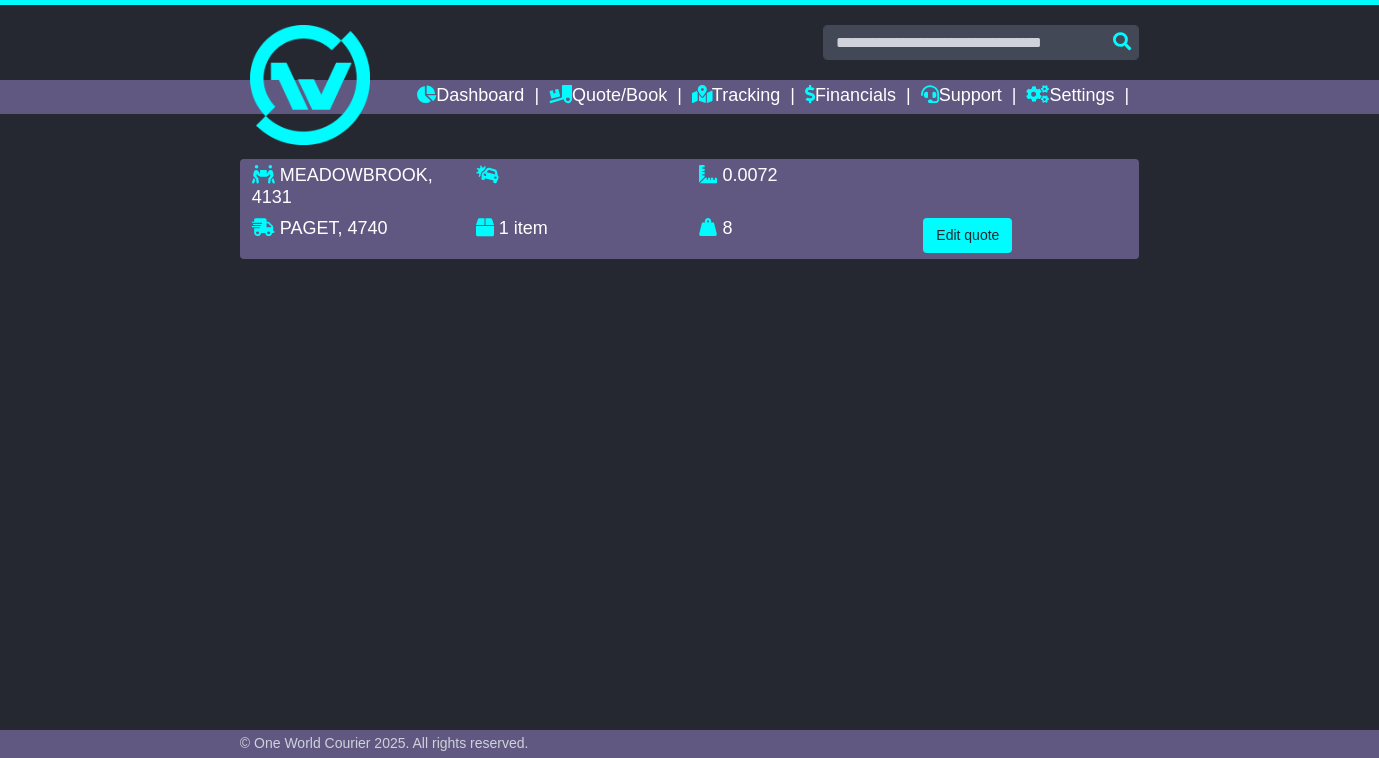 scroll, scrollTop: 0, scrollLeft: 0, axis: both 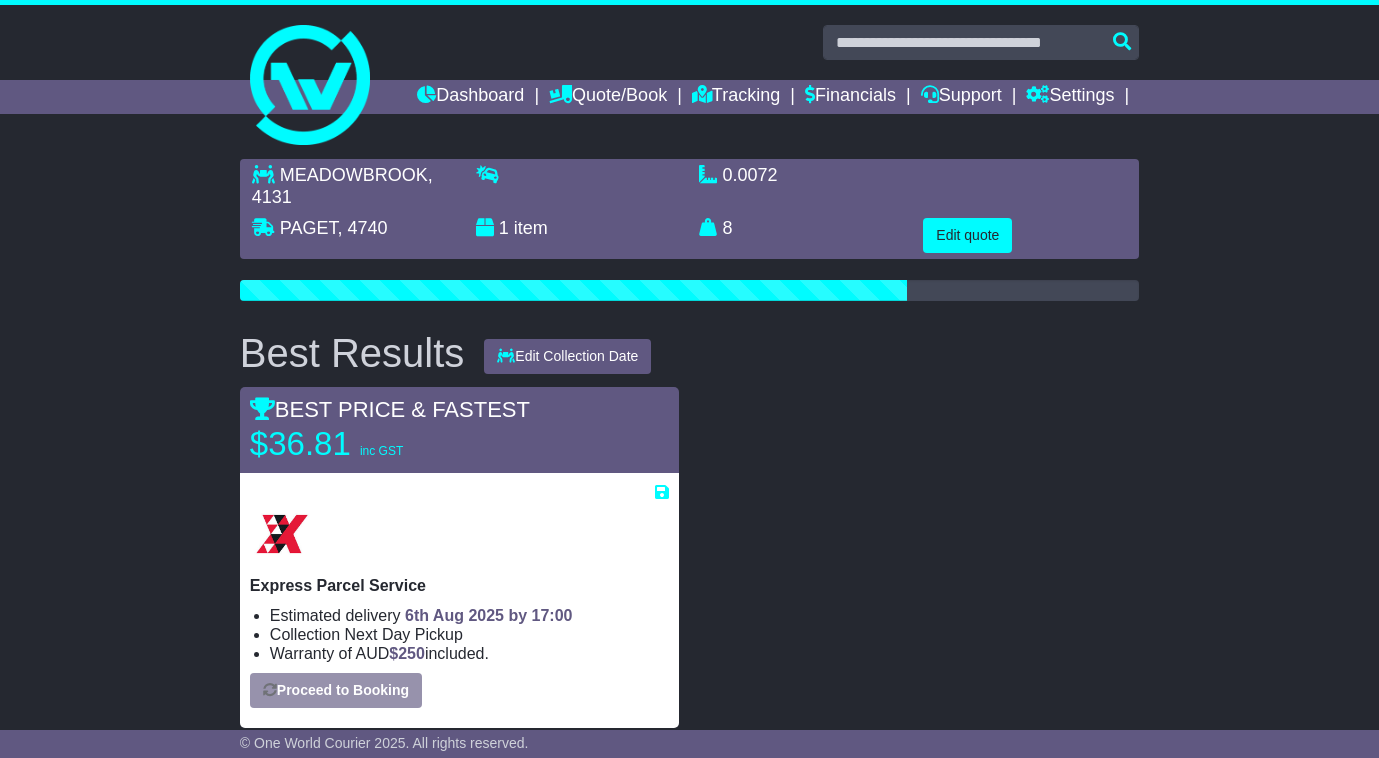 click on "MEADOWBROOK , 4131
PAGET , 4740
1   item
0.0072
m 3
in 3
8" at bounding box center [689, 1032] 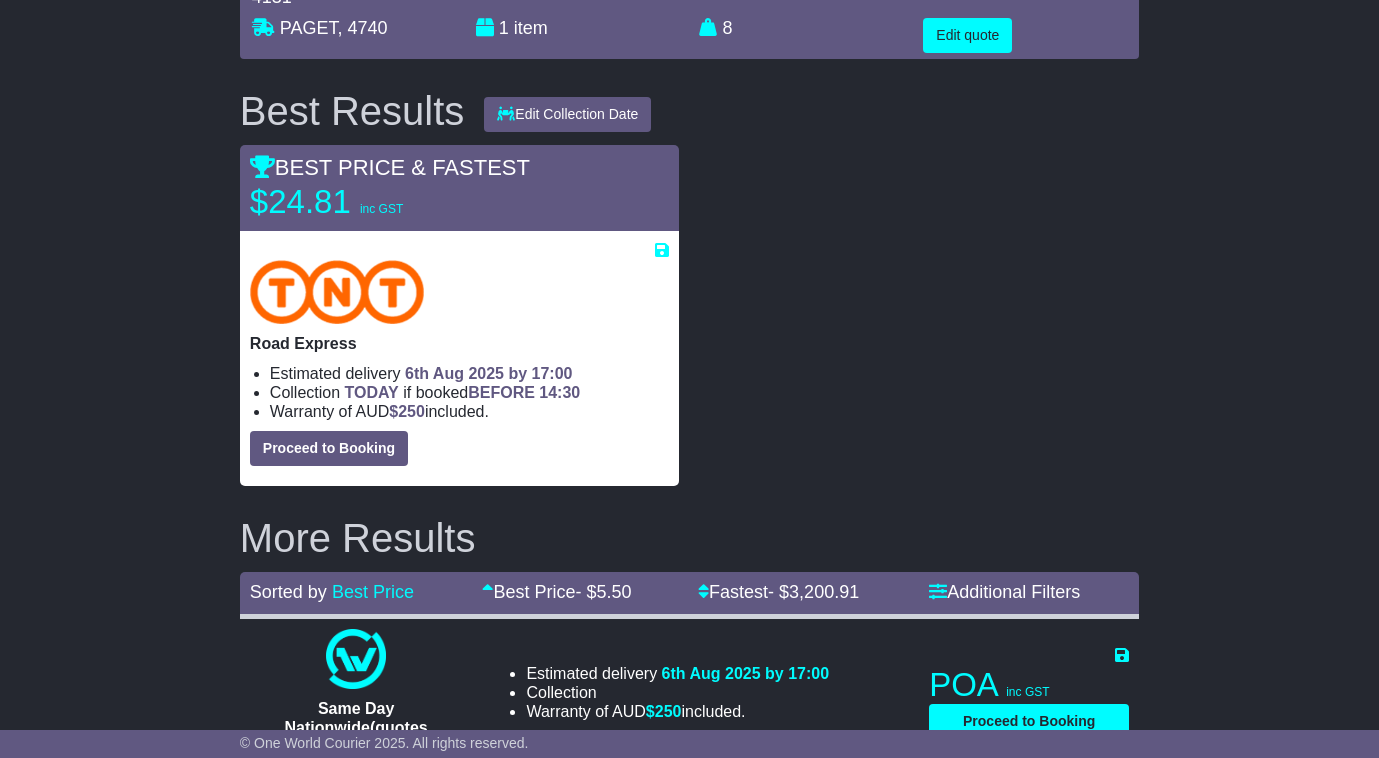 scroll, scrollTop: 300, scrollLeft: 0, axis: vertical 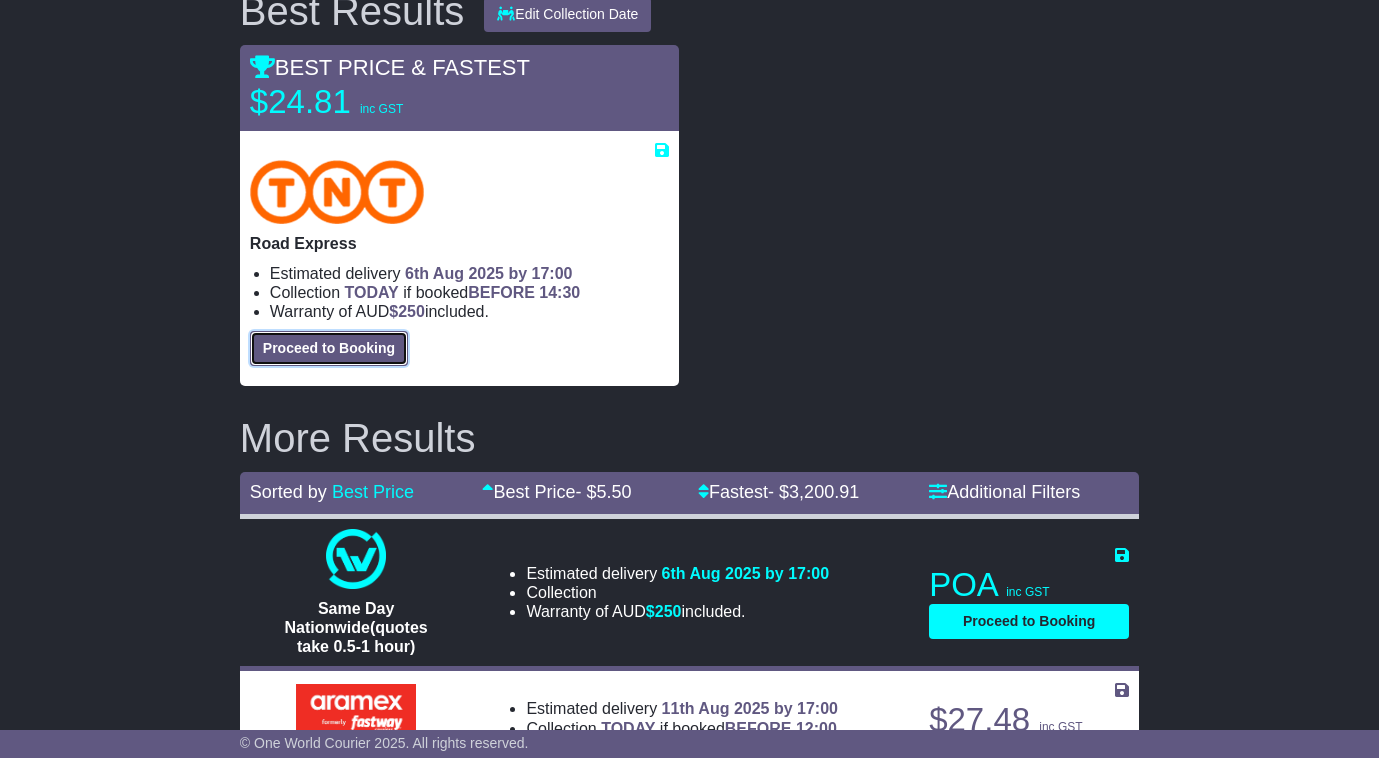 click on "Proceed to Booking" at bounding box center (329, 348) 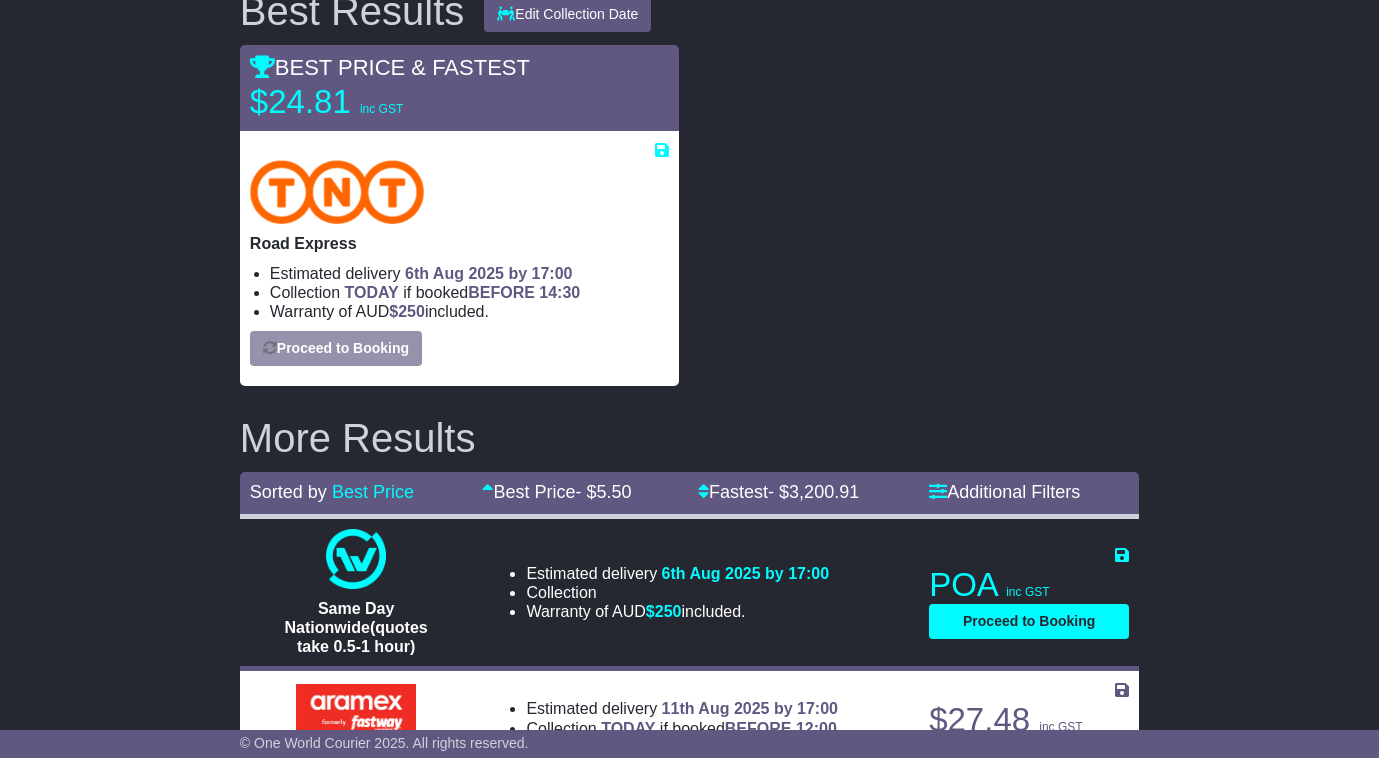 select on "****" 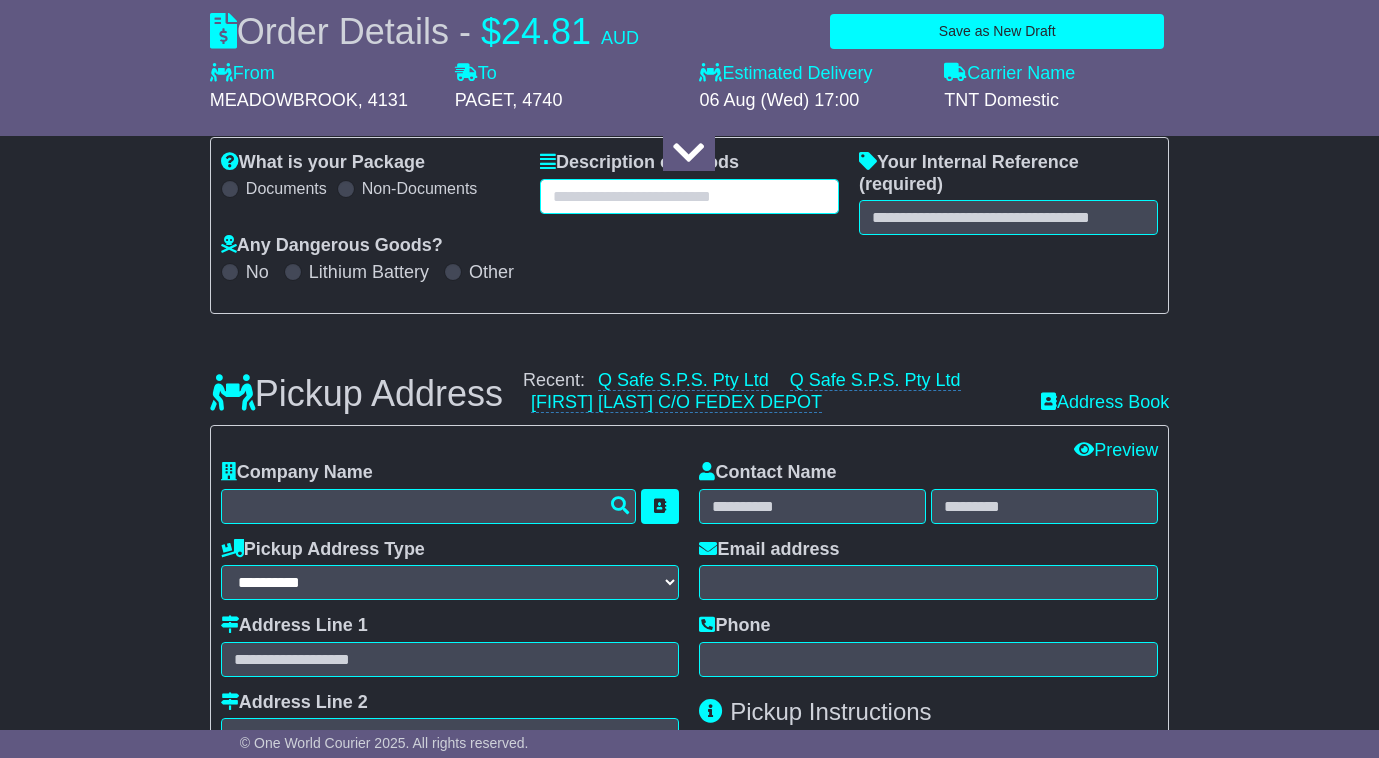 click at bounding box center [689, 196] 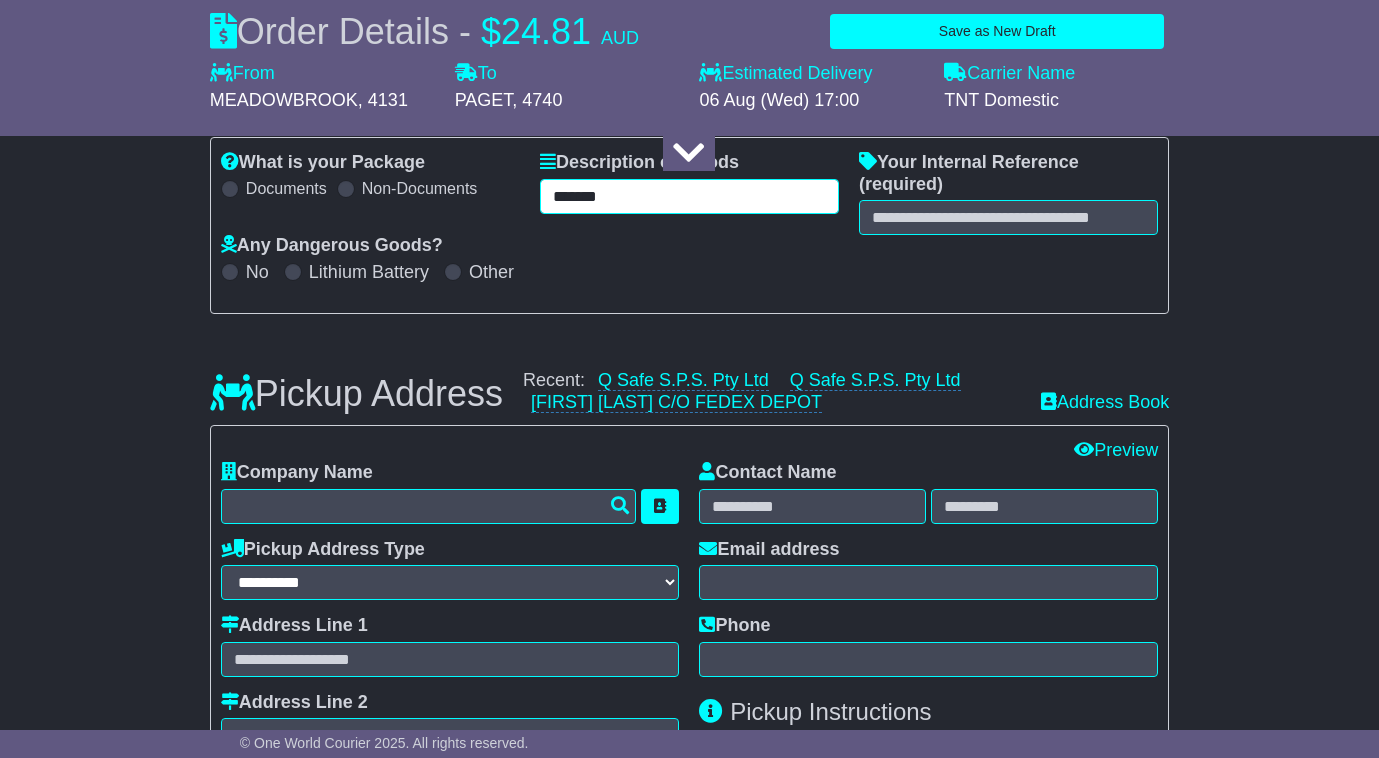 type on "*******" 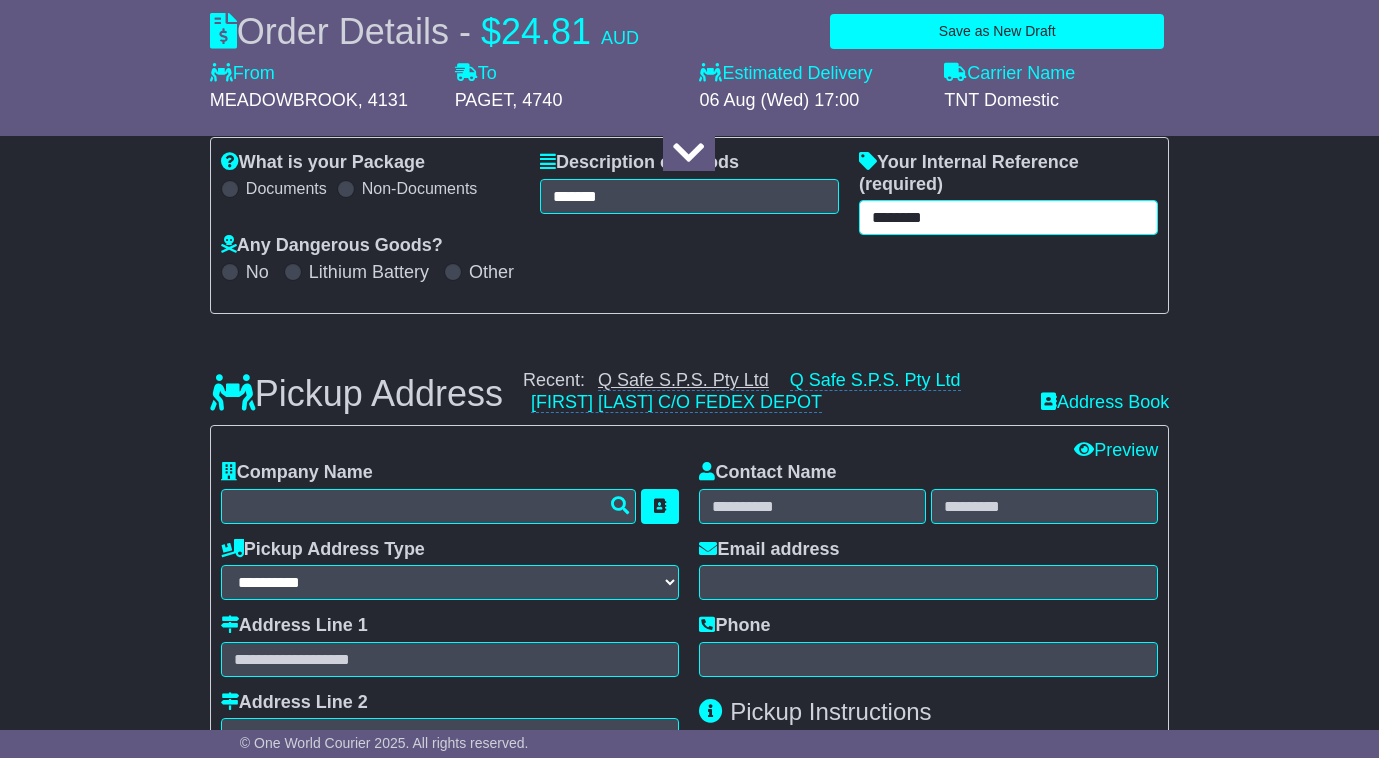 type on "********" 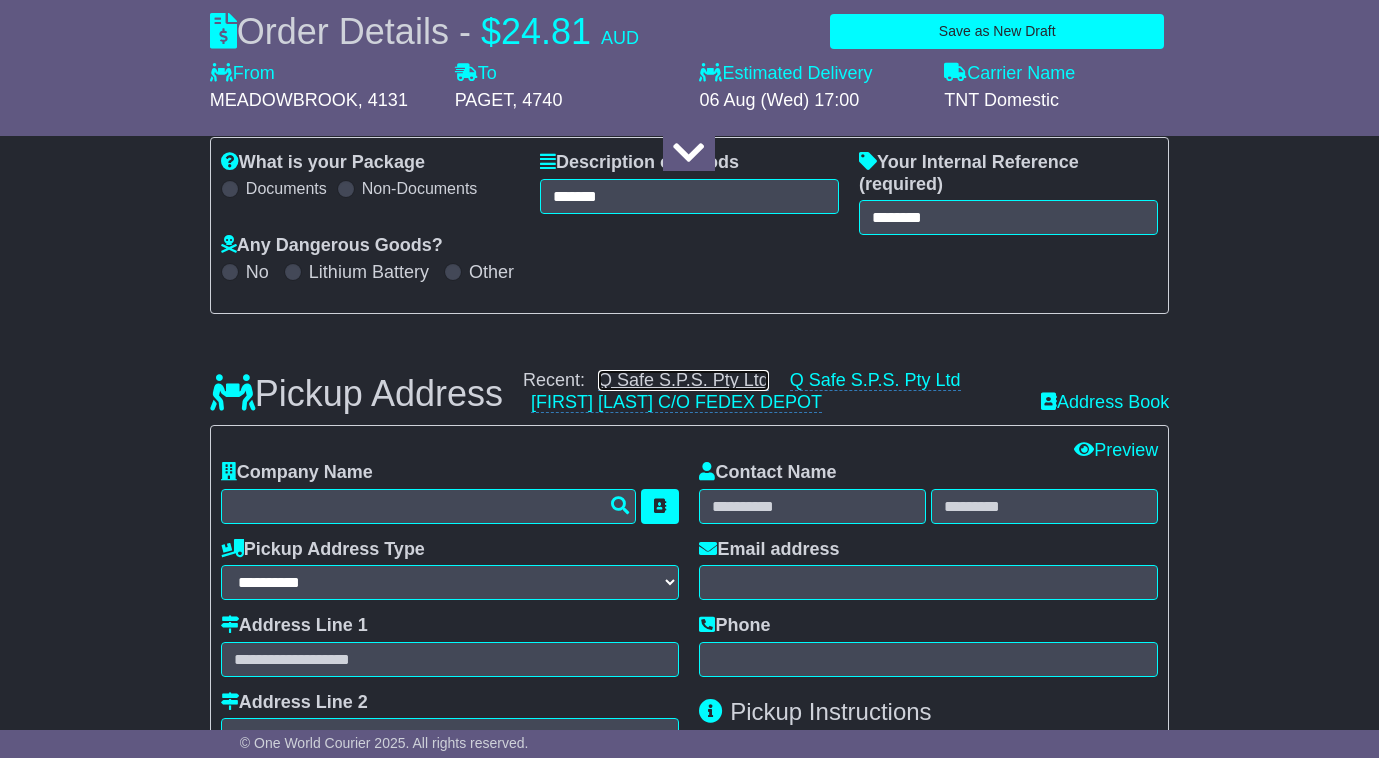 click on "Q Safe S.P.S. Pty Ltd" at bounding box center (683, 380) 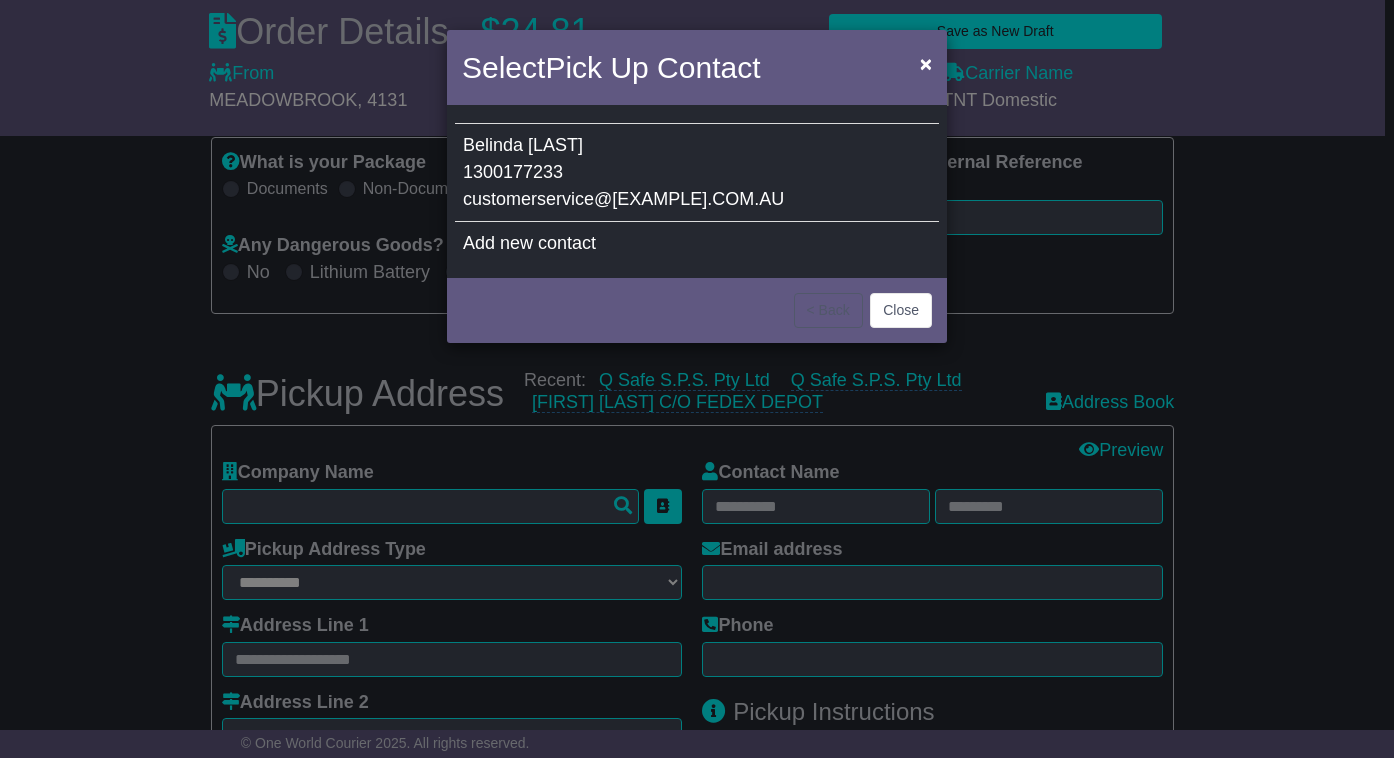 click on "[EMAIL]" at bounding box center (623, 199) 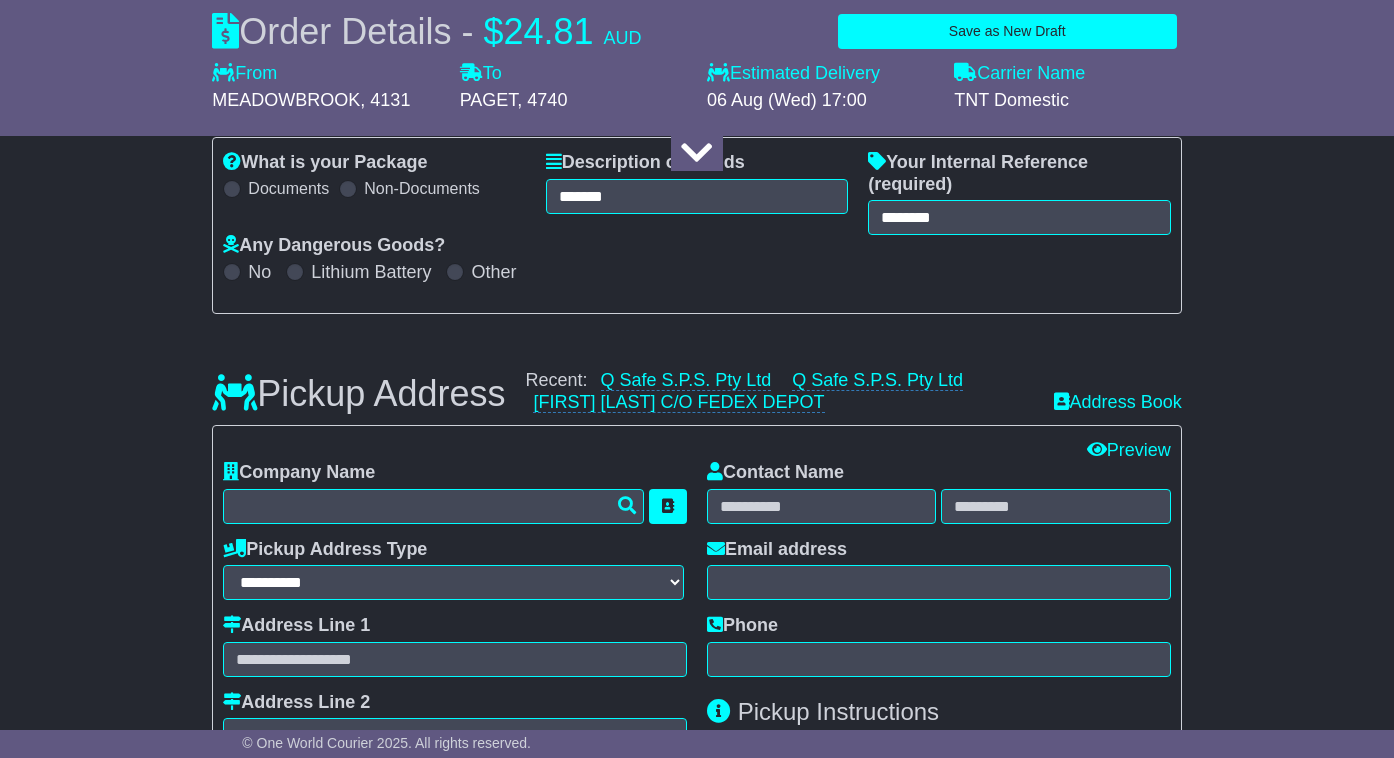 type on "**********" 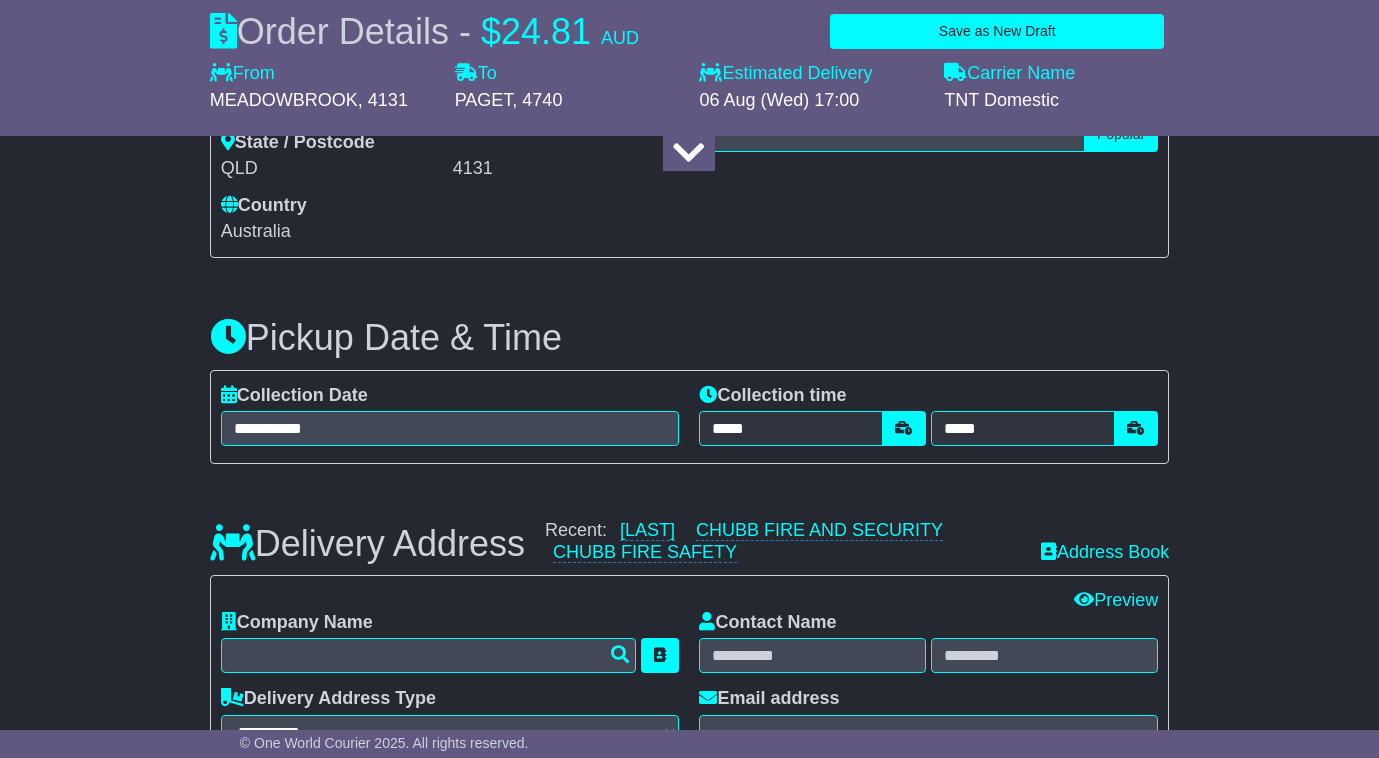 scroll, scrollTop: 1100, scrollLeft: 0, axis: vertical 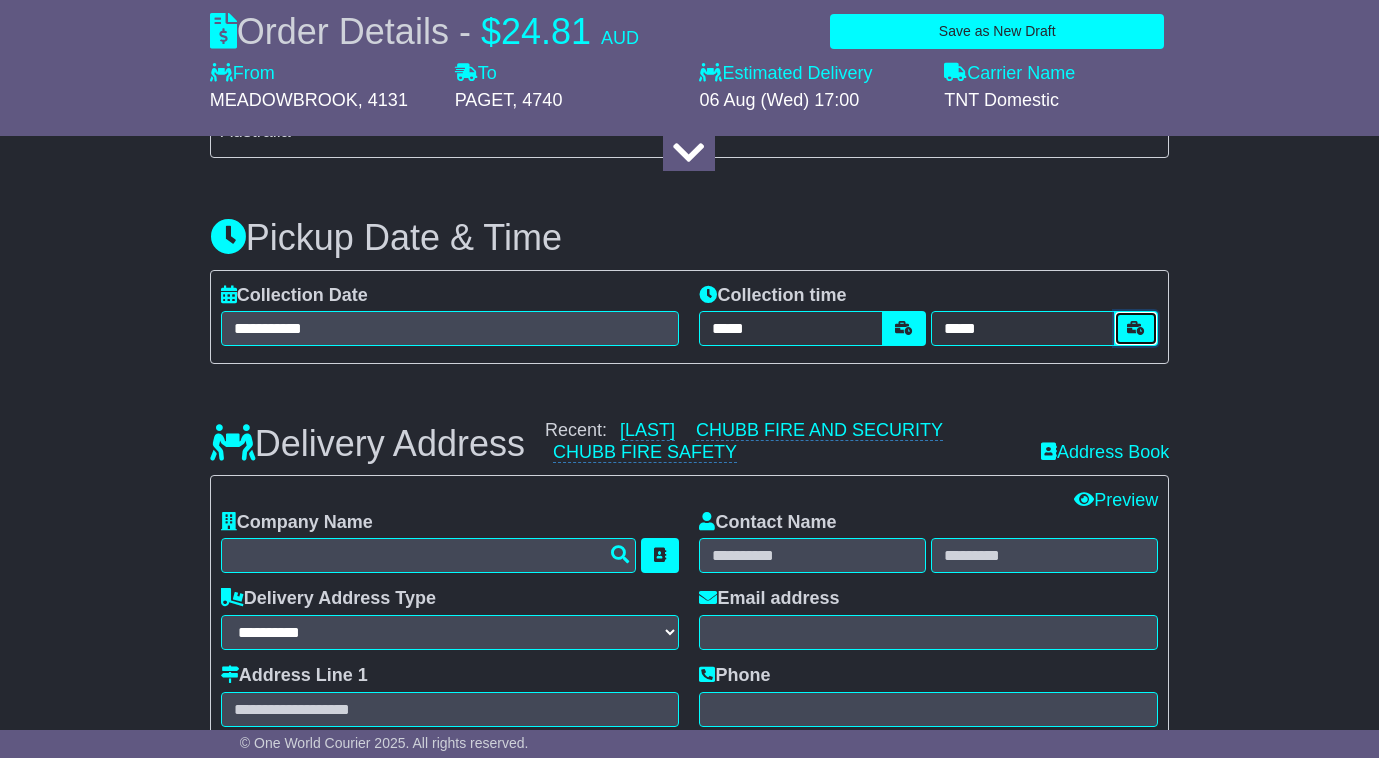 click at bounding box center [1136, 328] 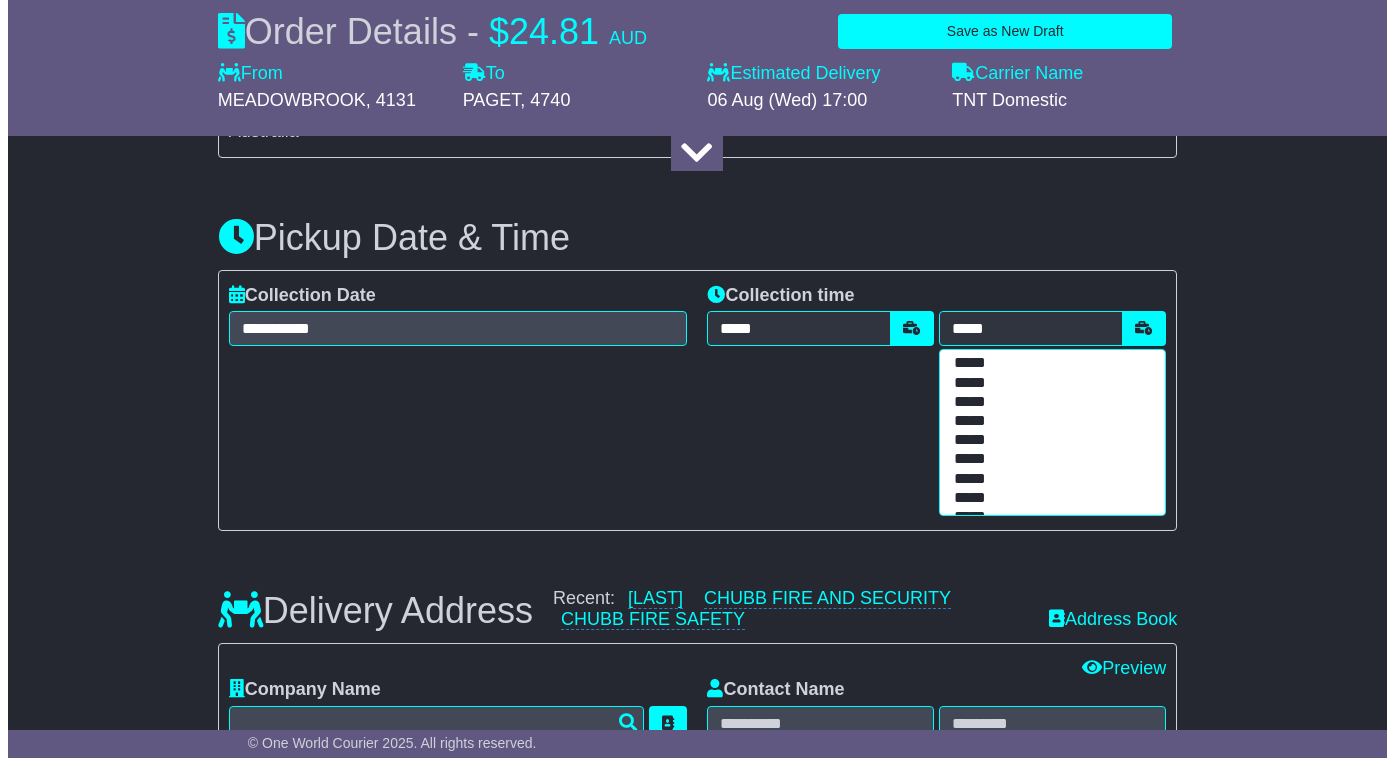 scroll, scrollTop: 433, scrollLeft: 0, axis: vertical 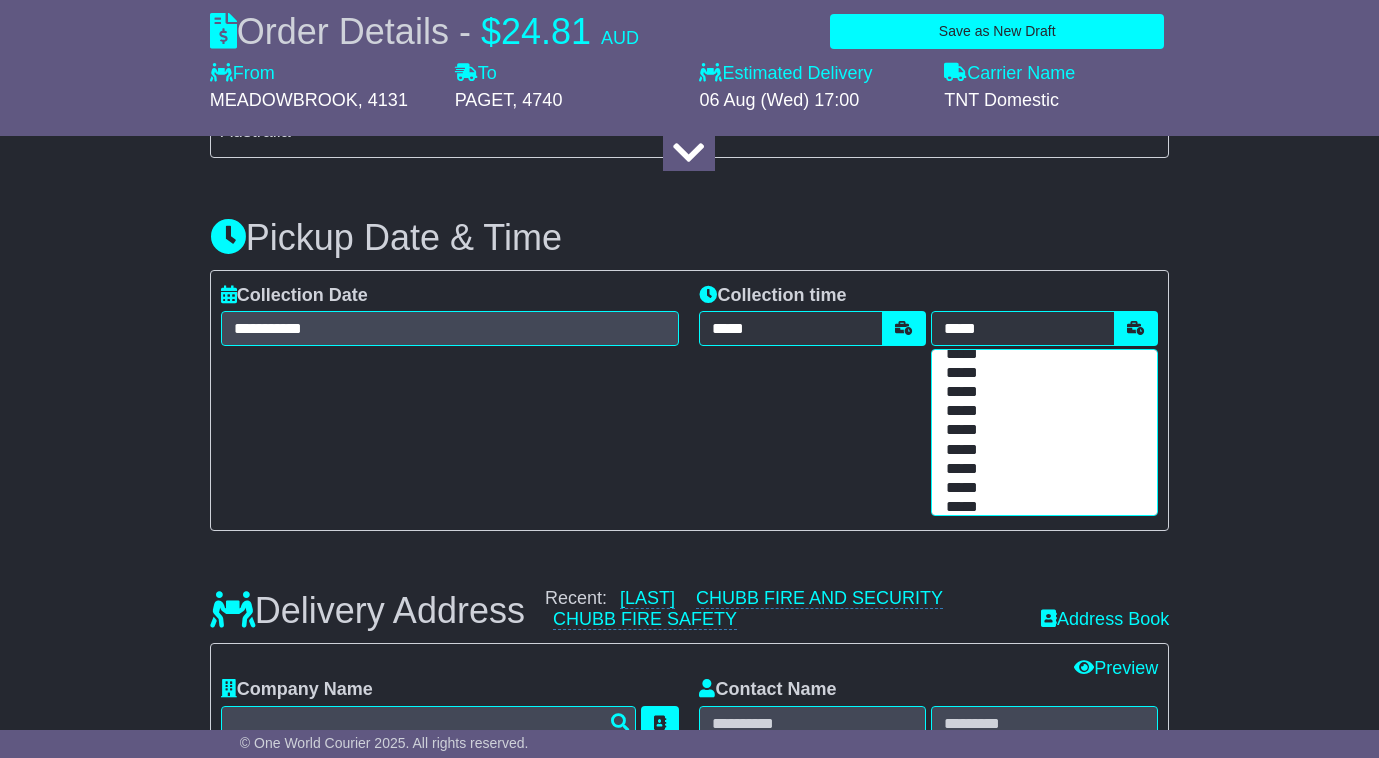 click on "*****" at bounding box center [1040, 392] 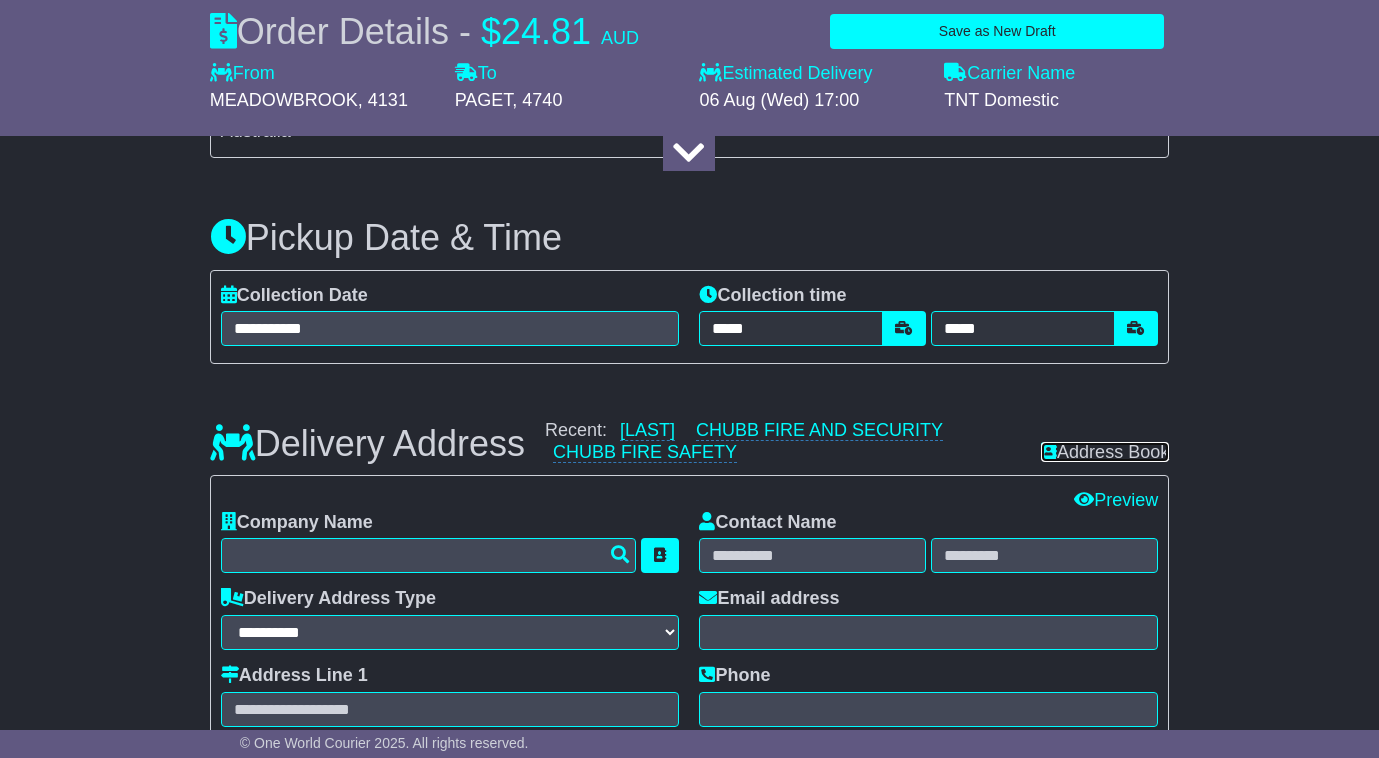 click on "Address Book" at bounding box center (1105, 452) 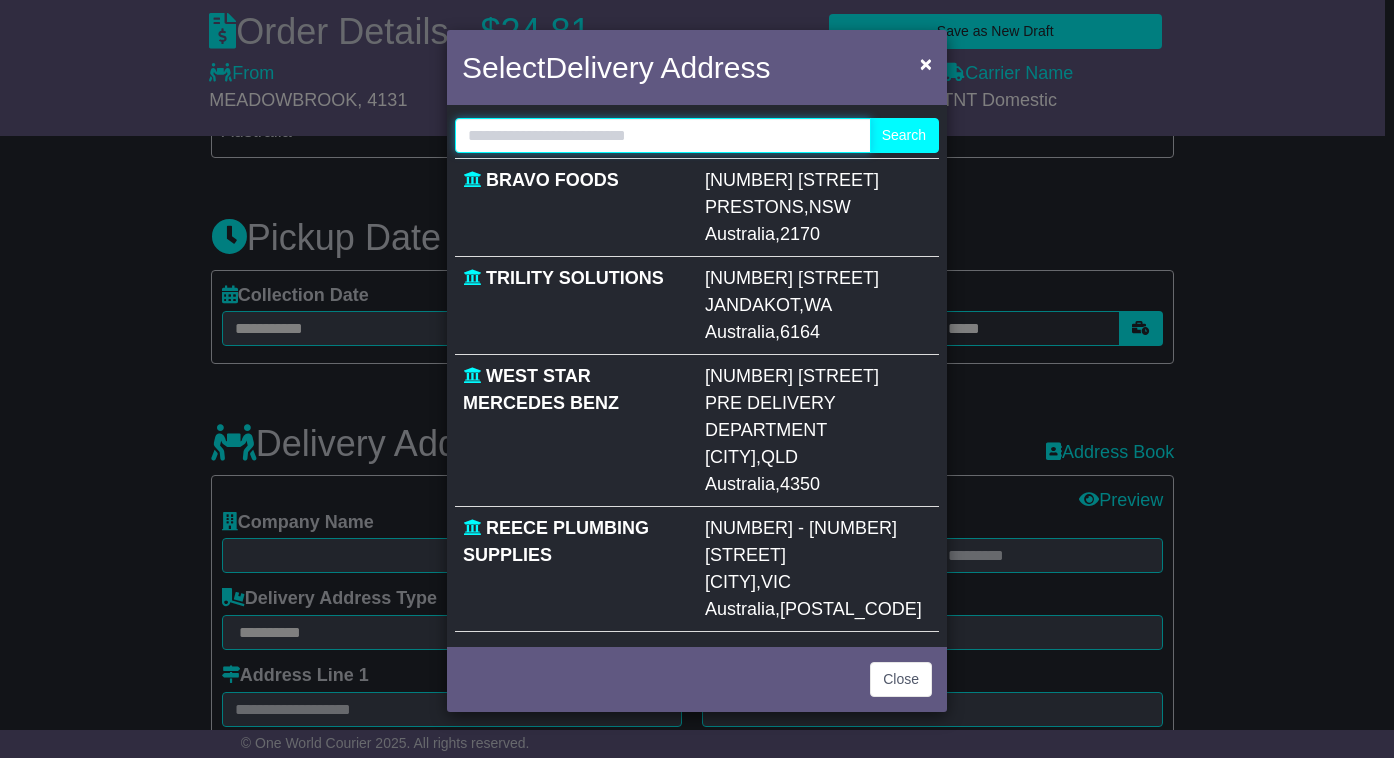 click at bounding box center [663, 135] 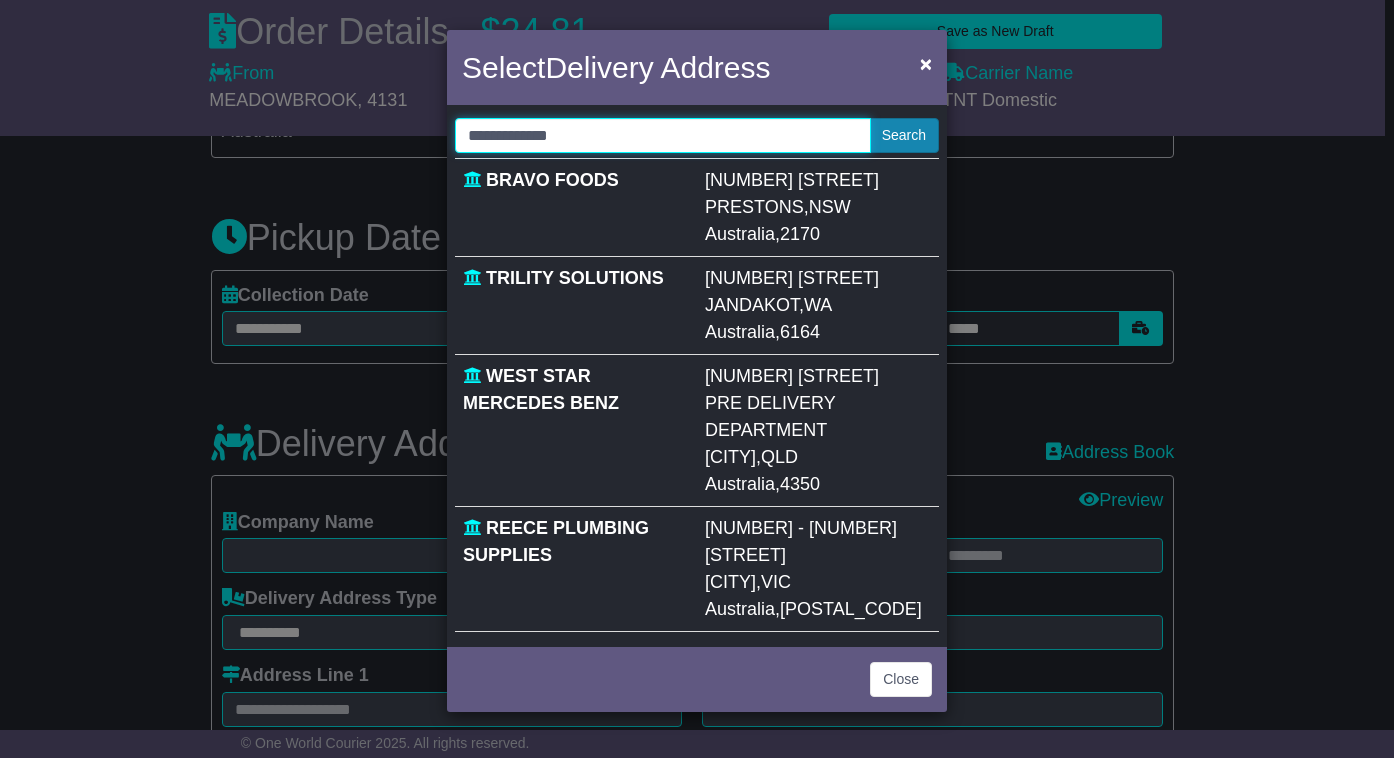 type on "**********" 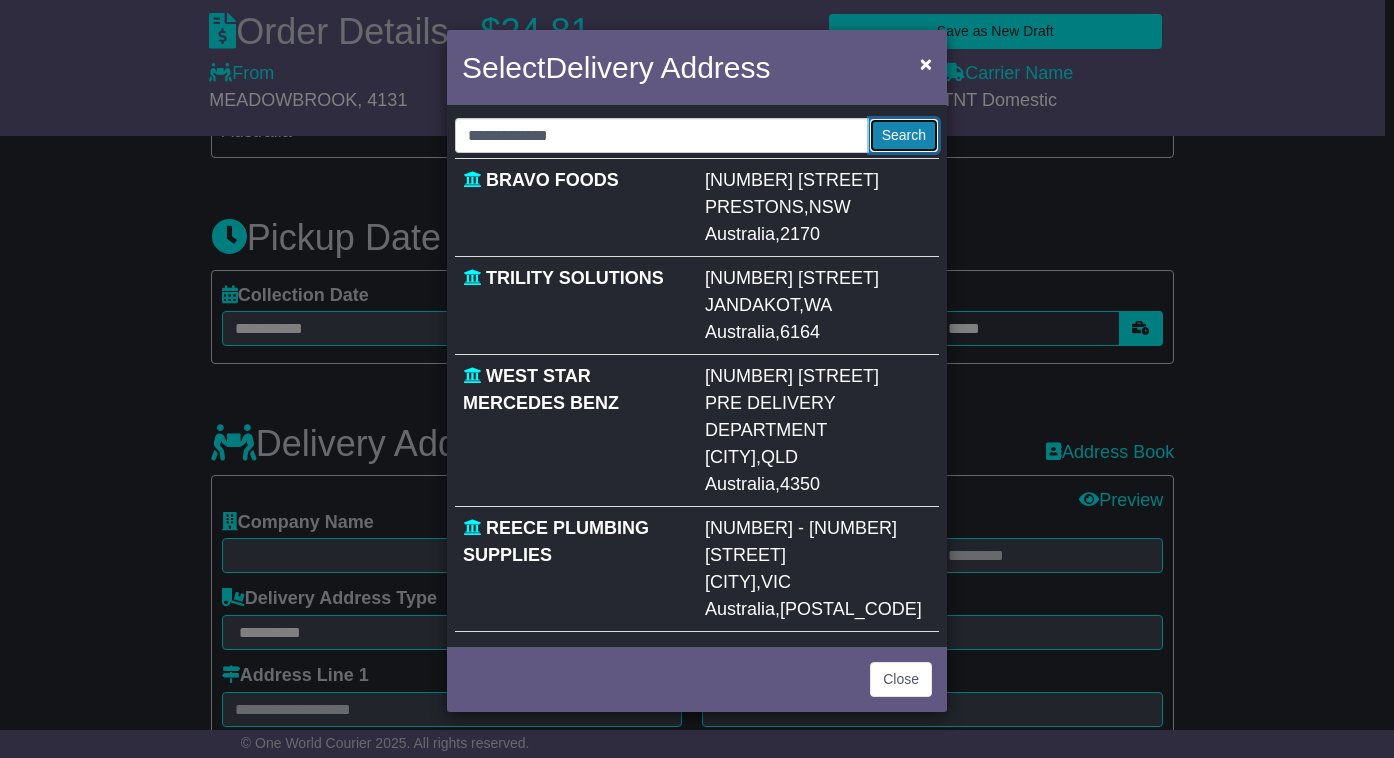 click on "Search" at bounding box center (904, 135) 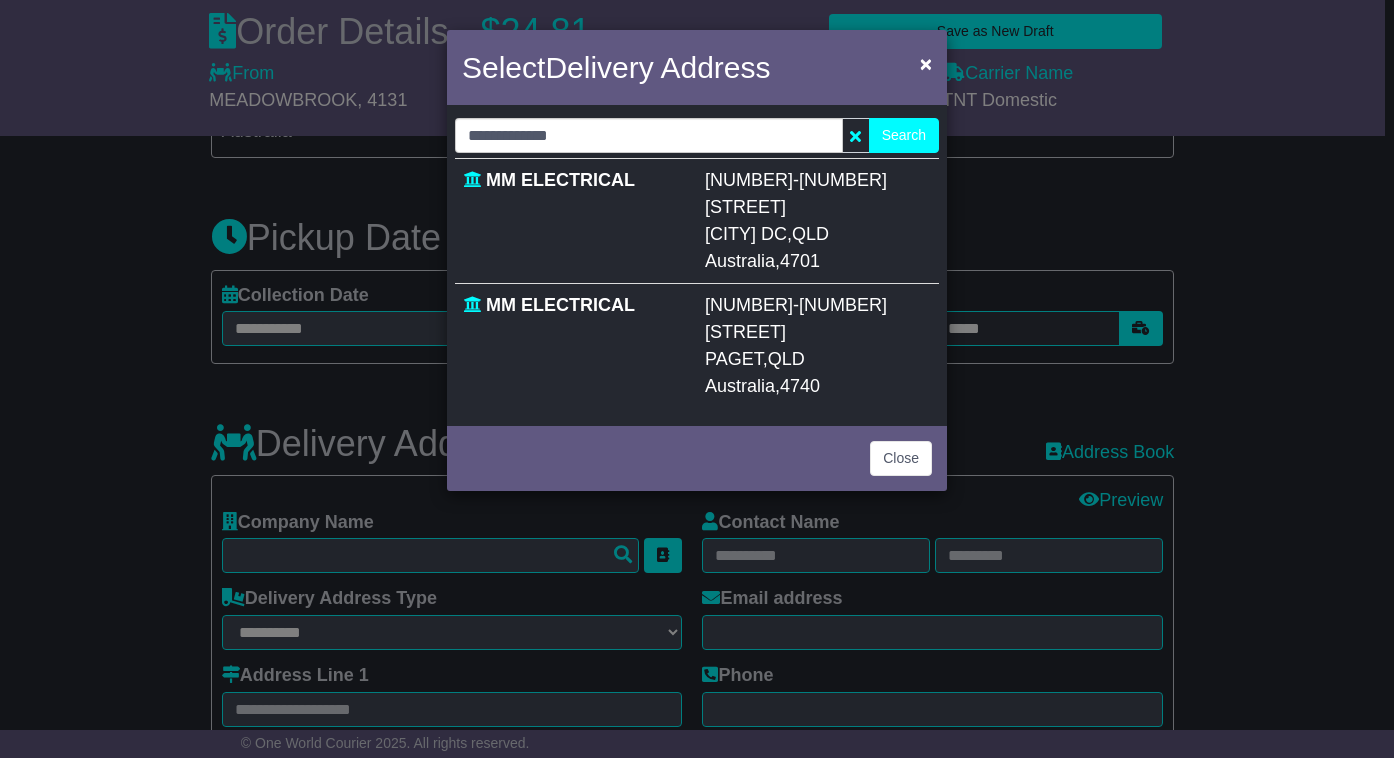 click on "53-55 ENTERPRISE STREET
PAGET ,  QLD
Australia ,  4740" at bounding box center (818, 346) 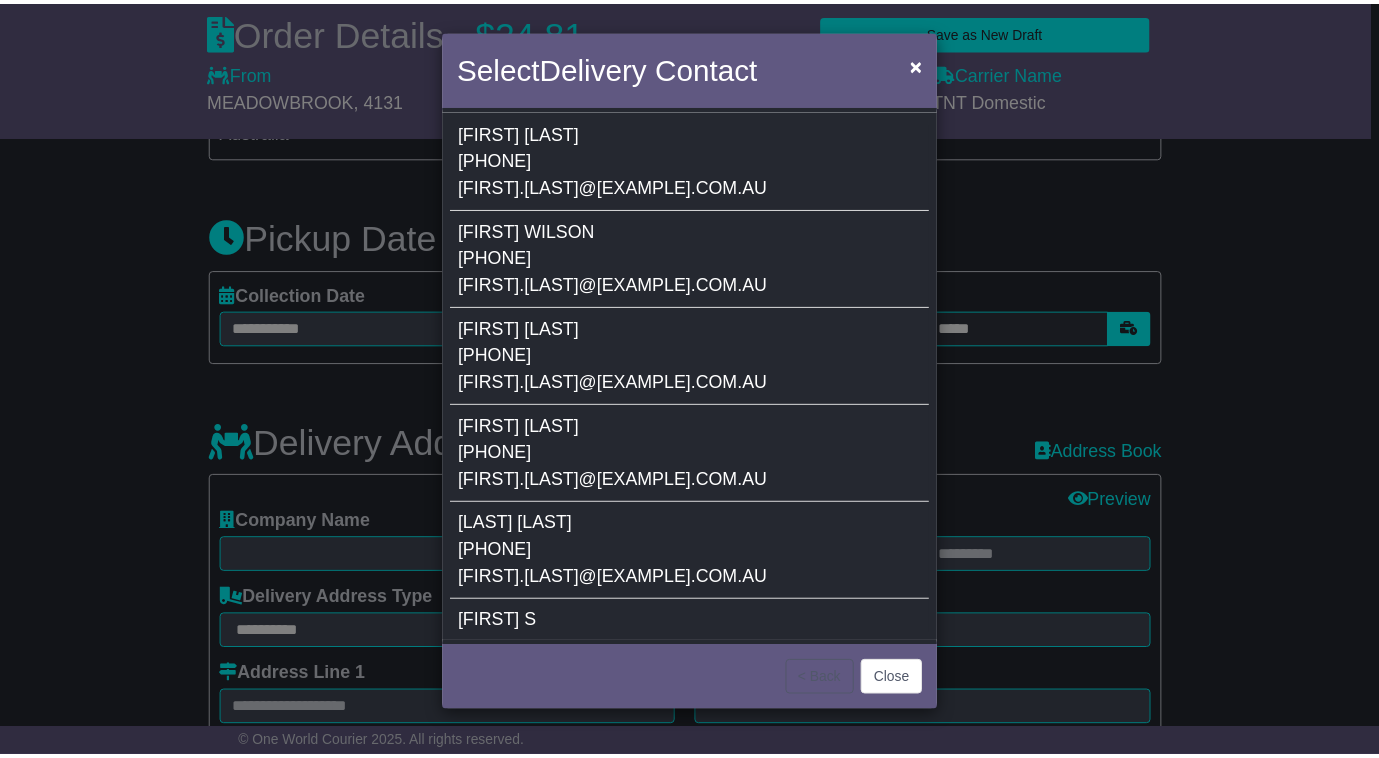 scroll, scrollTop: 0, scrollLeft: 0, axis: both 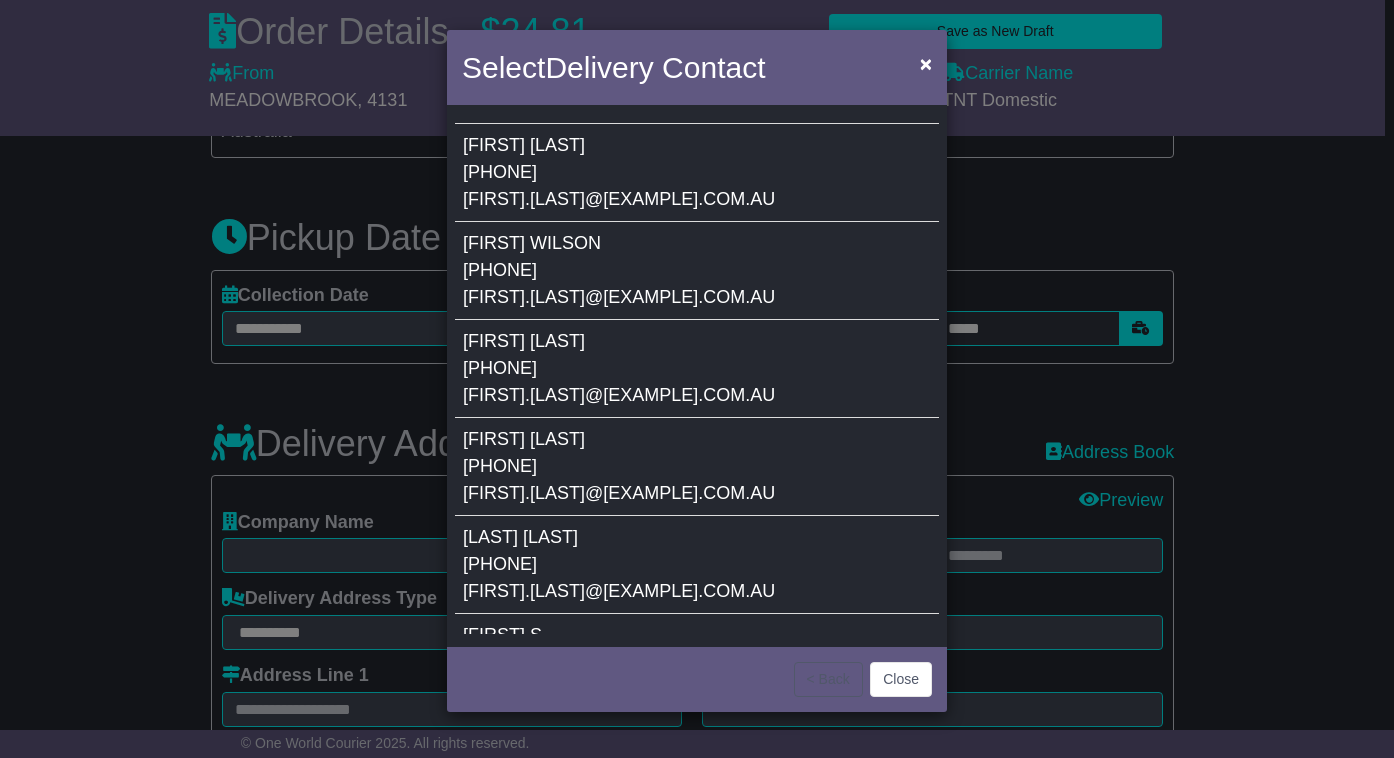 click on "ROBINSON" at bounding box center (557, 145) 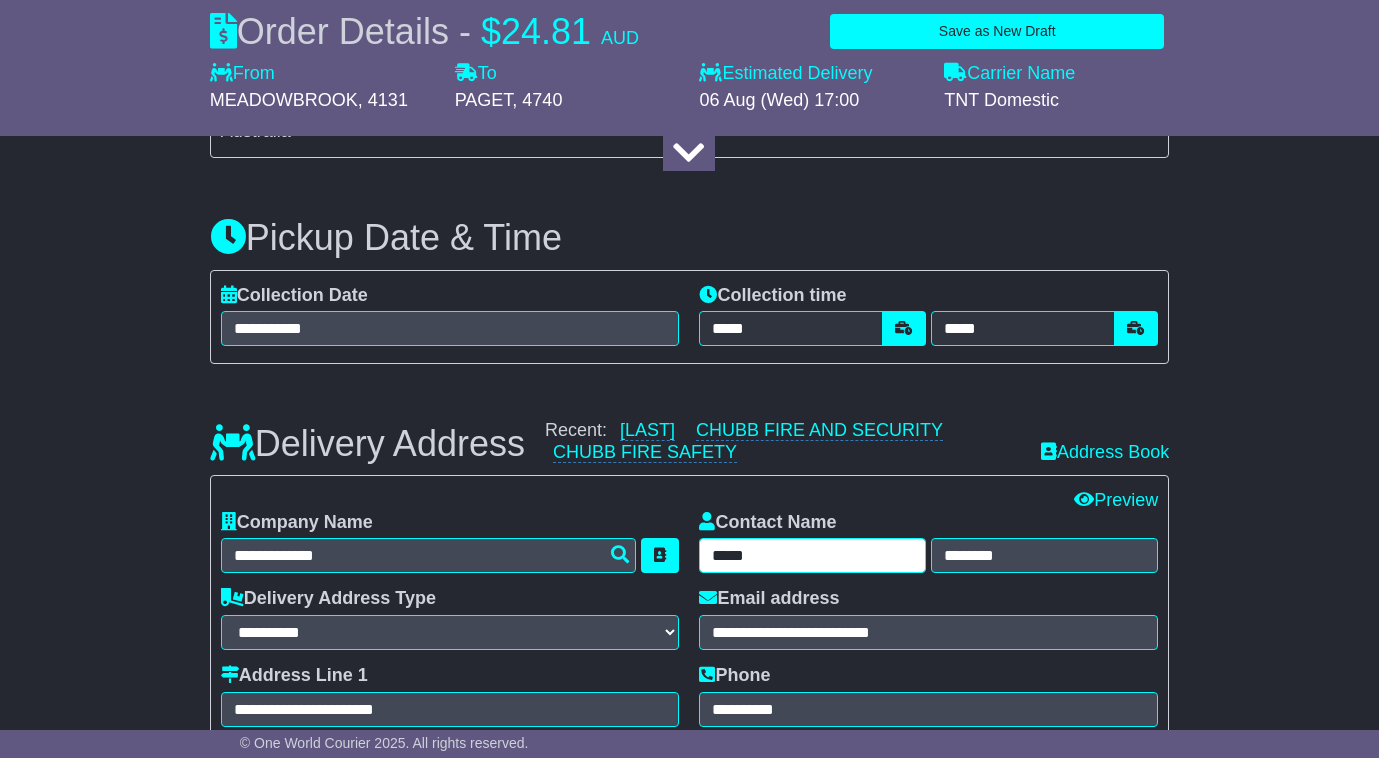 drag, startPoint x: 773, startPoint y: 593, endPoint x: 659, endPoint y: 556, distance: 119.85408 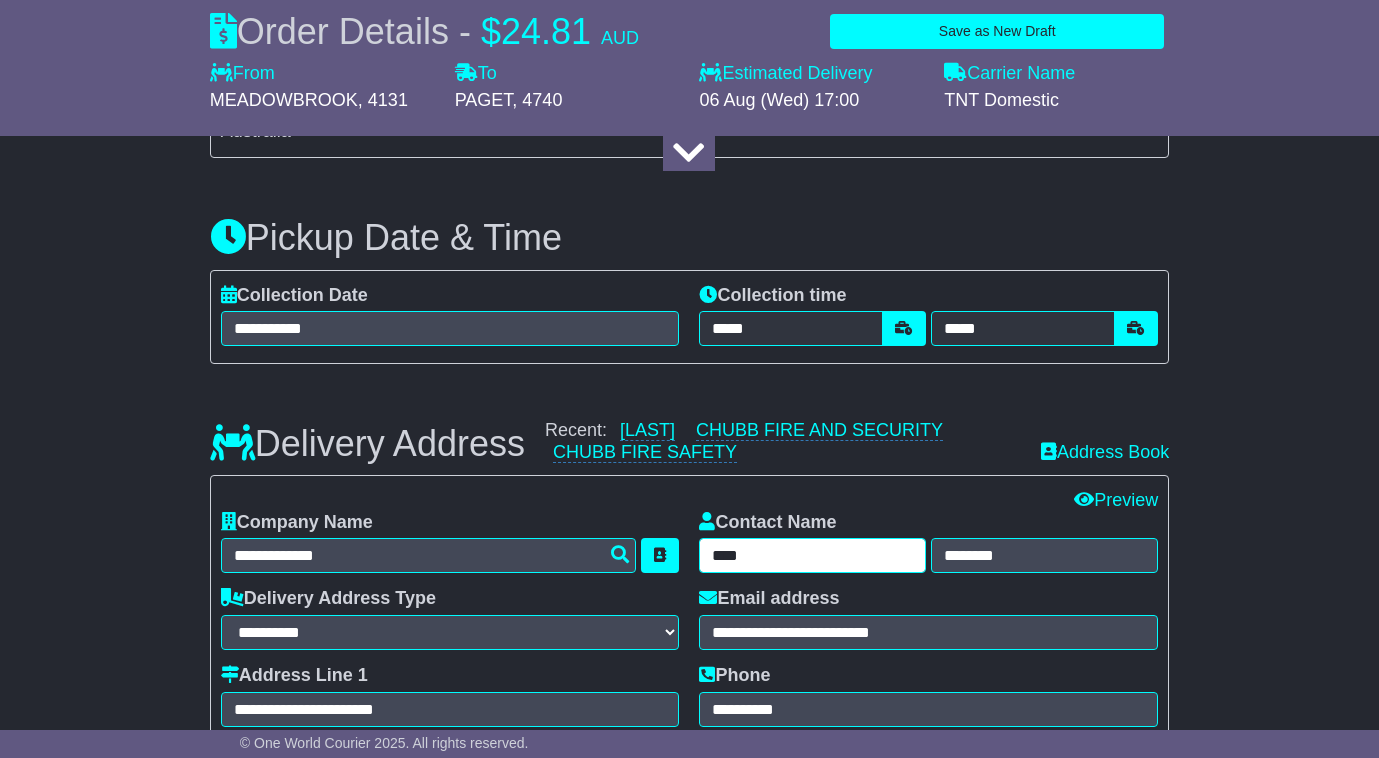type on "****" 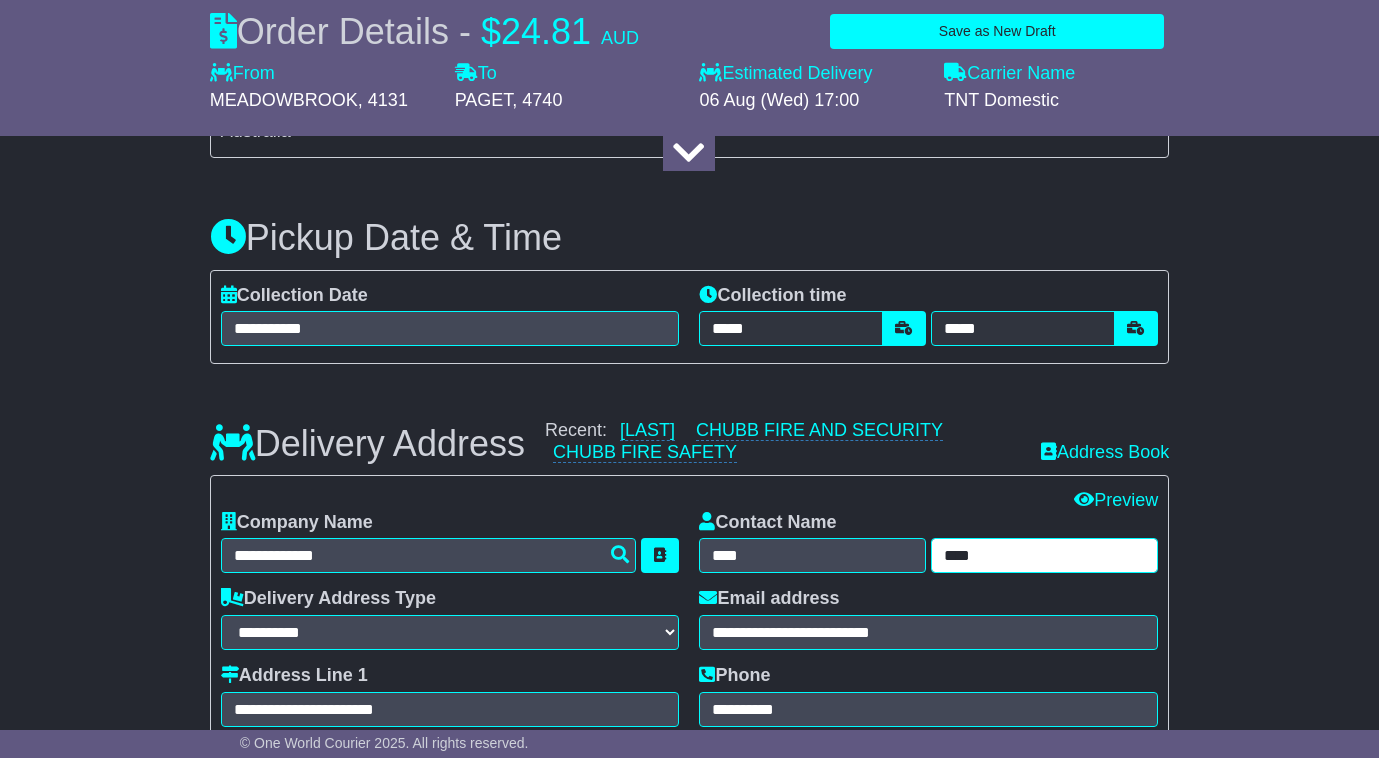 type on "****" 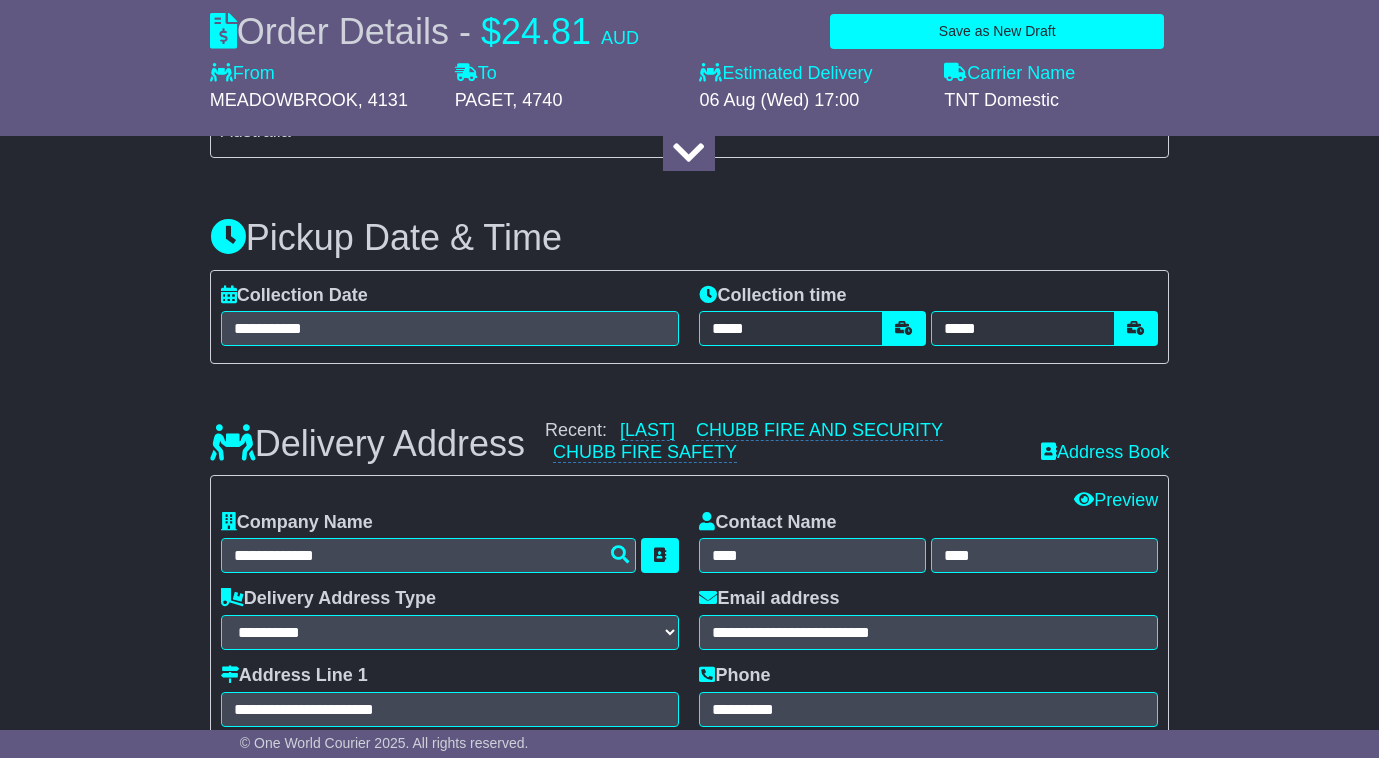 click on "**********" at bounding box center [450, 543] 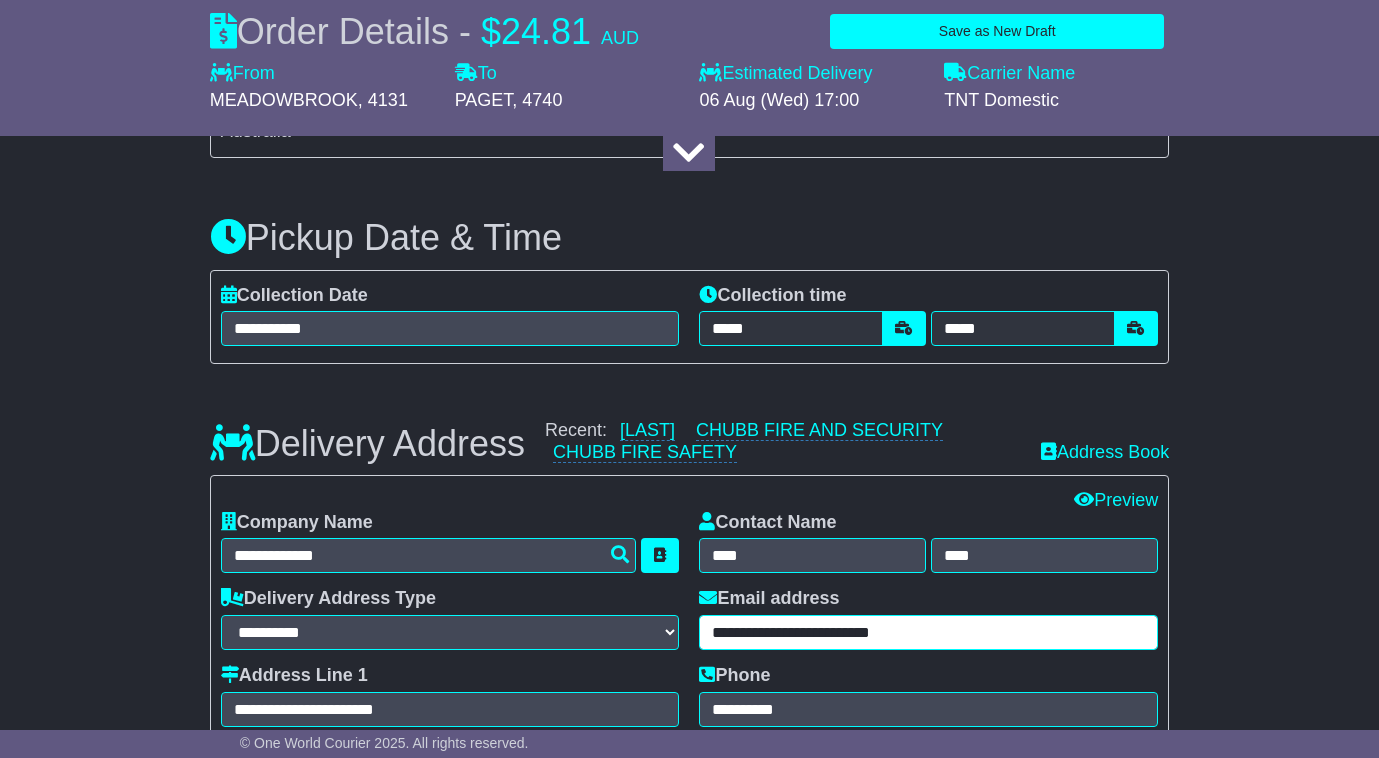 drag, startPoint x: 781, startPoint y: 661, endPoint x: 661, endPoint y: 657, distance: 120.06665 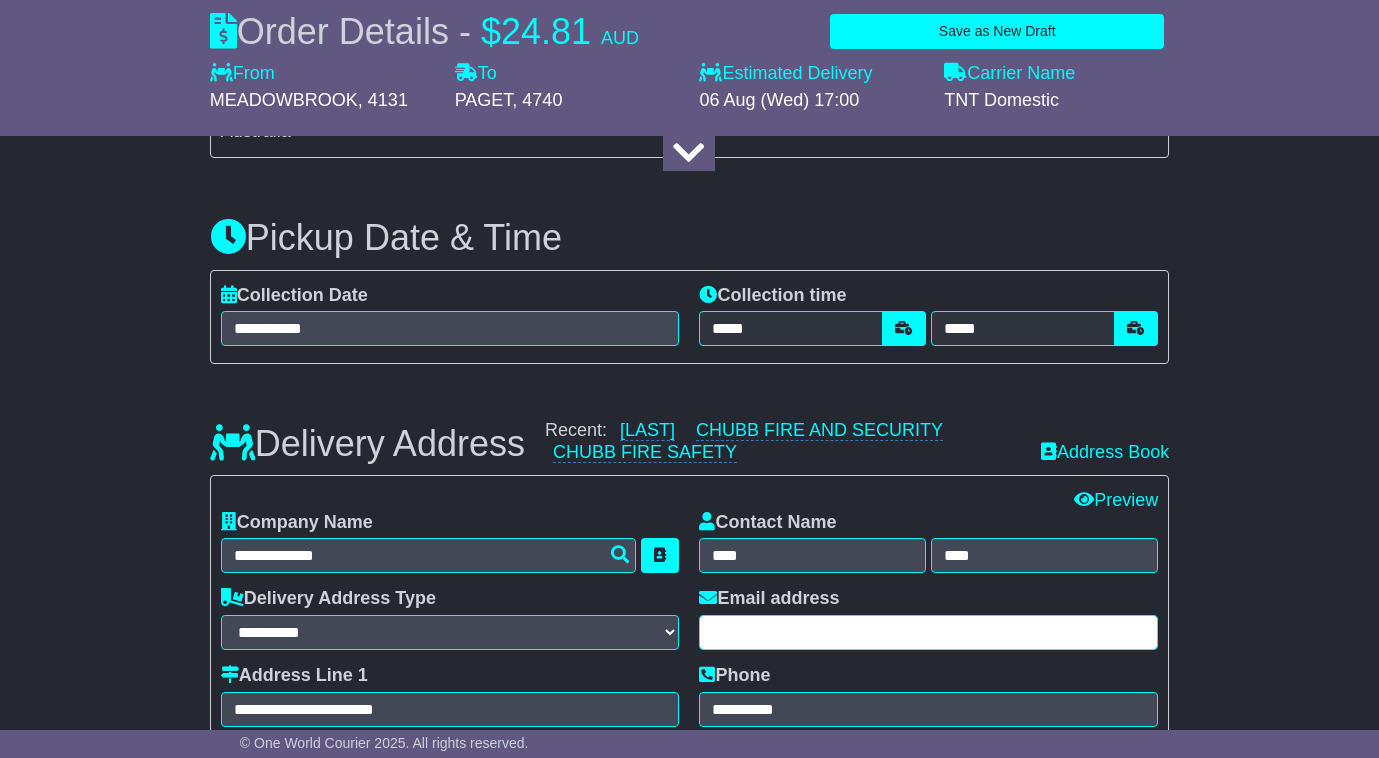 paste on "**********" 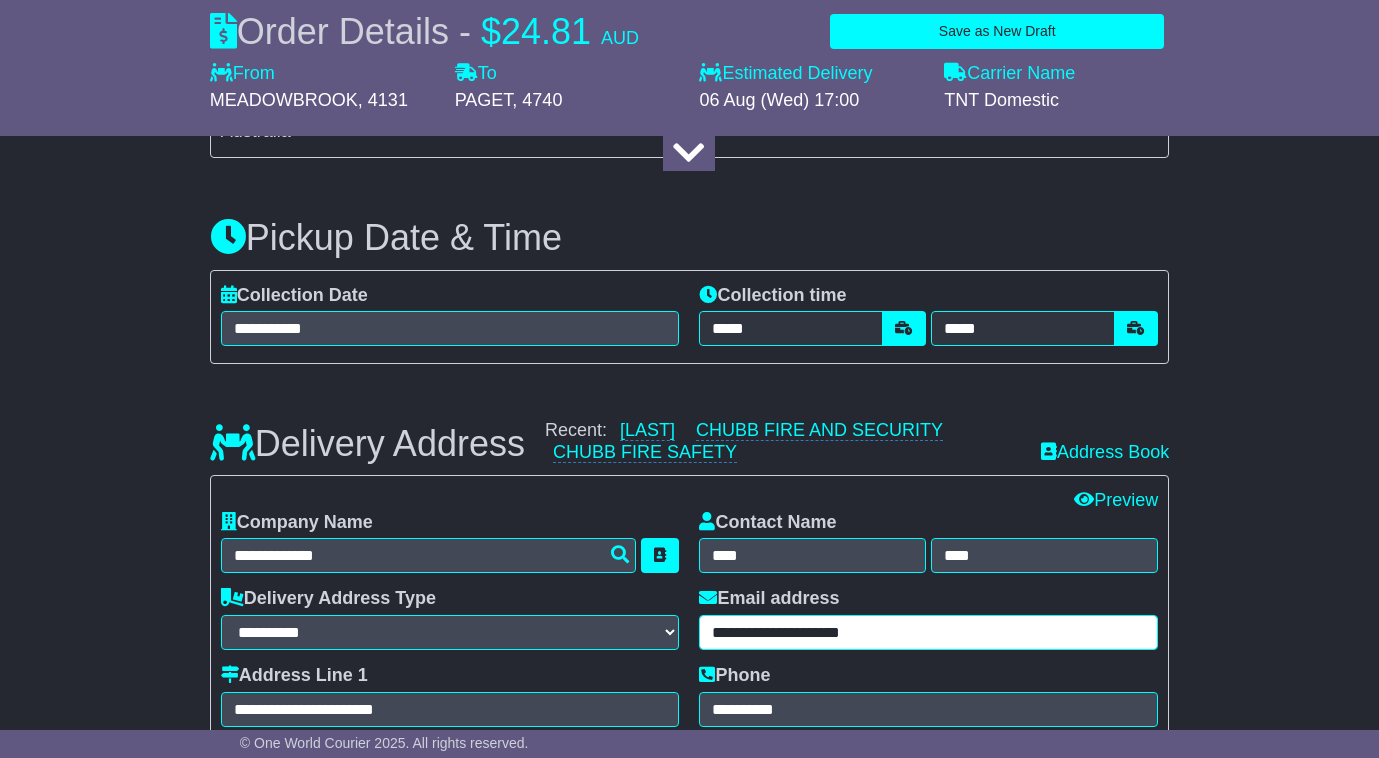 type on "**********" 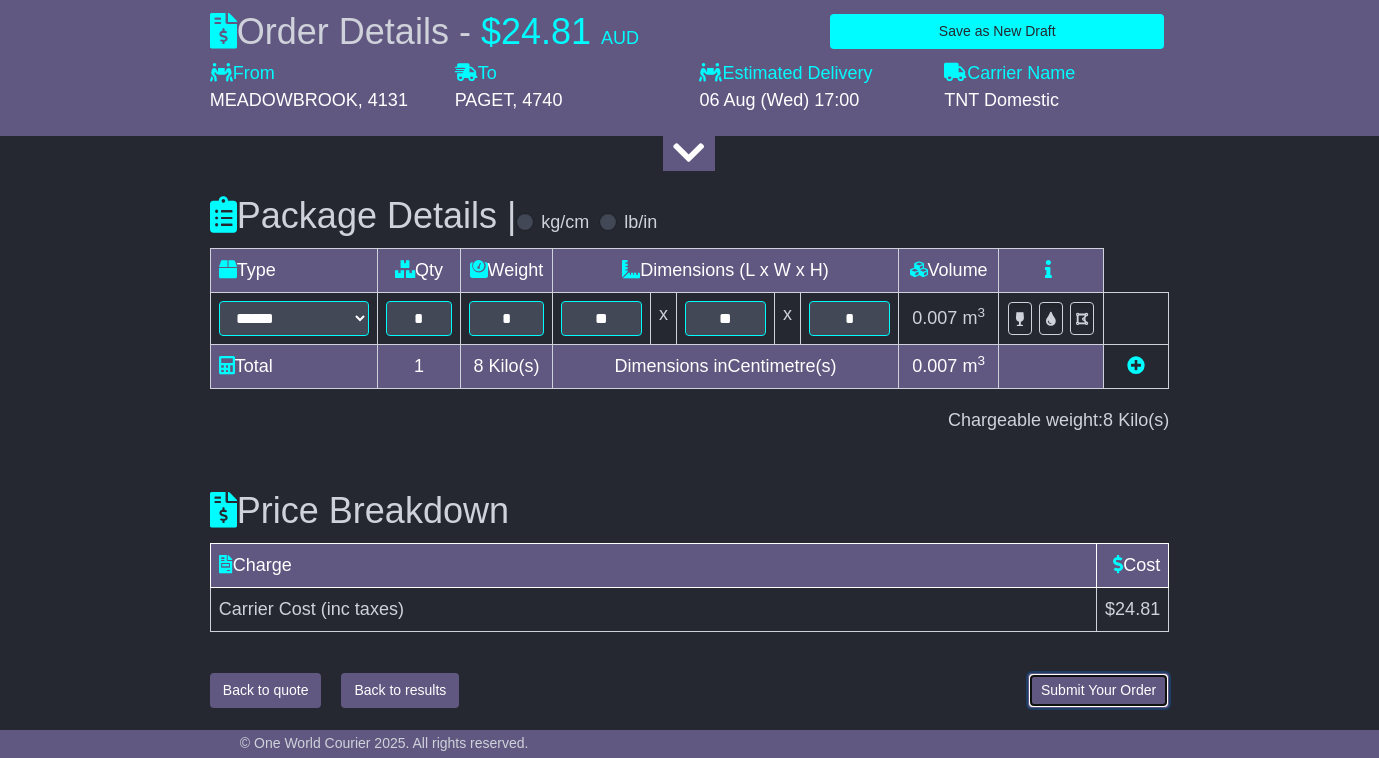 click on "Submit Your Order" at bounding box center (1098, 690) 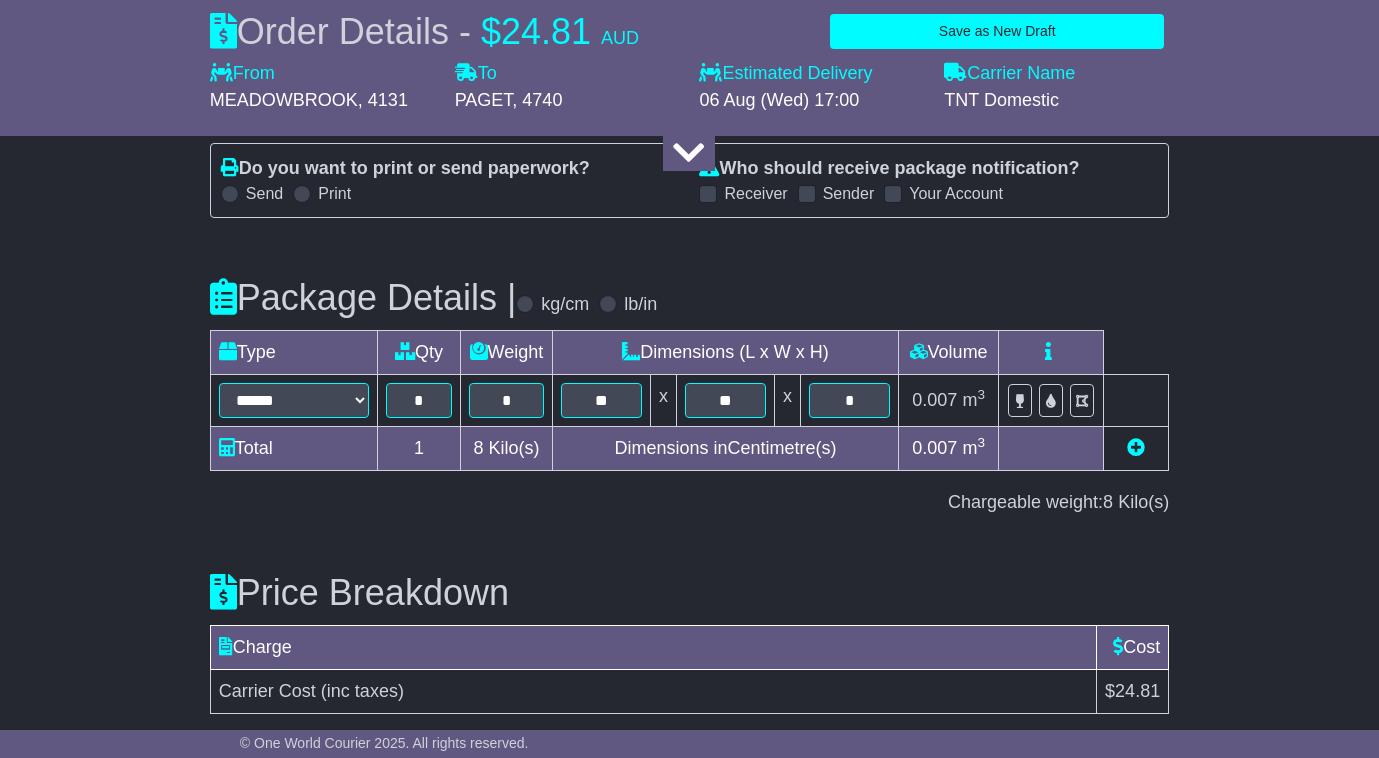 scroll, scrollTop: 2411, scrollLeft: 0, axis: vertical 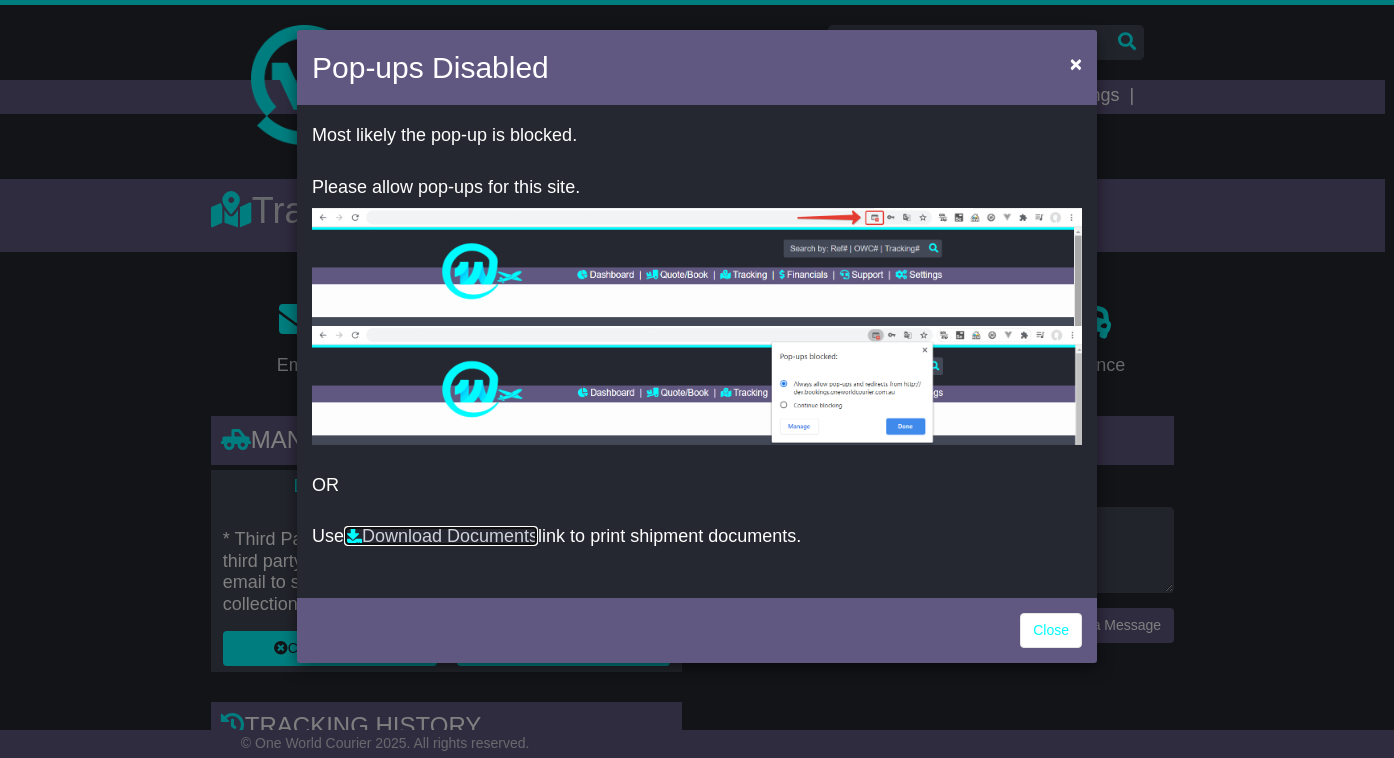 click on "Download Documents" at bounding box center [441, 536] 